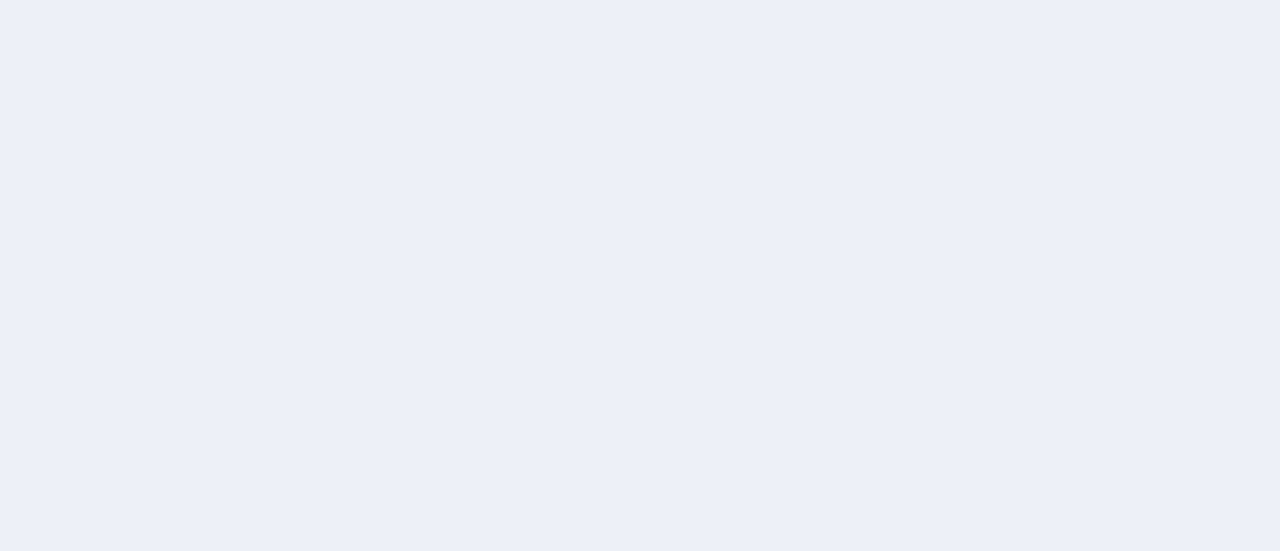 scroll, scrollTop: 0, scrollLeft: 0, axis: both 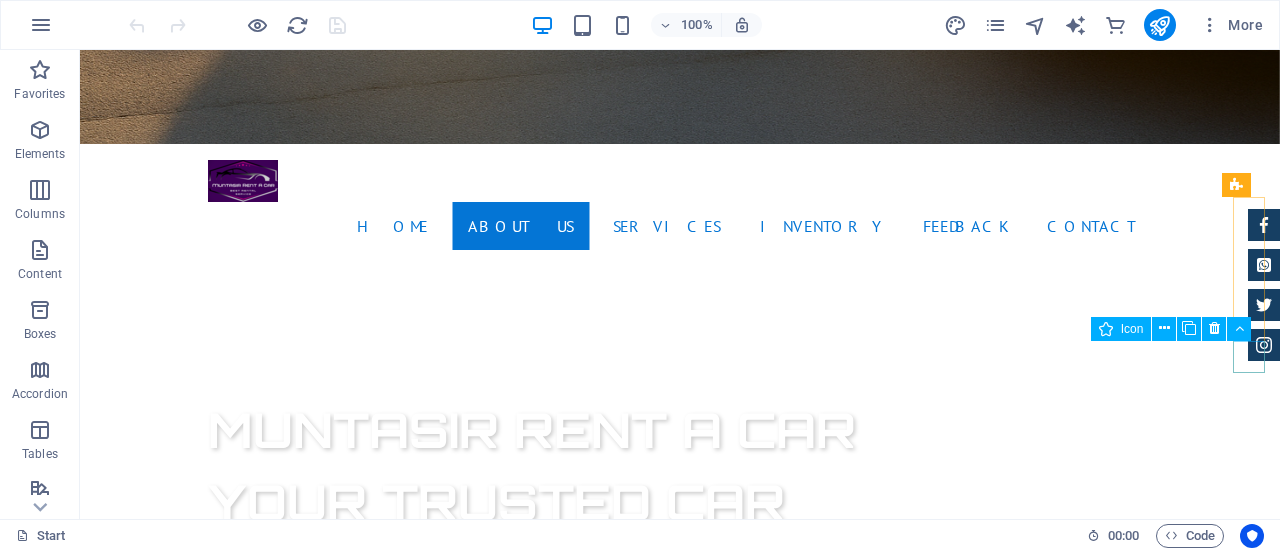 click at bounding box center (1264, 345) 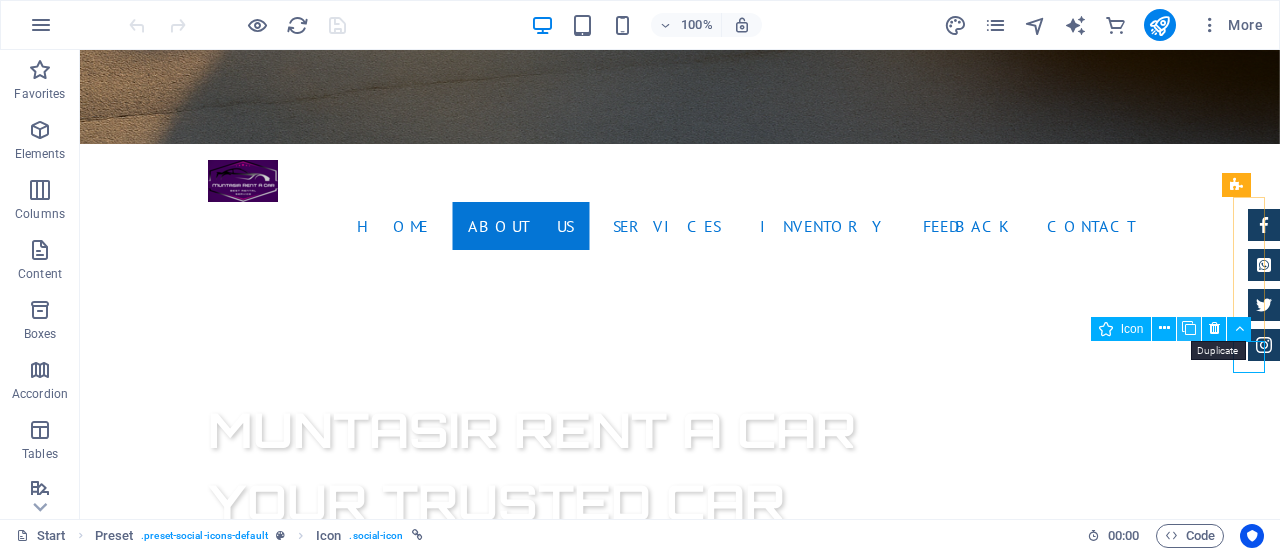 click at bounding box center [1189, 328] 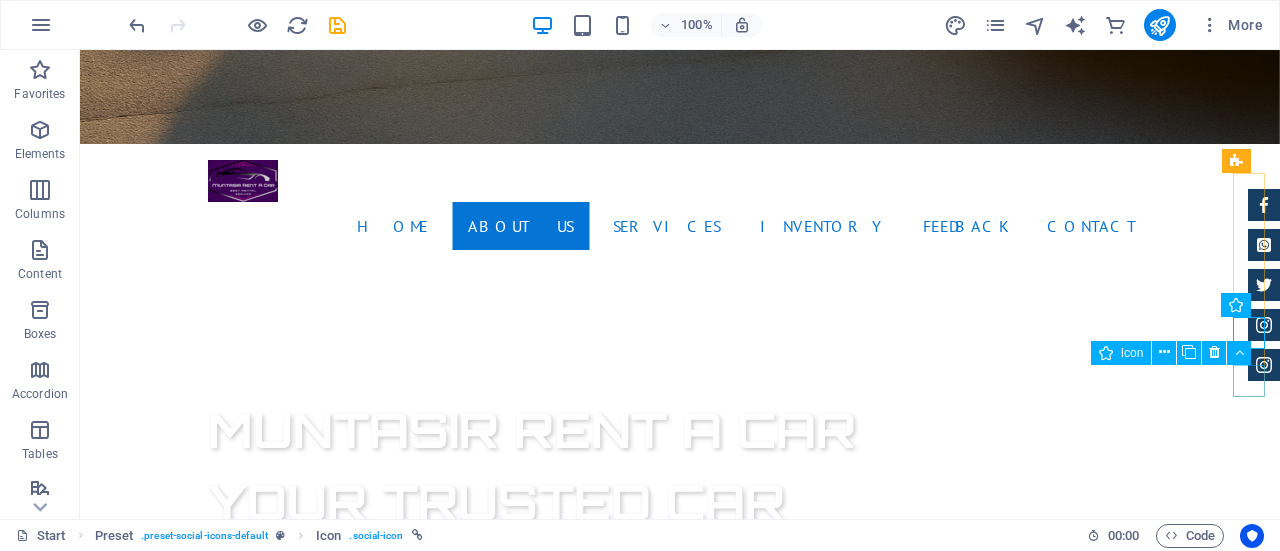 click at bounding box center (1264, 365) 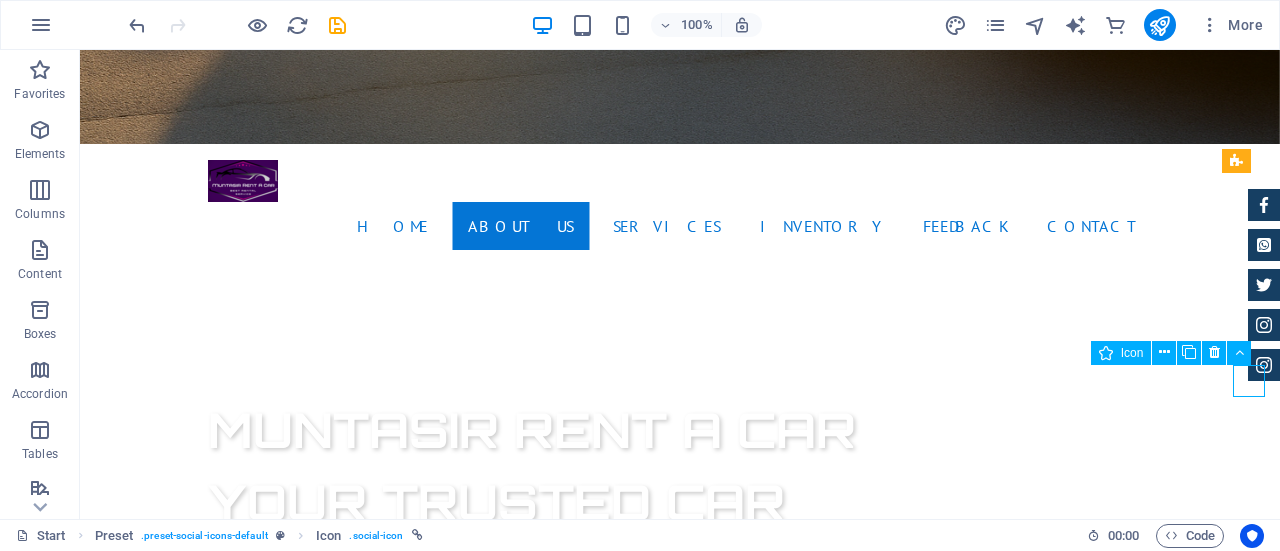 click at bounding box center [1264, 365] 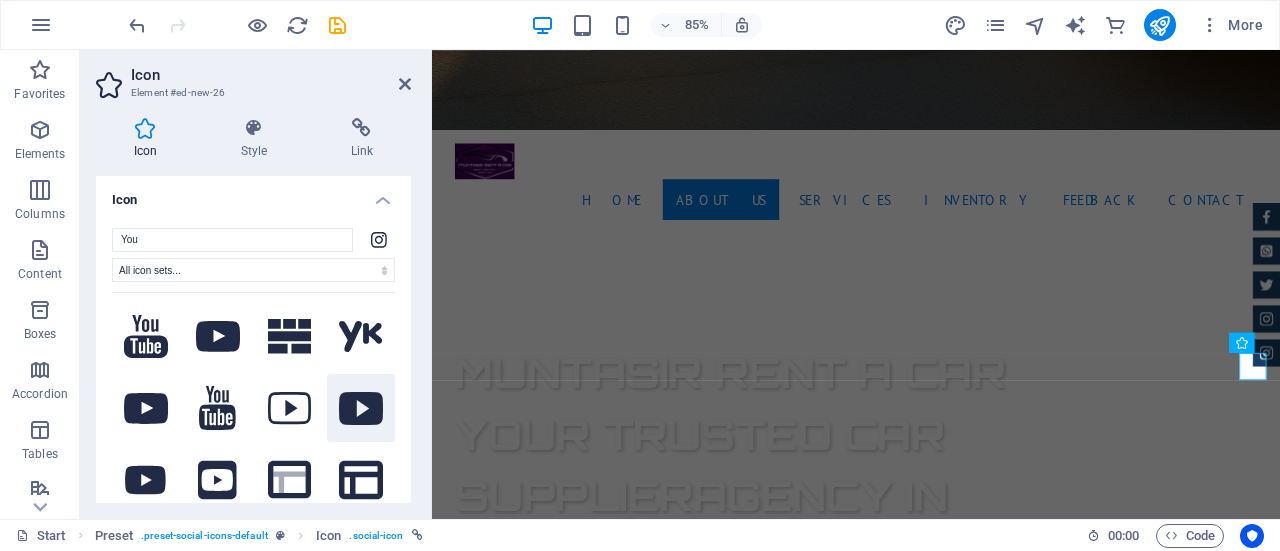 scroll, scrollTop: 66, scrollLeft: 0, axis: vertical 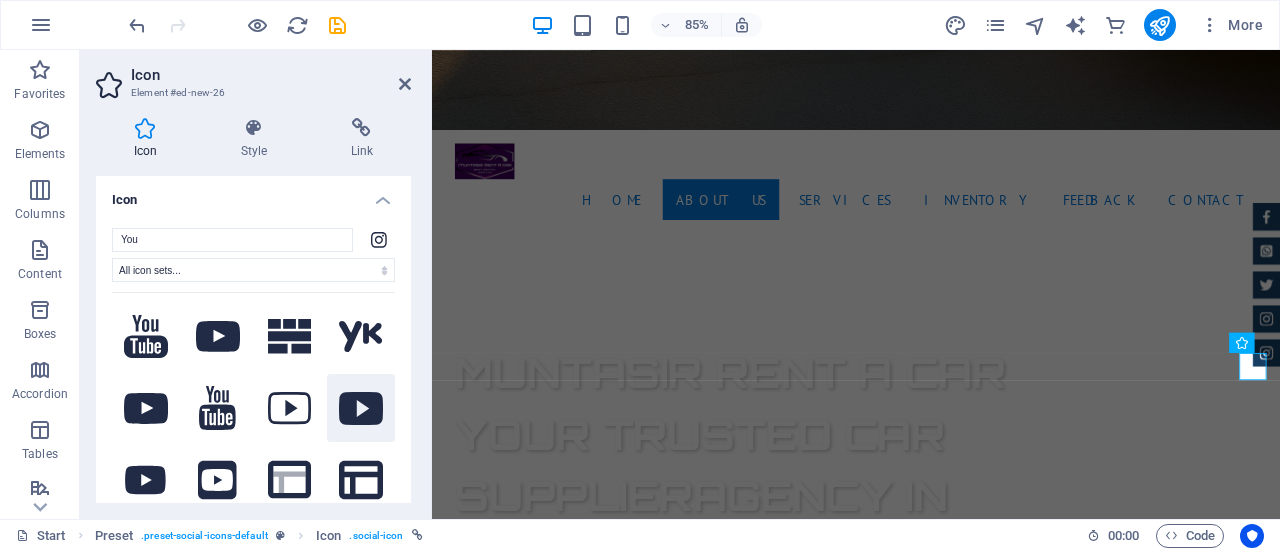 type on "You" 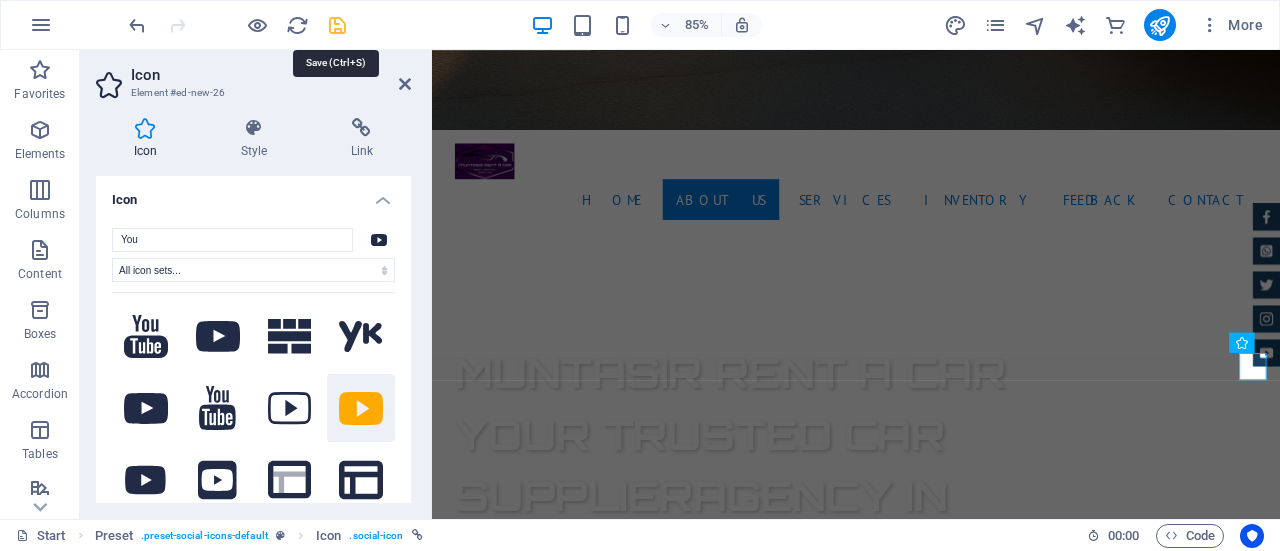 click at bounding box center (337, 25) 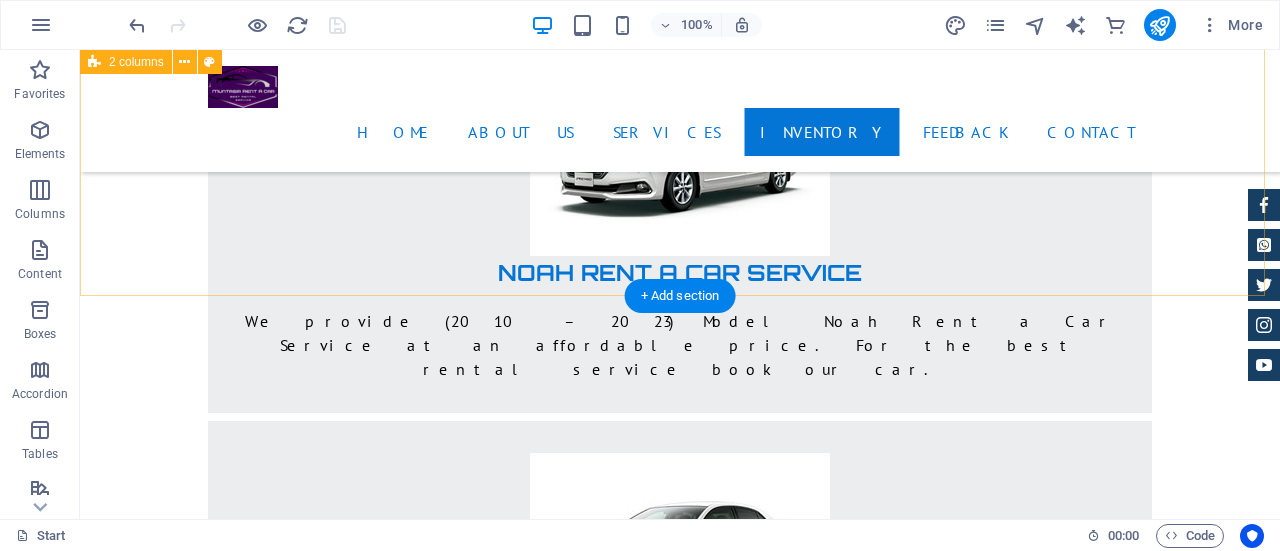scroll, scrollTop: 9000, scrollLeft: 0, axis: vertical 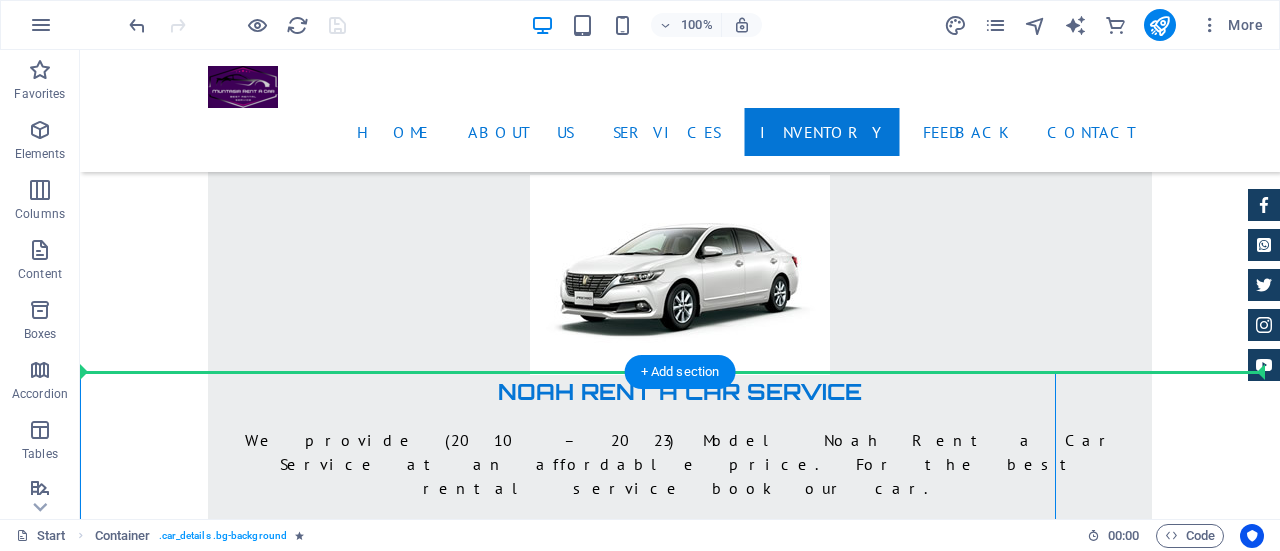 drag, startPoint x: 544, startPoint y: 427, endPoint x: 552, endPoint y: 296, distance: 131.24405 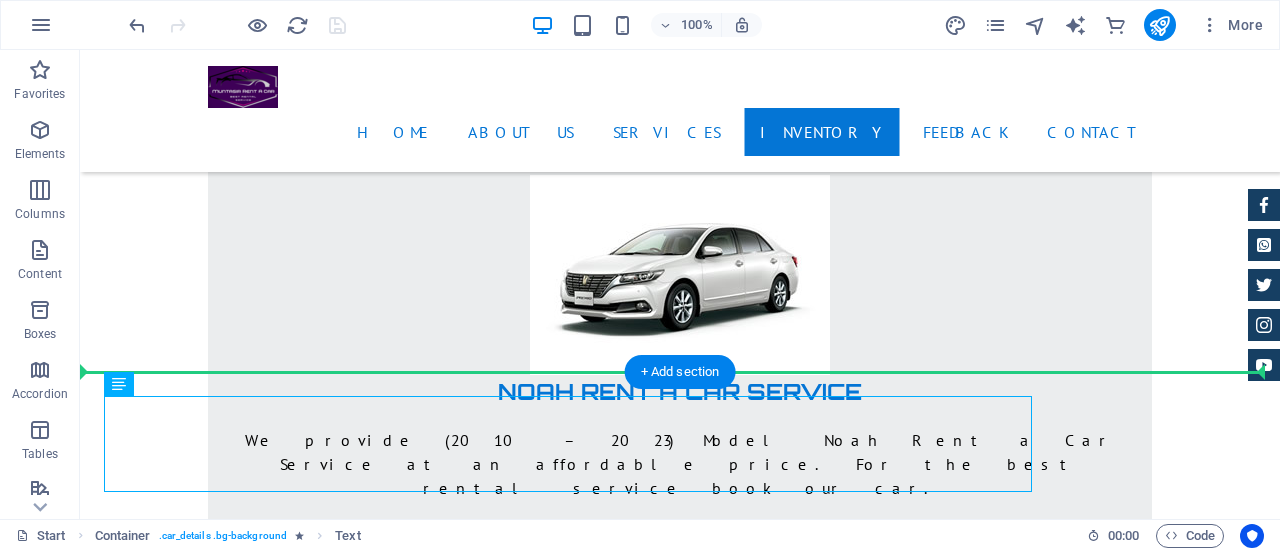 drag, startPoint x: 532, startPoint y: 445, endPoint x: 538, endPoint y: 337, distance: 108.16654 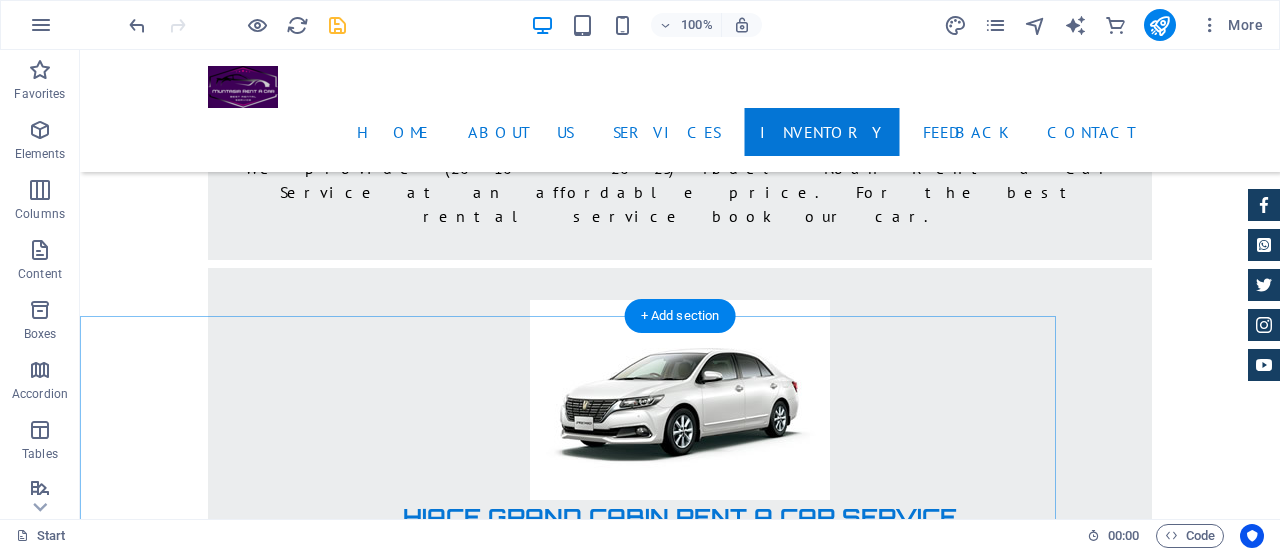 scroll, scrollTop: 9100, scrollLeft: 0, axis: vertical 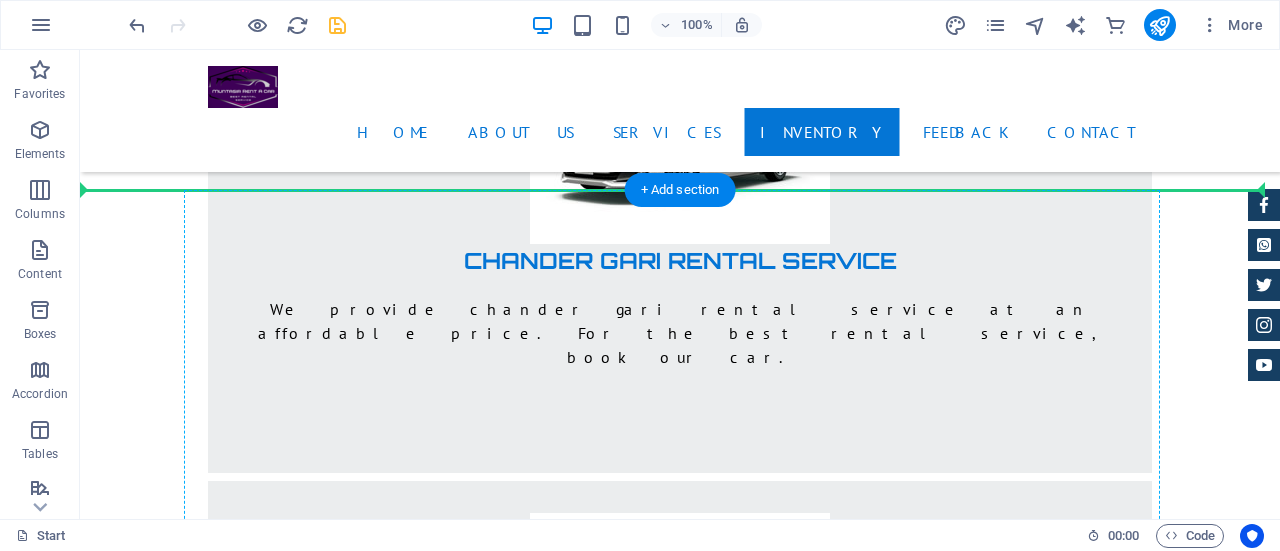 drag, startPoint x: 612, startPoint y: 293, endPoint x: 632, endPoint y: 283, distance: 22.36068 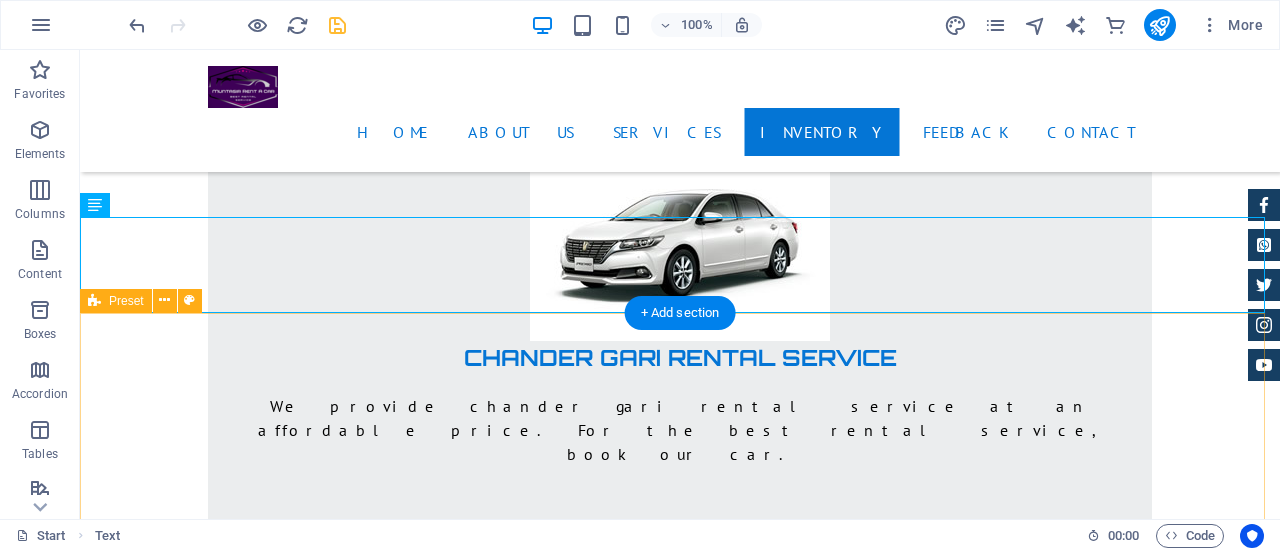 scroll, scrollTop: 9854, scrollLeft: 0, axis: vertical 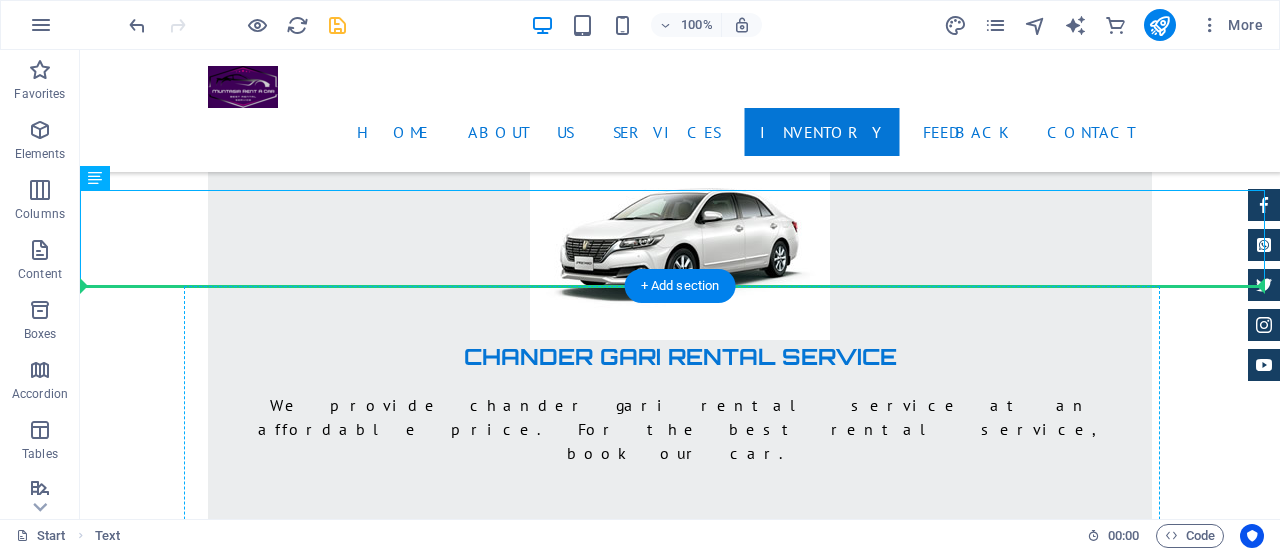 drag, startPoint x: 599, startPoint y: 248, endPoint x: 610, endPoint y: 397, distance: 149.40549 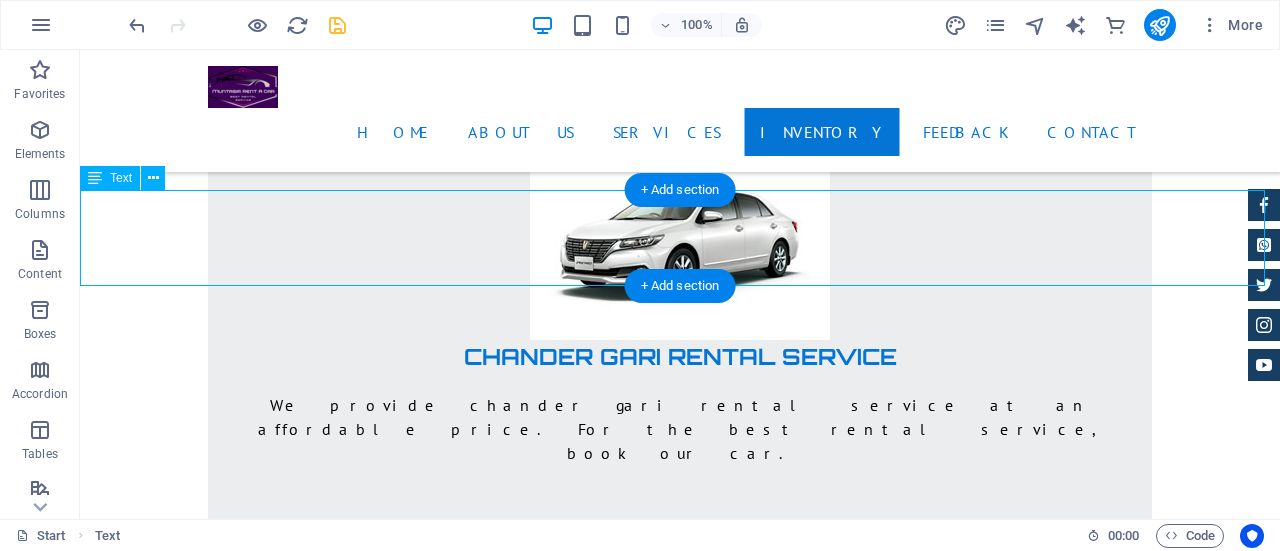 click on "Our point is to create the primary client as regular client. We are committed to guarantee “Professional Service” and “Experienced” & “Safe Driving Trained Driver” for our updated model own car pool to serve you at anytime. We know our limit, so focus on quality serve for cheerful client instead of number. We are honored to serve you 24/7 & assist you for a happy holiday trip." at bounding box center (680, 16786) 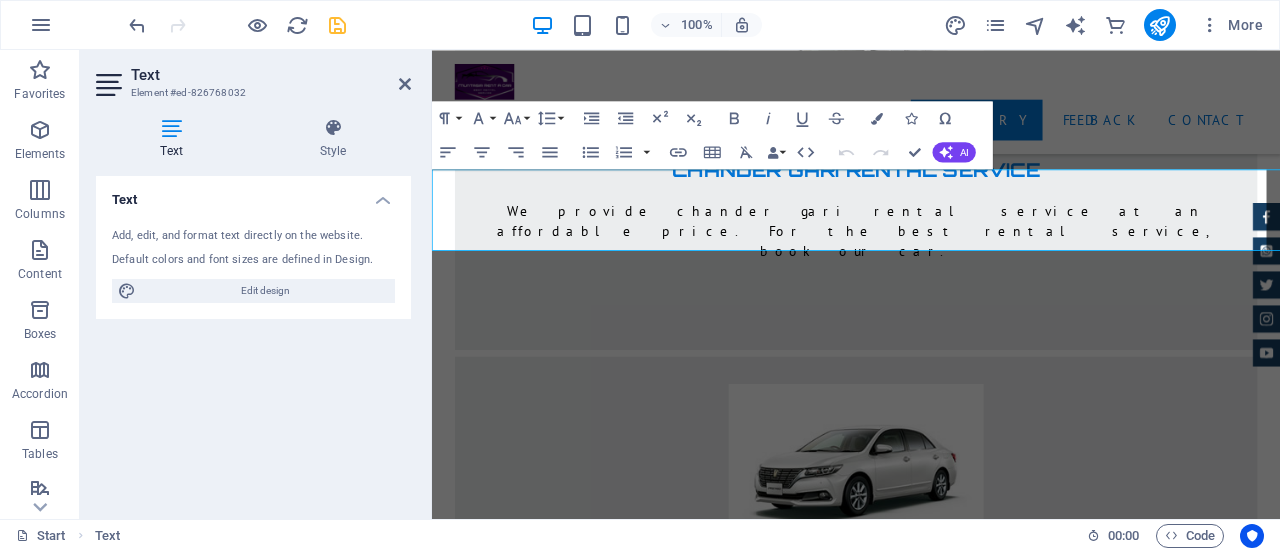 click on "Our point is to create the primary client as regular client. We are committed to guarantee “Professional Service” and “Experienced” & “Safe Driving Trained Driver” for our updated model own car pool to serve you at anytime. We know our limit, so focus on quality serve for cheerful client instead of number. We are honored to serve you 24/7 & assist you for a happy holiday trip." at bounding box center (931, 16485) 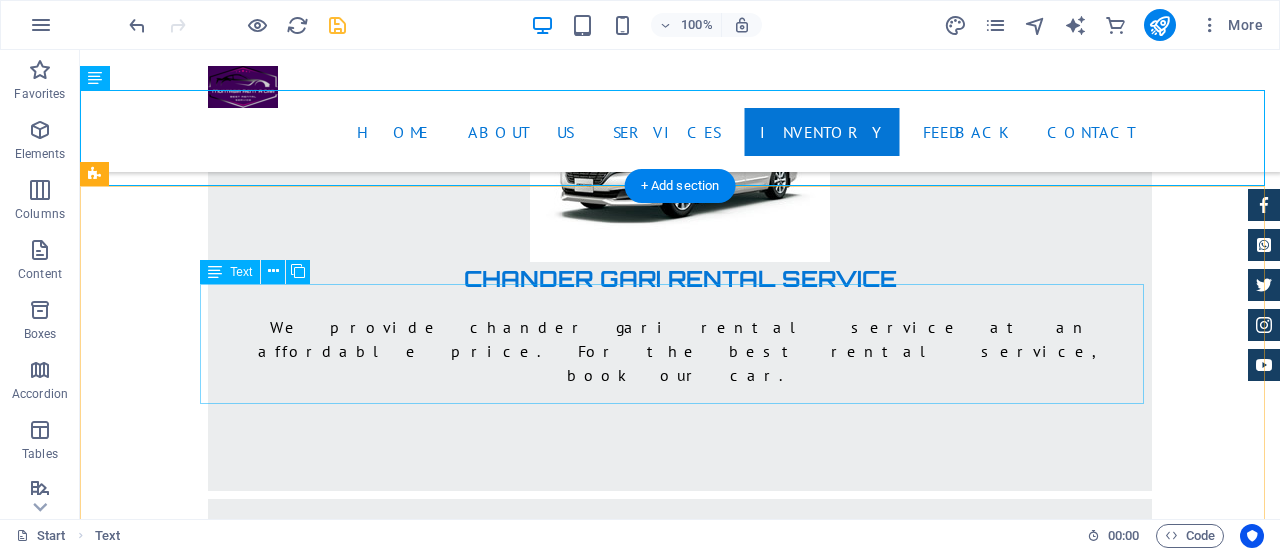 scroll, scrollTop: 9954, scrollLeft: 0, axis: vertical 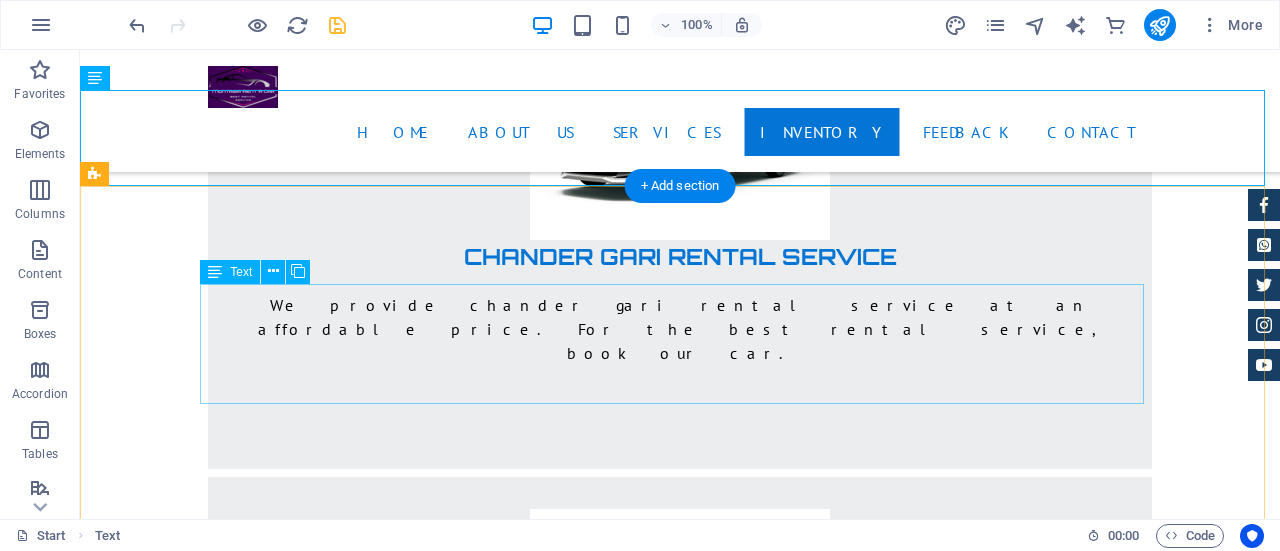 click on "[COMPANY]  is an ongoing success story. Our guiding principles, and humble beginning, revolve around personal honesty and integrity. We believe in strengthening our communities one neighborhood at a time, serving our customers as if they were our family, and rewarding hard work. These things are as true today as they were when we were founded in 2014. Today, our massive network means [COMPANY]  is a transportation solutions provider. We offering: 🚗 Cars 🚐 Microbuses 🚙 SUVs 🚘 Luxury Sedans (Mercedes-Benz, BMW) With a strong presence in 10+ locations across [CITY], we are always ready to serve—anytime, anywhere." at bounding box center (680, 17035) 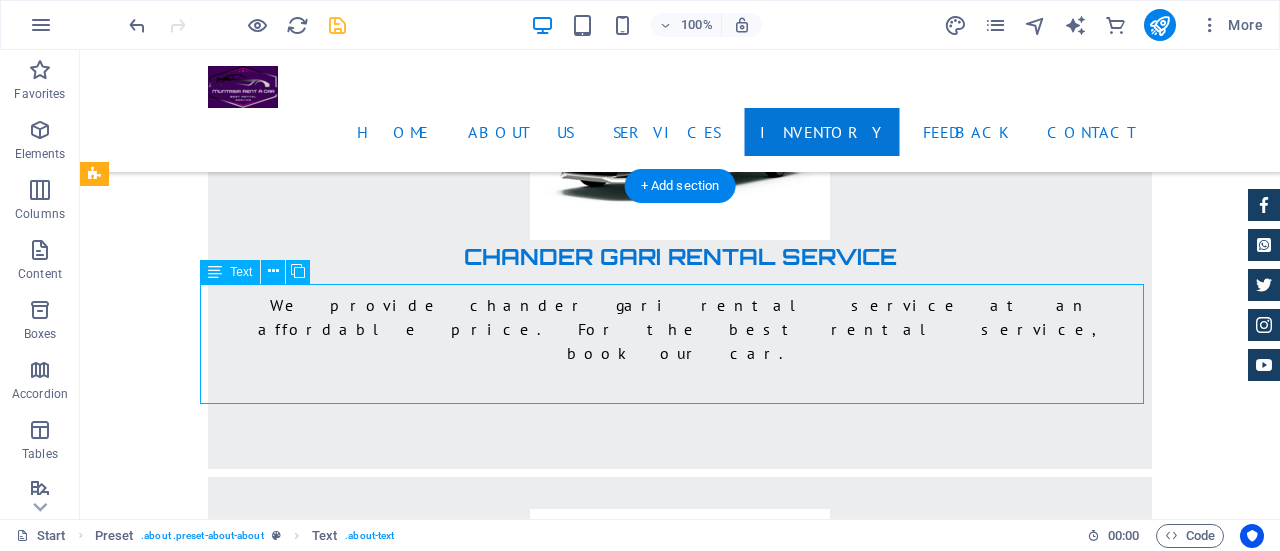 click on "[COMPANY]  is an ongoing success story. Our guiding principles, and humble beginning, revolve around personal honesty and integrity. We believe in strengthening our communities one neighborhood at a time, serving our customers as if they were our family, and rewarding hard work. These things are as true today as they were when we were founded in 2014. Today, our massive network means [COMPANY]  is a transportation solutions provider. We offering: 🚗 Cars 🚐 Microbuses 🚙 SUVs 🚘 Luxury Sedans (Mercedes-Benz, BMW) With a strong presence in 10+ locations across [CITY], we are always ready to serve—anytime, anywhere." at bounding box center [680, 17035] 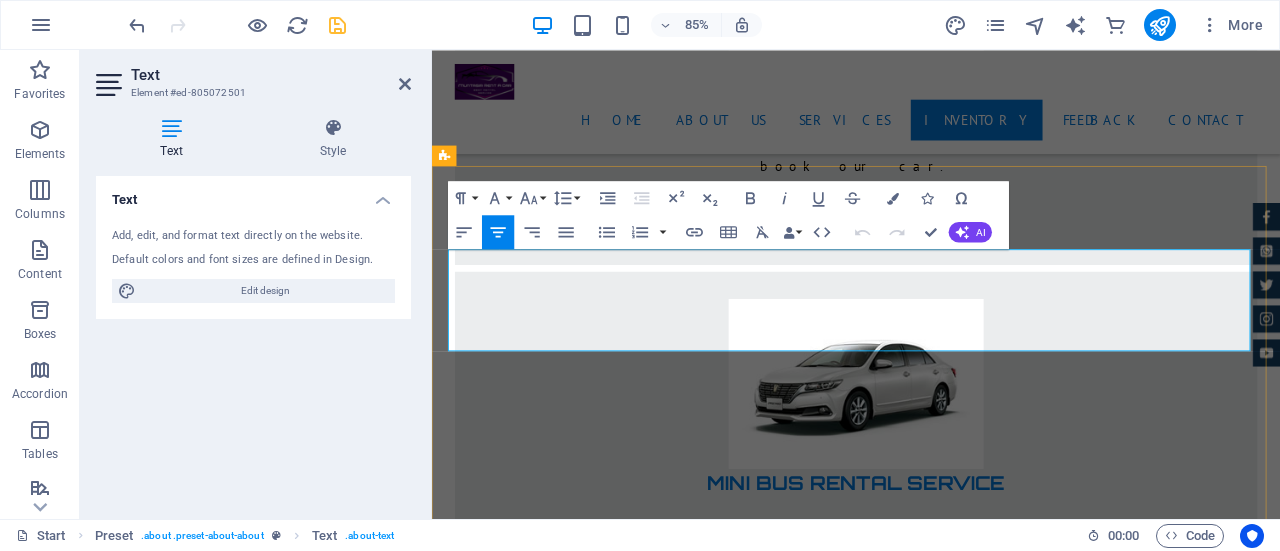 click on "[COMPANY]  is an ongoing success story. Our guiding principles, and humble beginning, revolve around personal honesty and integrity. We believe in strengthening our communities one neighborhood at a time, serving our customers as if they were our family, and rewarding hard work. These things are as true today as they were when we were founded in 2014. Today, our massive network means [COMPANY]  is a transportation solutions provider. We offering: 🚗 Cars 🚐 Microbuses 🚙 SUVs 🚘 Luxury Sedans (Mercedes-Benz, BMW) With a strong presence in 10+ locations across [CITY], we are always ready to serve—anytime, anywhere." at bounding box center (931, 16758) 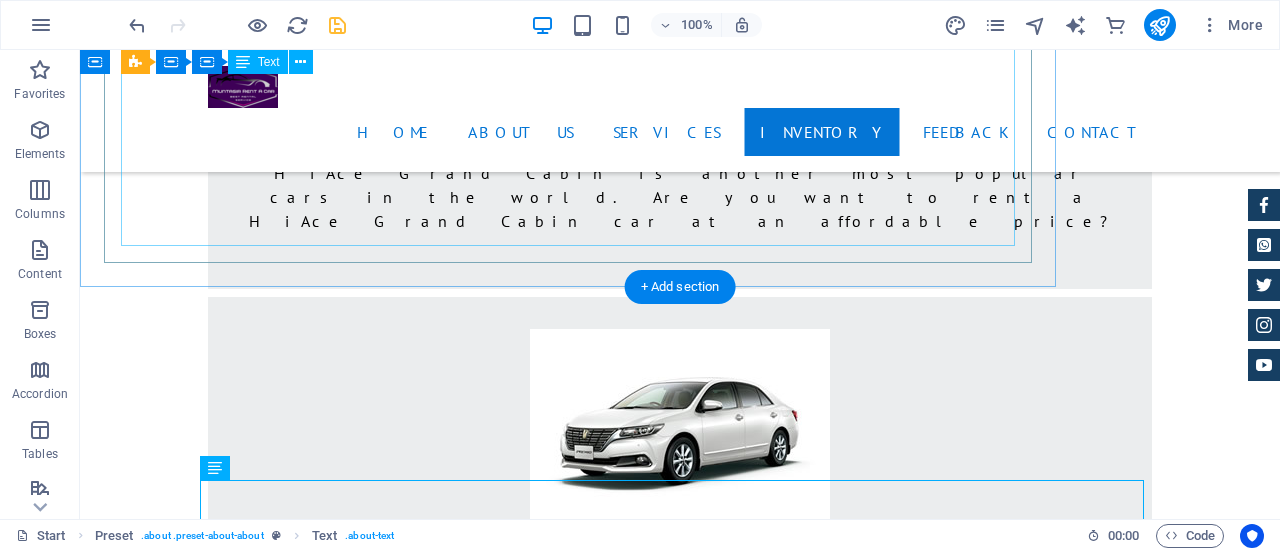 scroll, scrollTop: 9654, scrollLeft: 0, axis: vertical 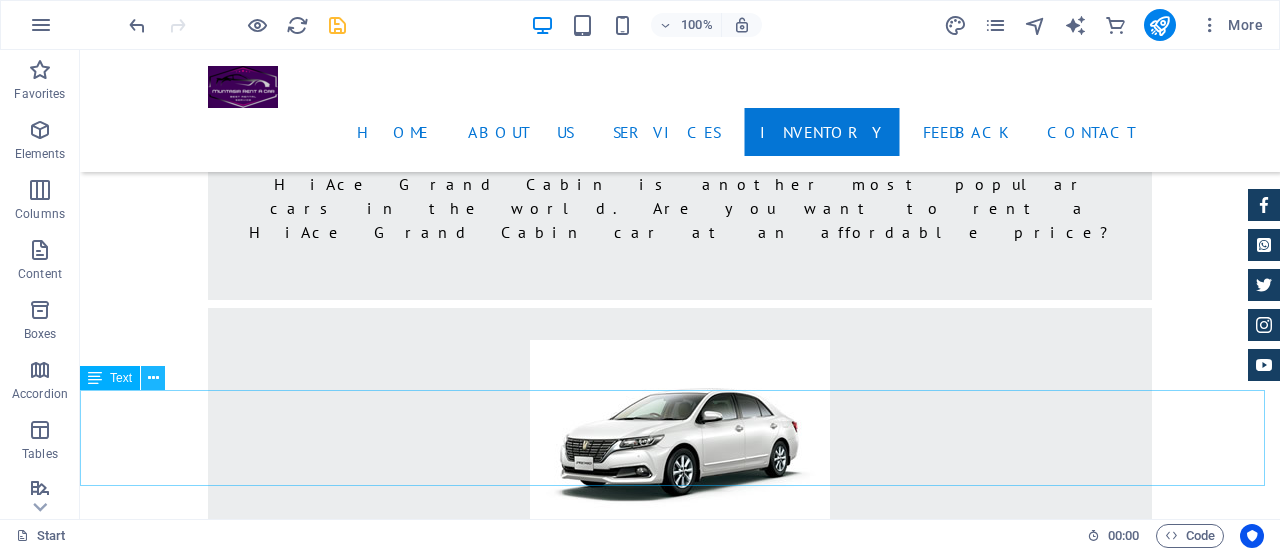 click at bounding box center [153, 378] 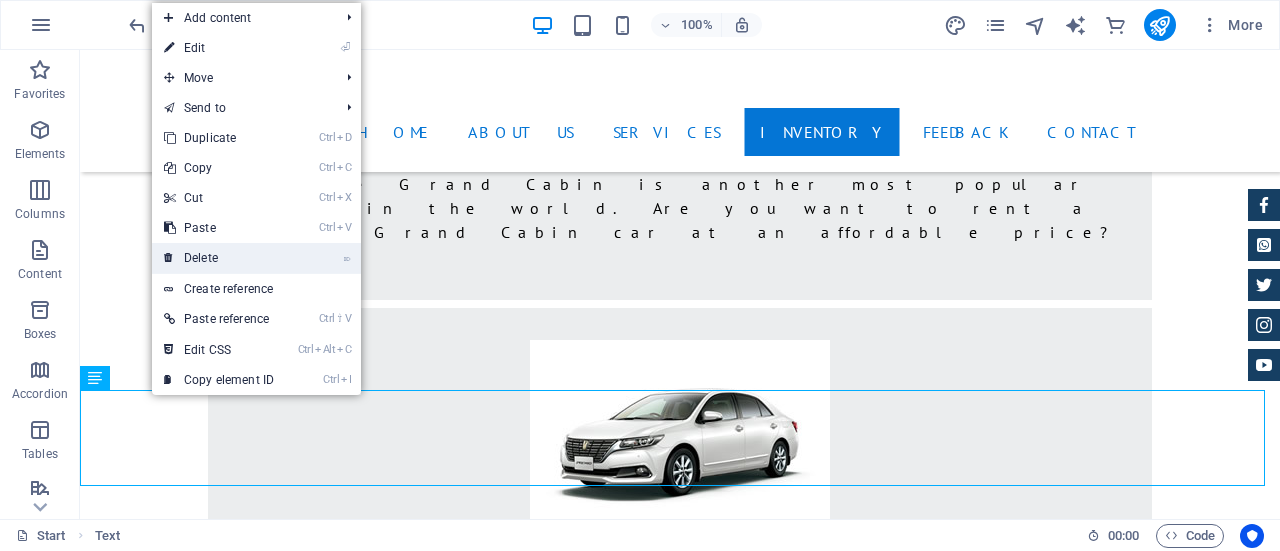 click on "⌦  Delete" at bounding box center [219, 258] 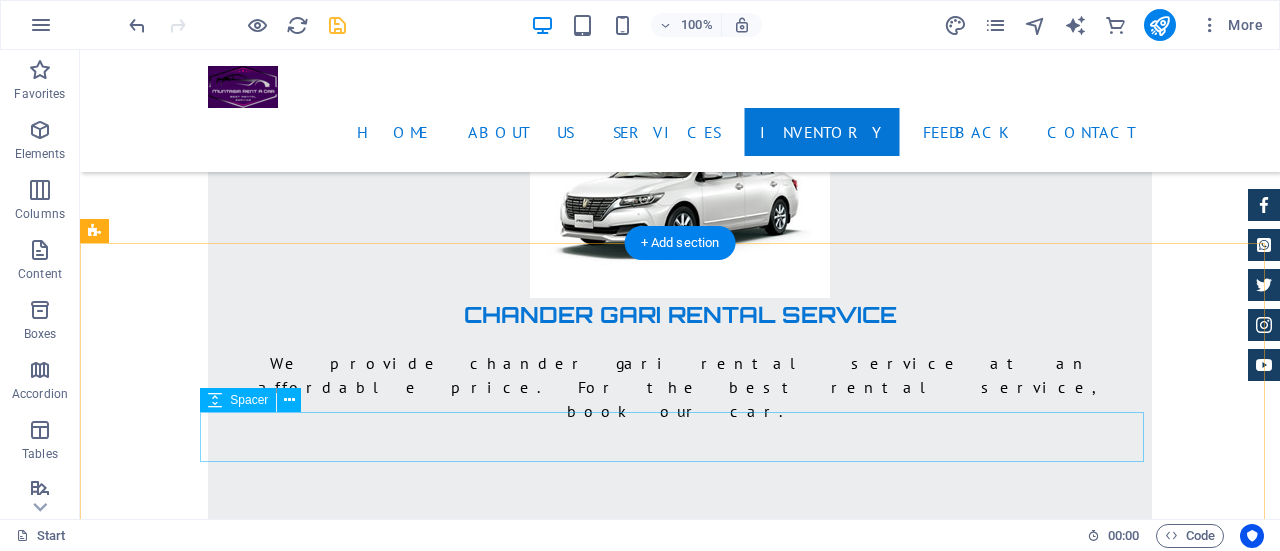 scroll, scrollTop: 9954, scrollLeft: 0, axis: vertical 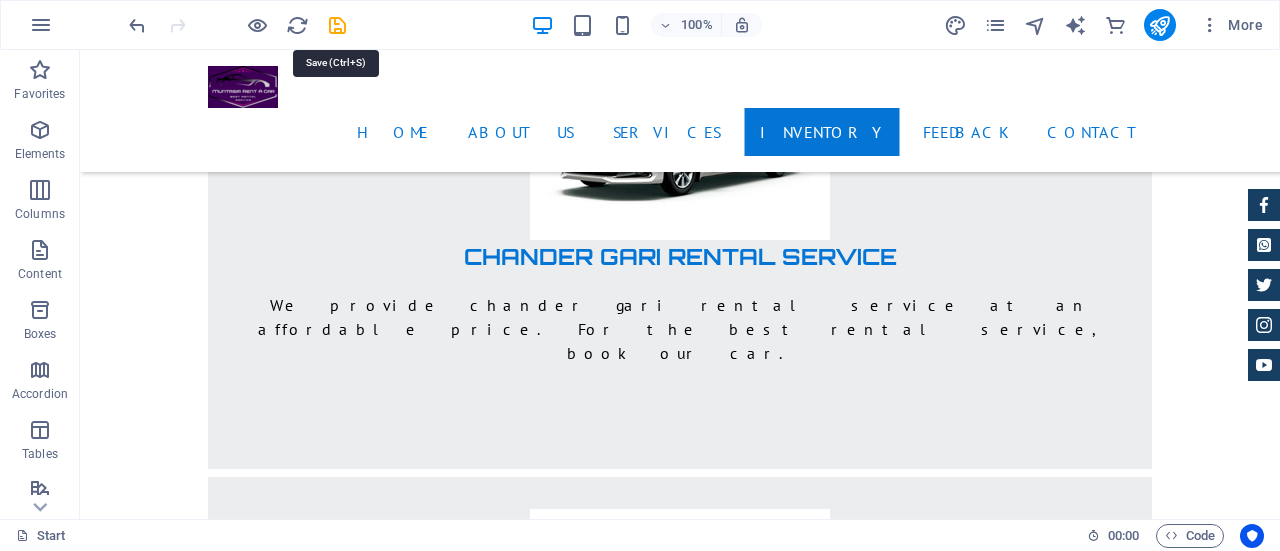 click at bounding box center (337, 25) 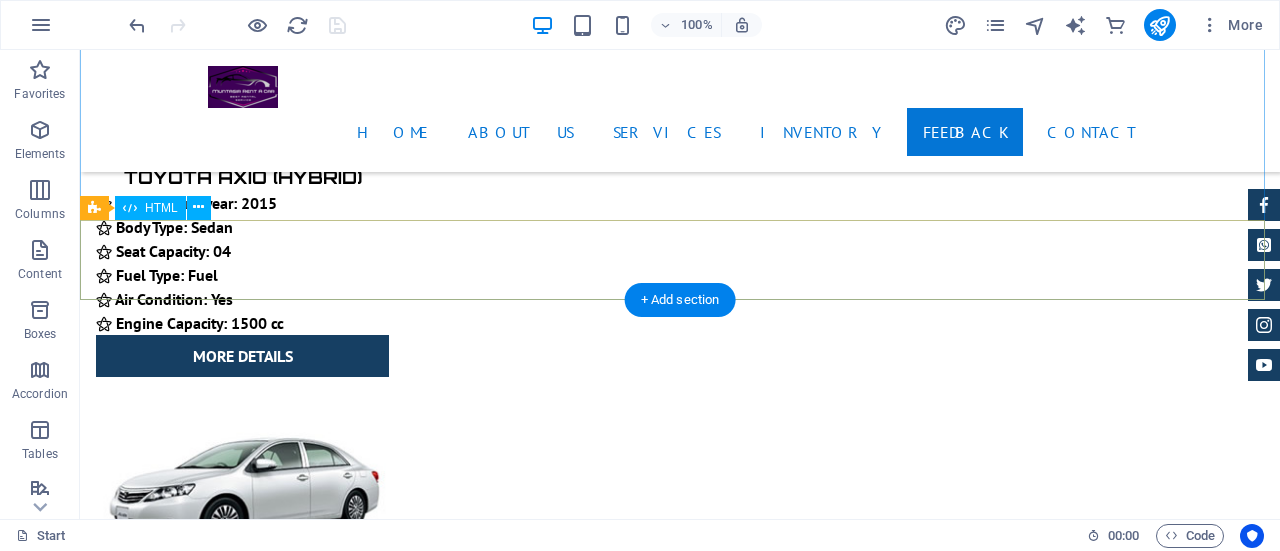 scroll, scrollTop: 11954, scrollLeft: 0, axis: vertical 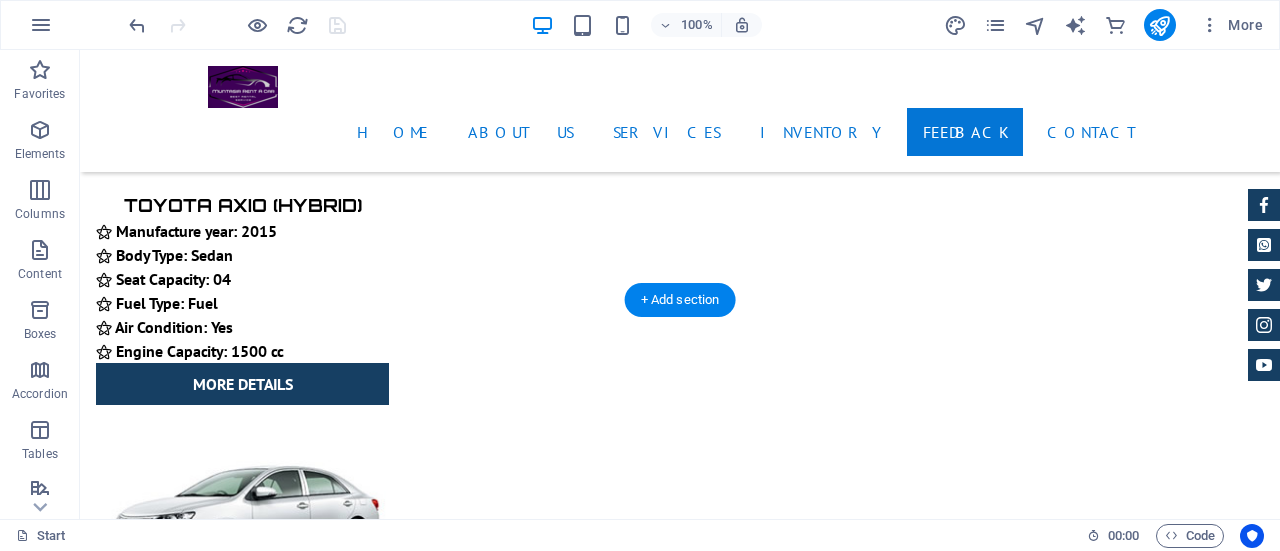 click at bounding box center [680, 23229] 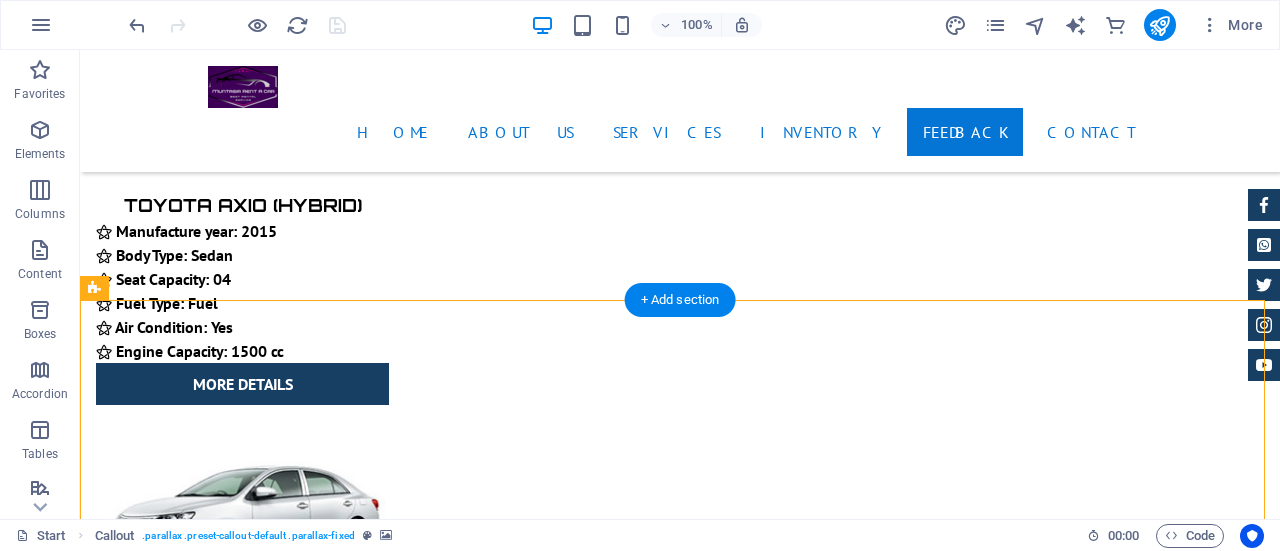 click at bounding box center (680, 23229) 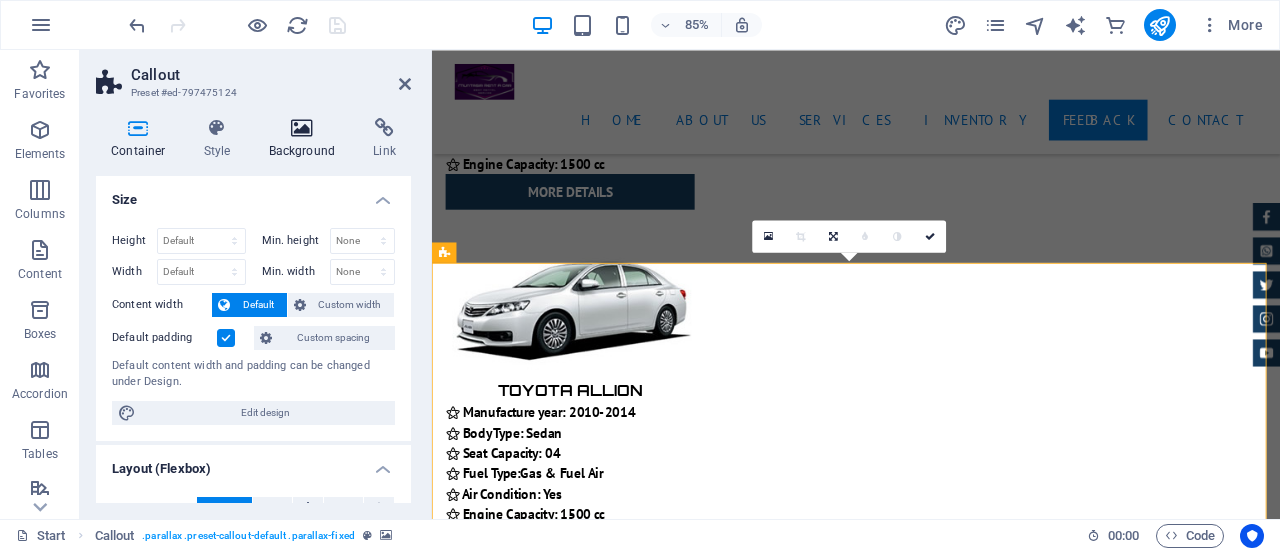 click at bounding box center (302, 128) 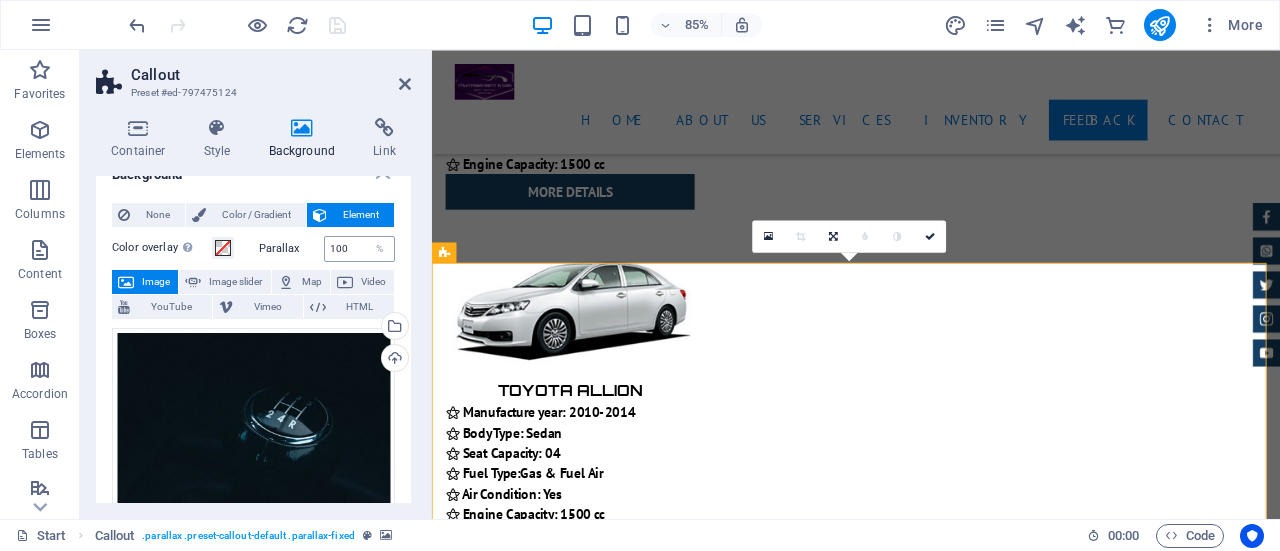 scroll, scrollTop: 0, scrollLeft: 0, axis: both 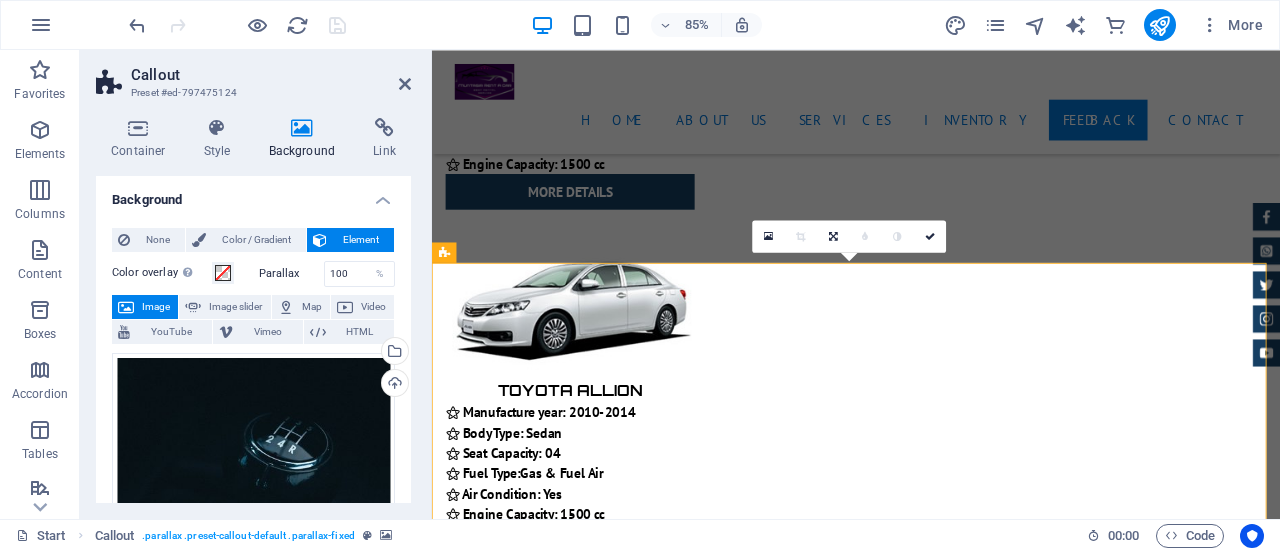 click on "Background" at bounding box center [306, 139] 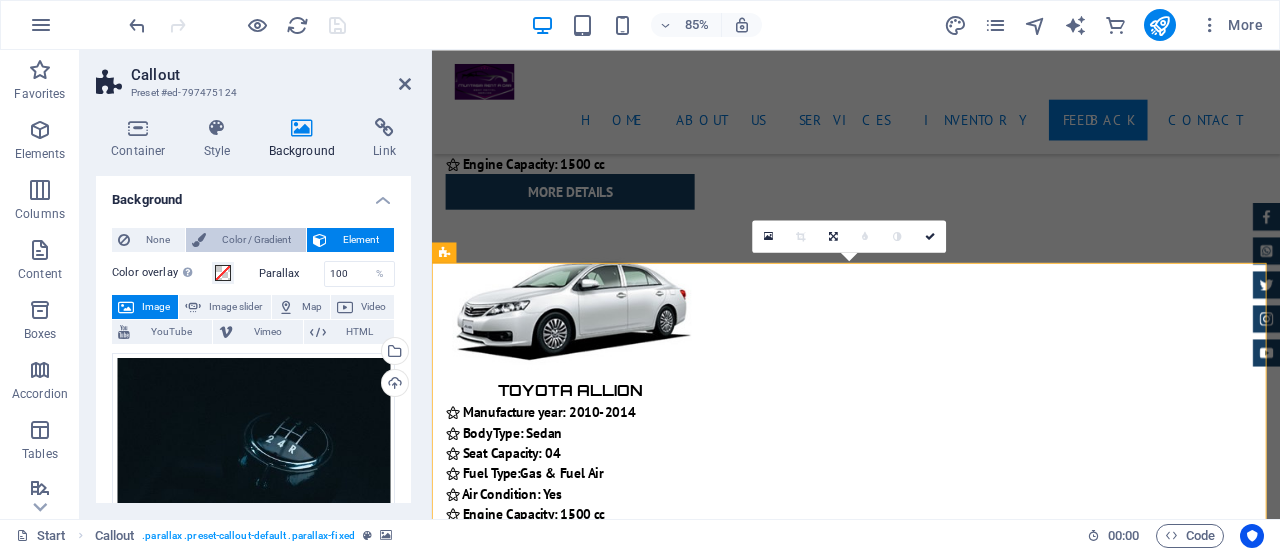 click on "Color / Gradient" at bounding box center [256, 240] 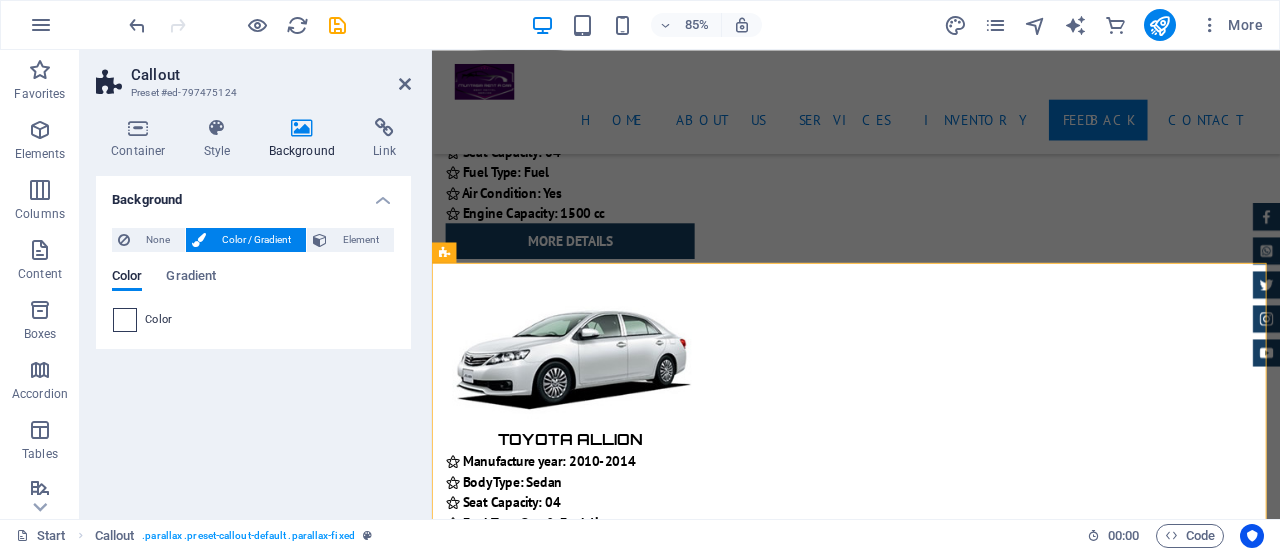click at bounding box center (125, 320) 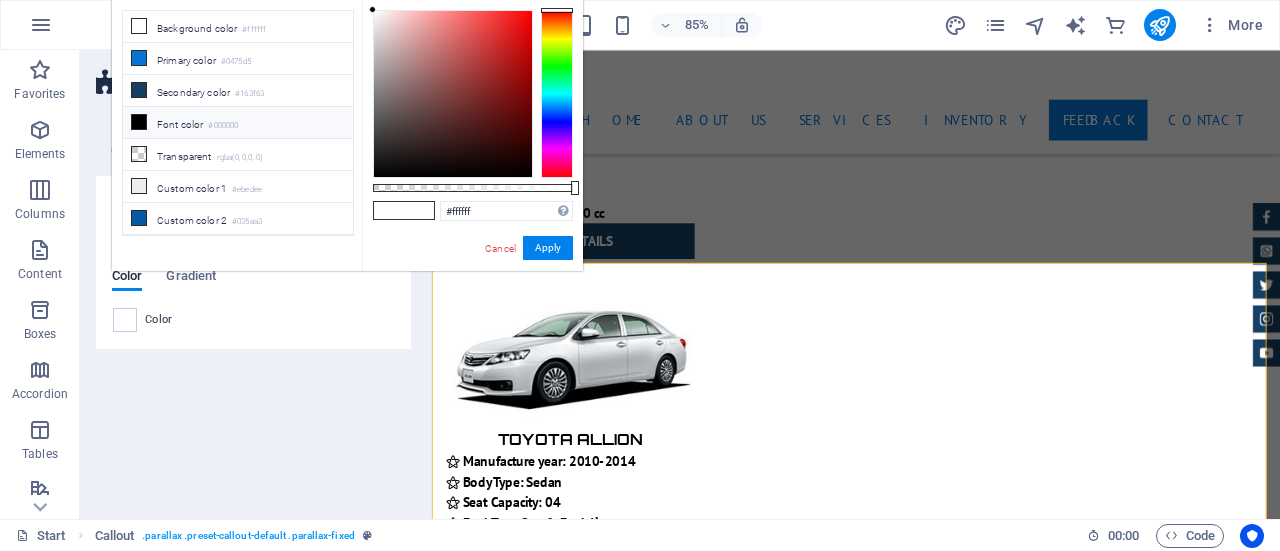 click at bounding box center (557, 94) 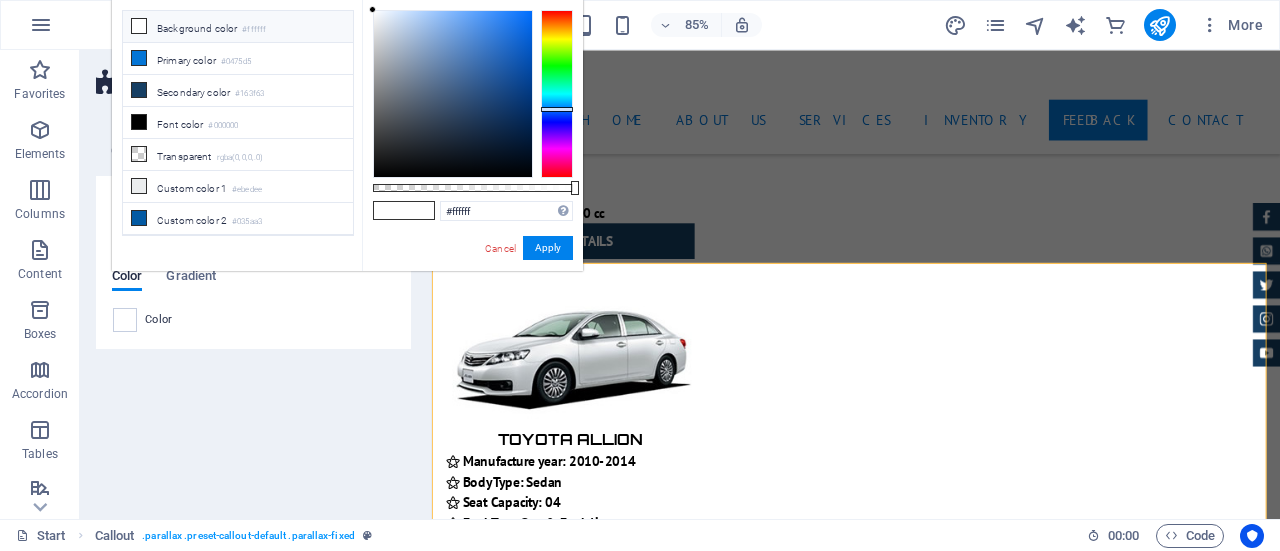 click at bounding box center (557, 94) 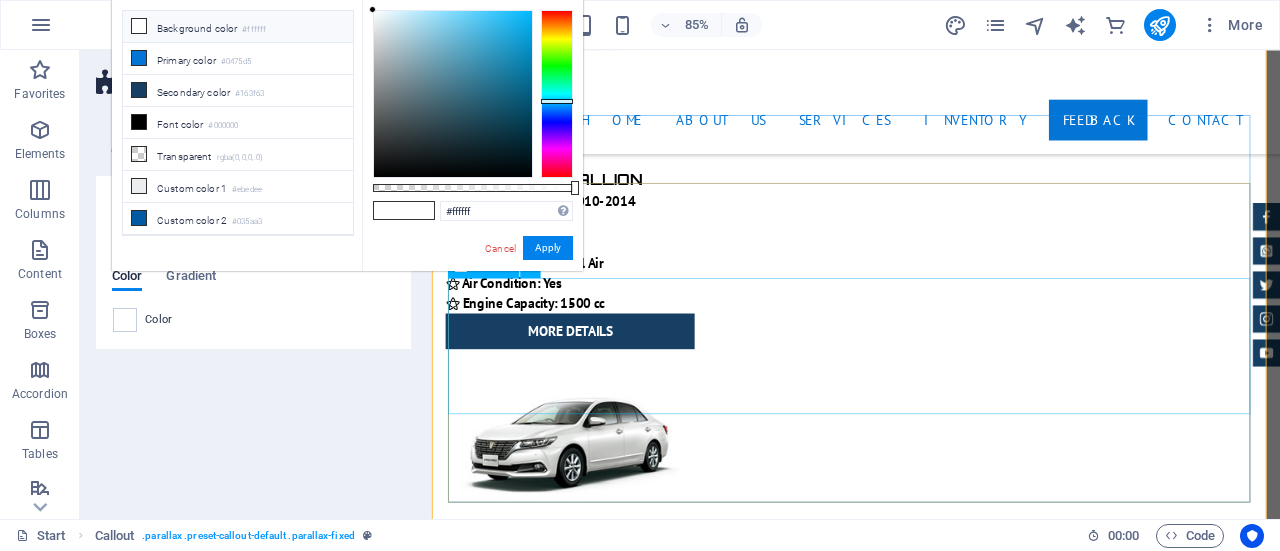 scroll, scrollTop: 12254, scrollLeft: 0, axis: vertical 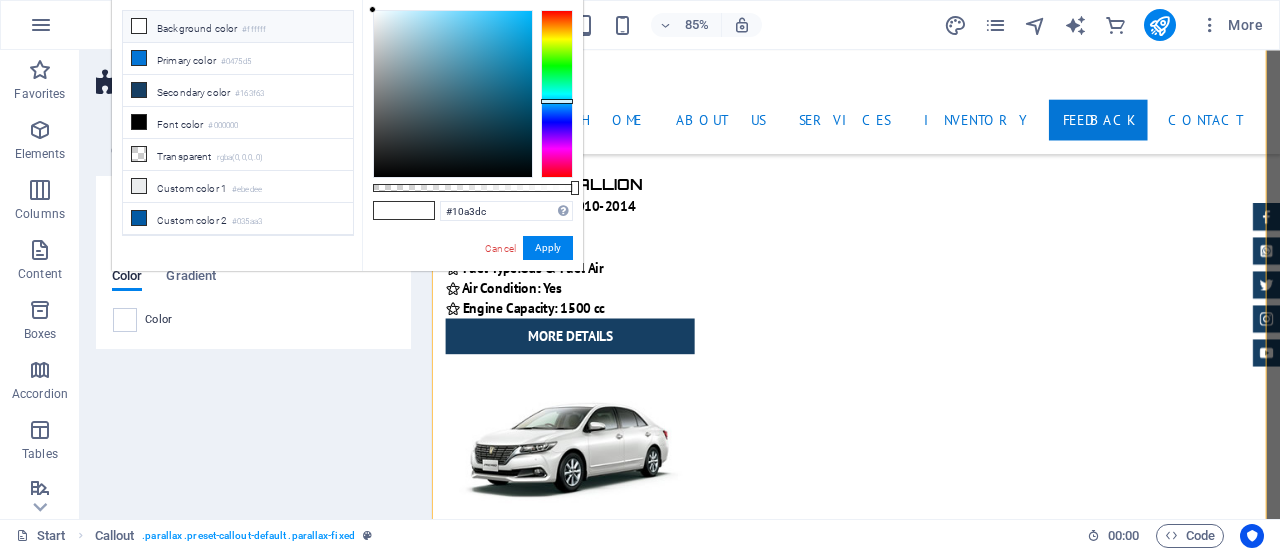 click at bounding box center (453, 94) 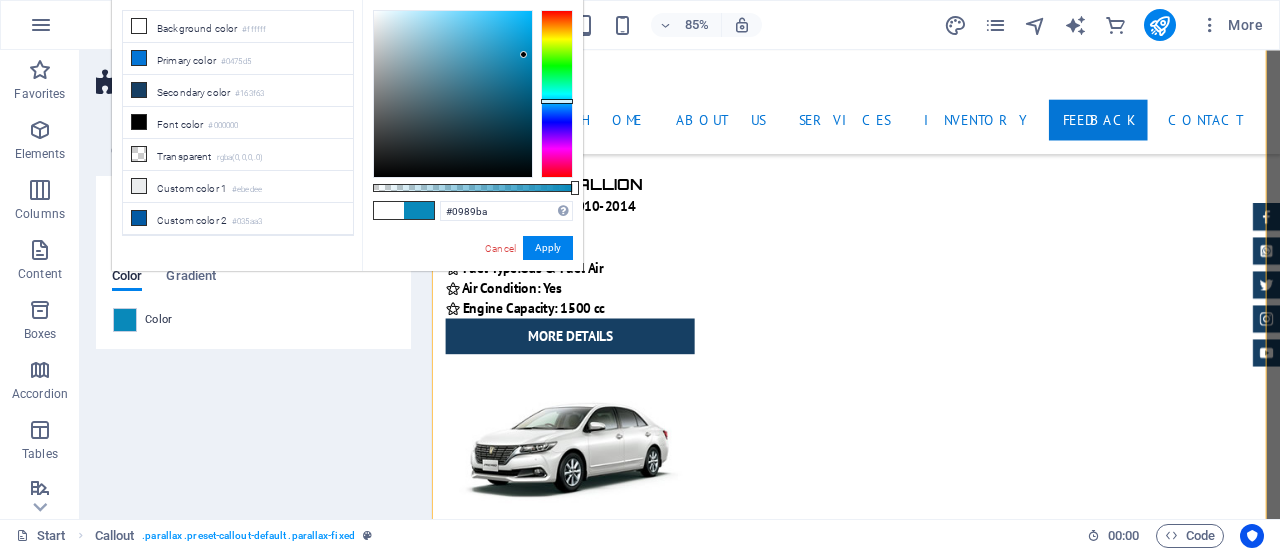 click at bounding box center (453, 94) 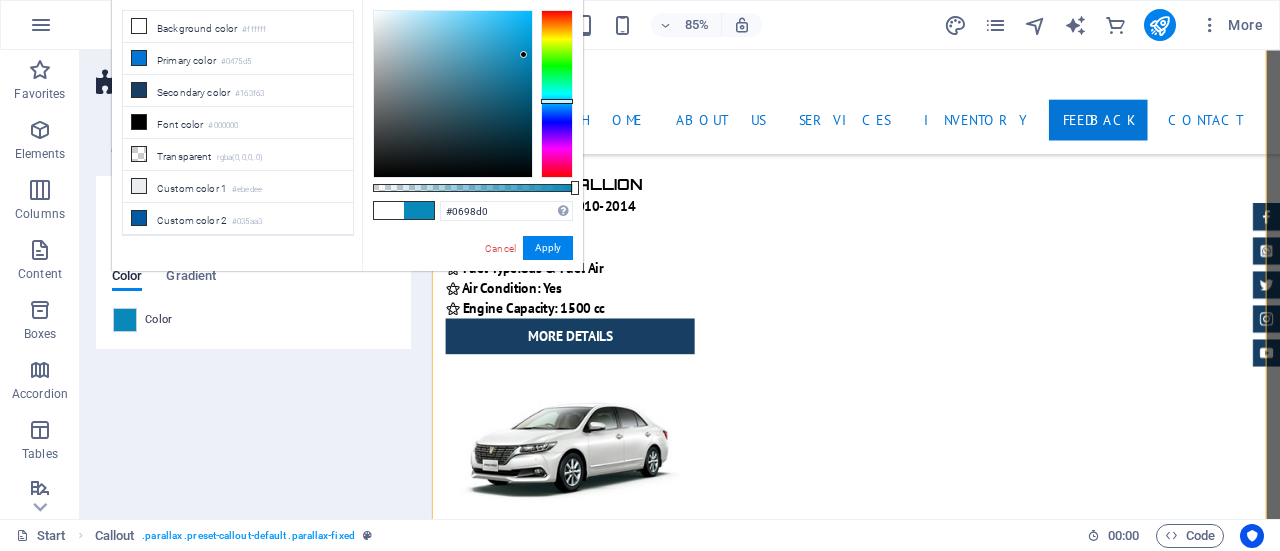 click at bounding box center (453, 94) 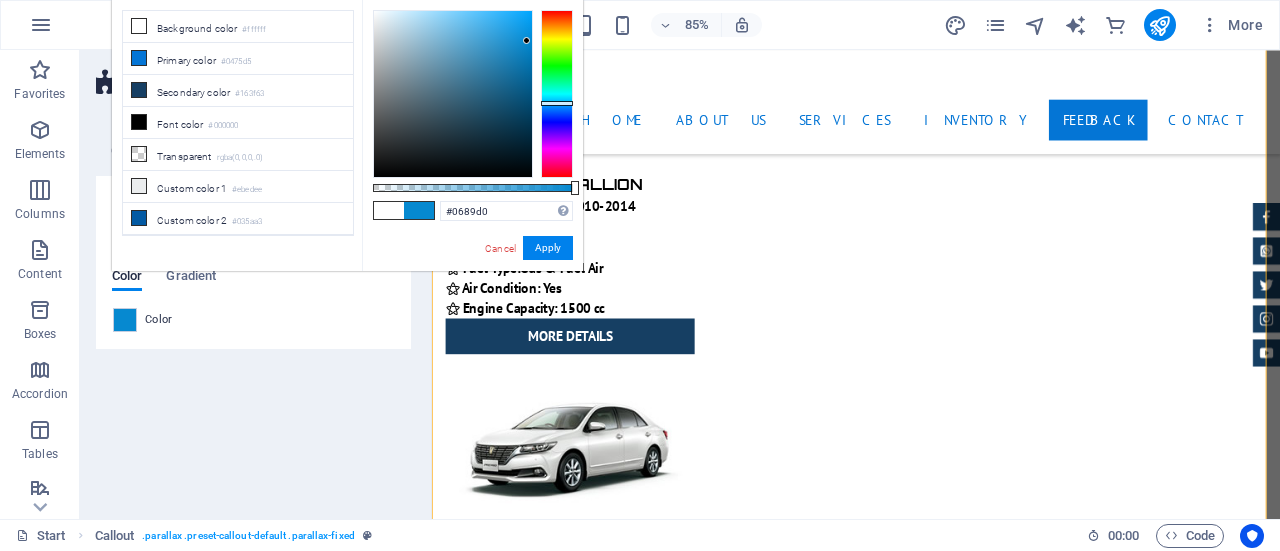 click at bounding box center (557, 94) 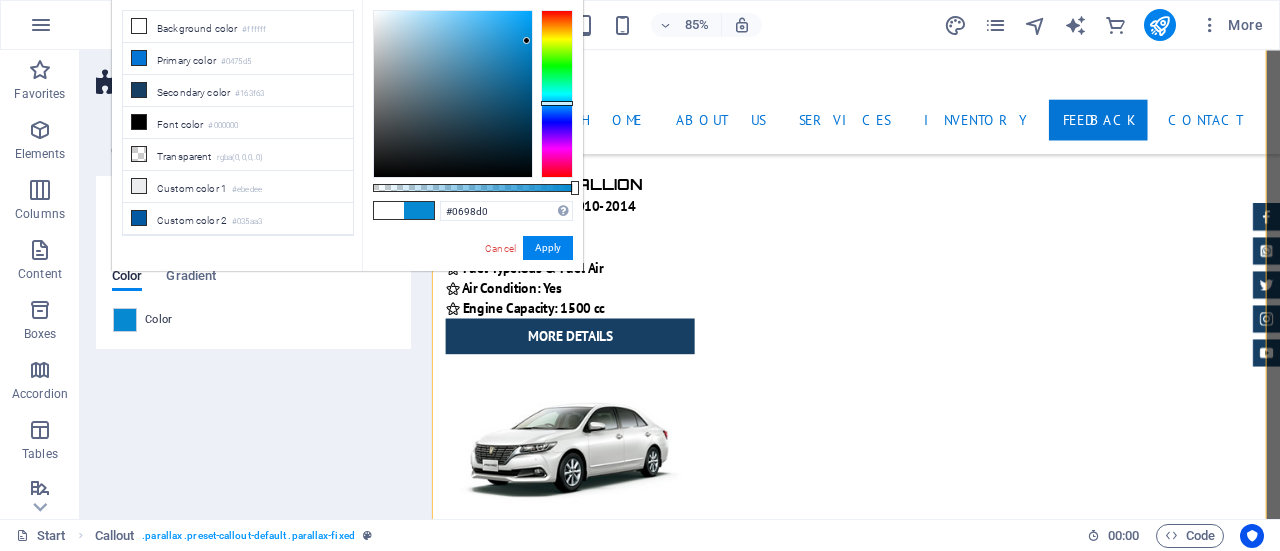 click at bounding box center (557, 103) 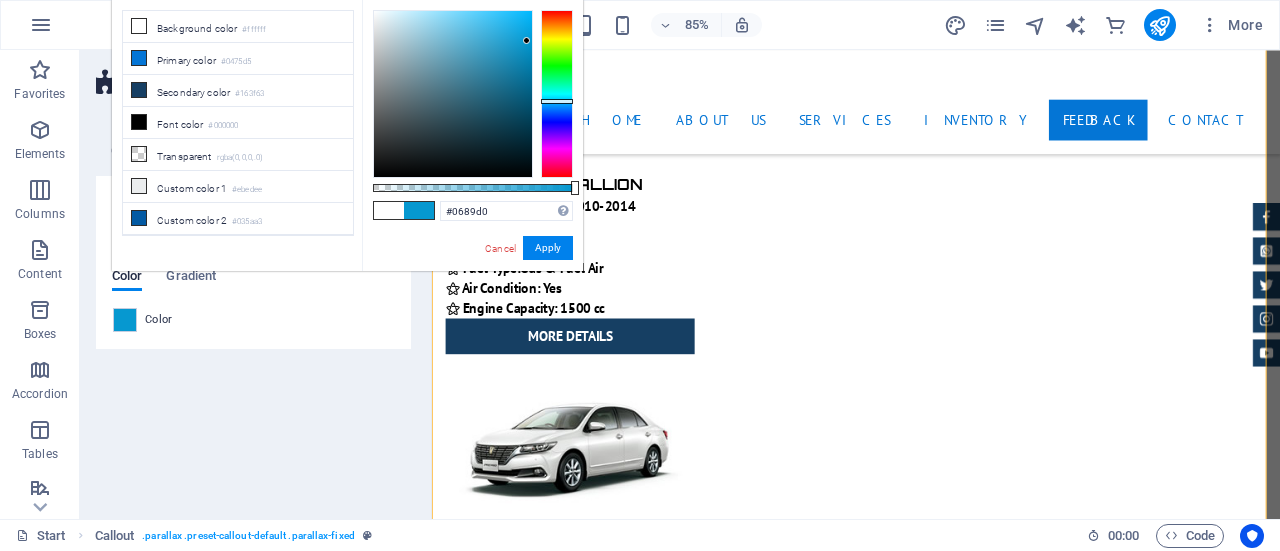 click at bounding box center (557, 94) 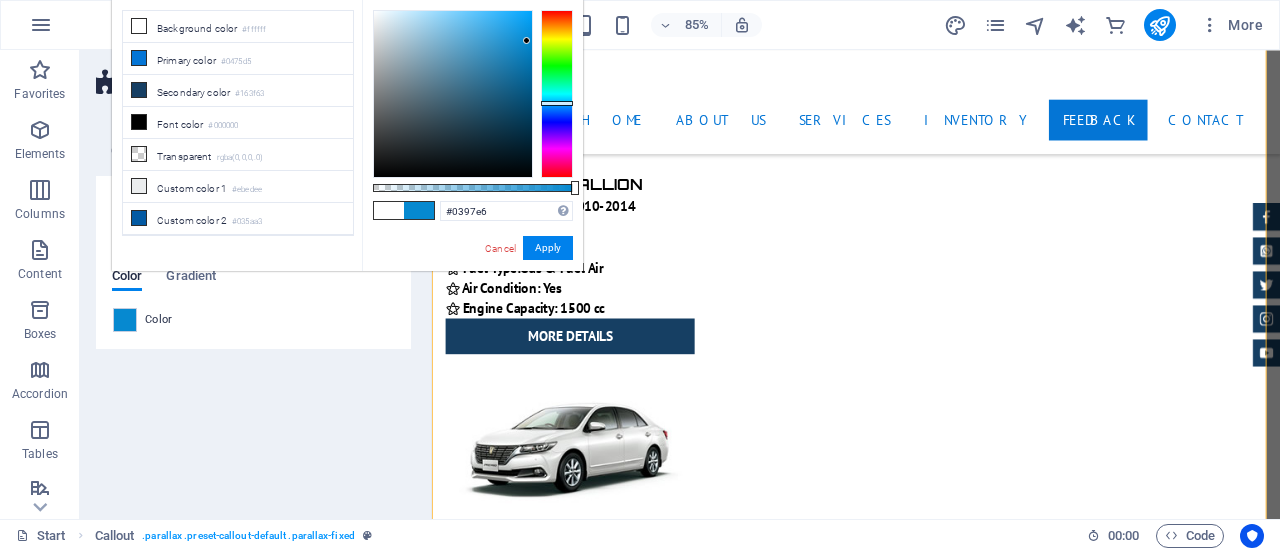 click at bounding box center (453, 94) 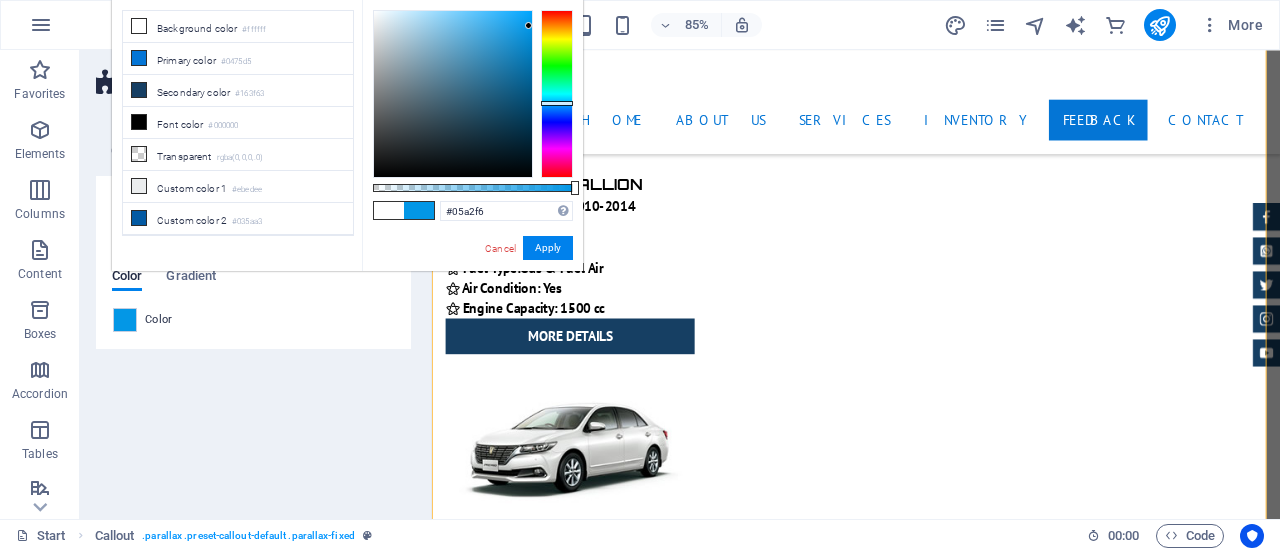 click at bounding box center [453, 94] 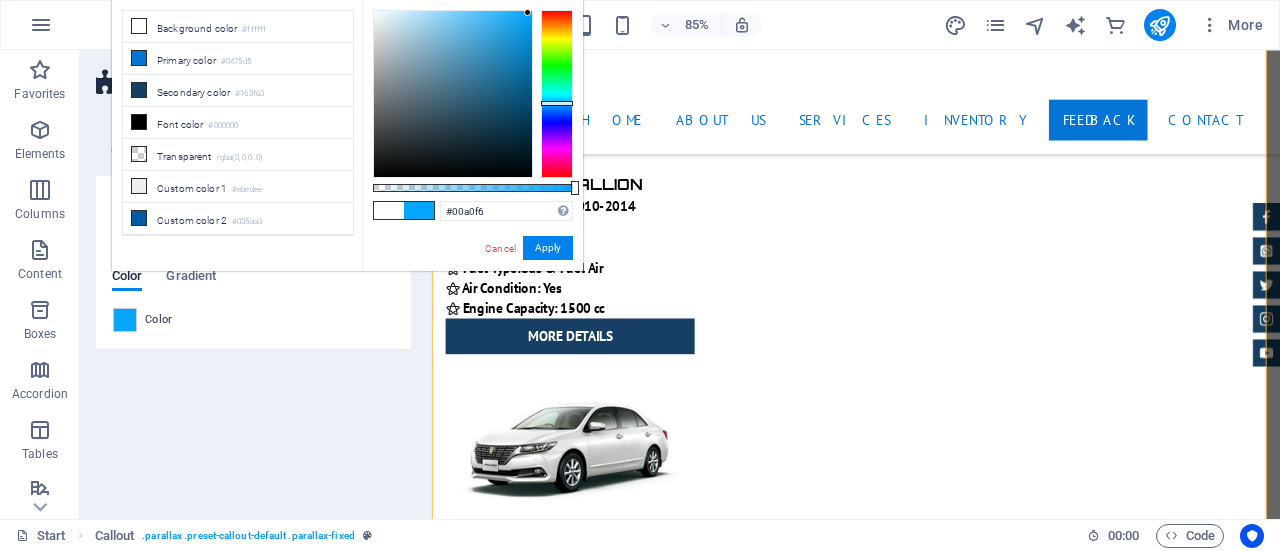 type on "#009ff4" 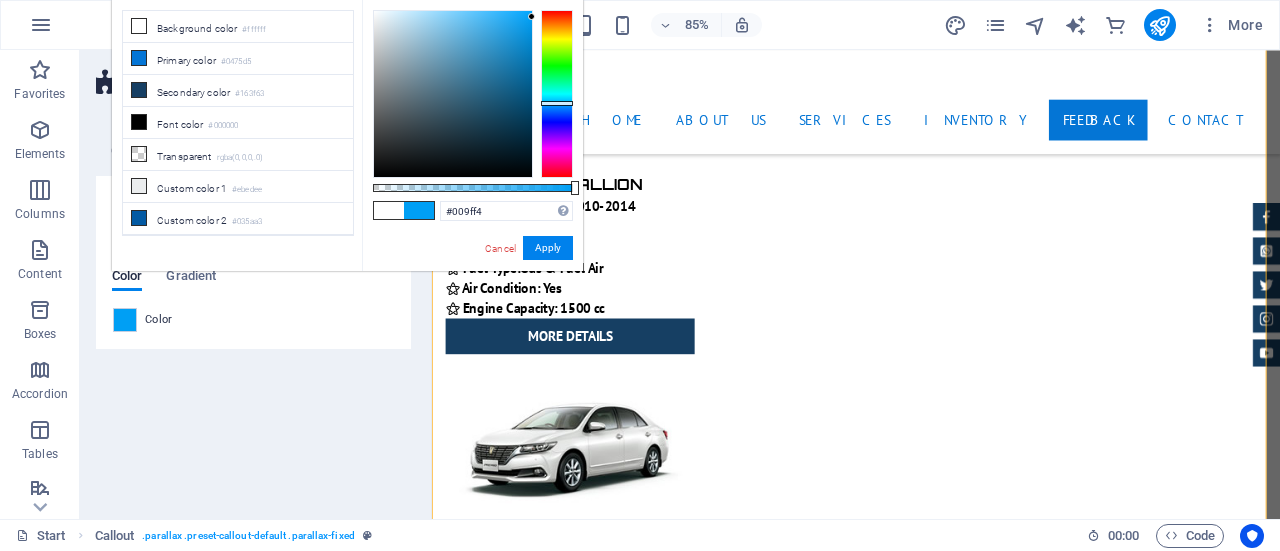 click at bounding box center [473, 94] 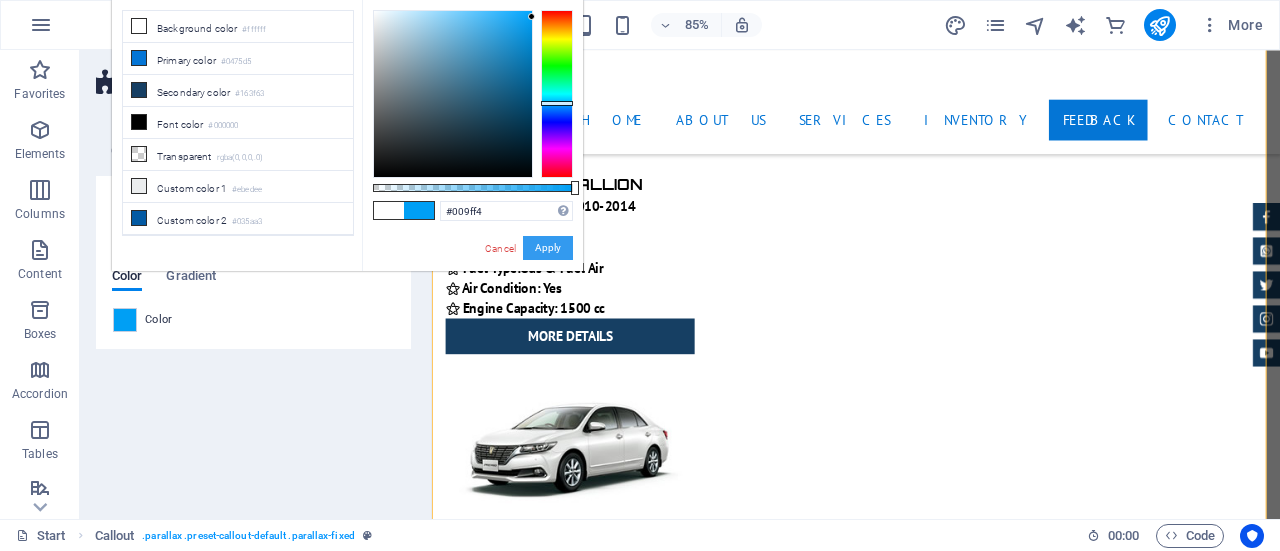 click on "Apply" at bounding box center [548, 248] 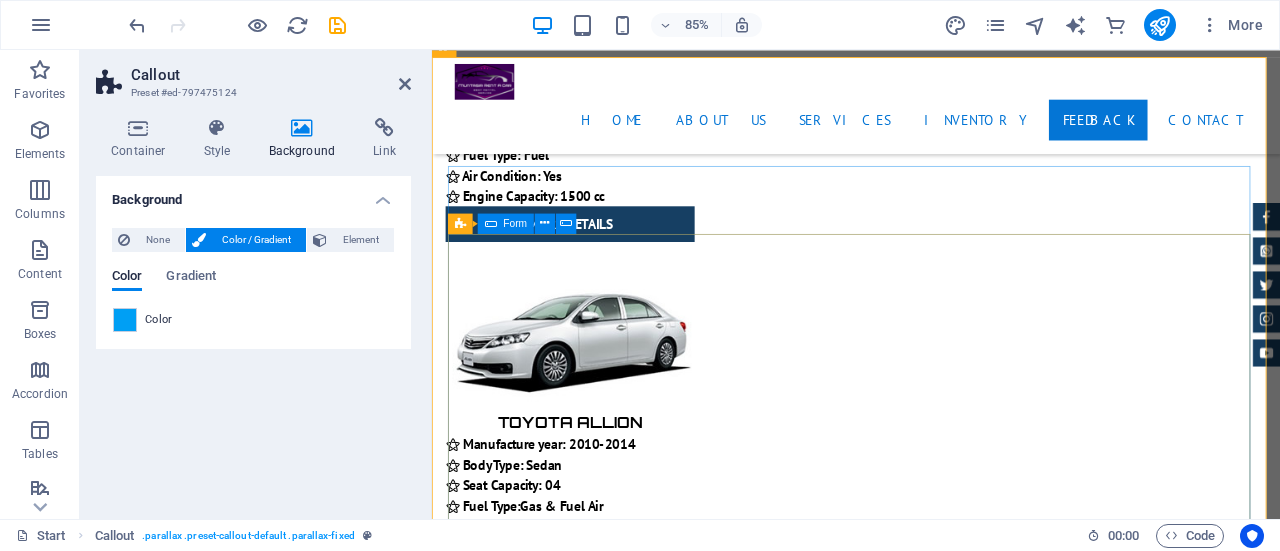 scroll, scrollTop: 12254, scrollLeft: 0, axis: vertical 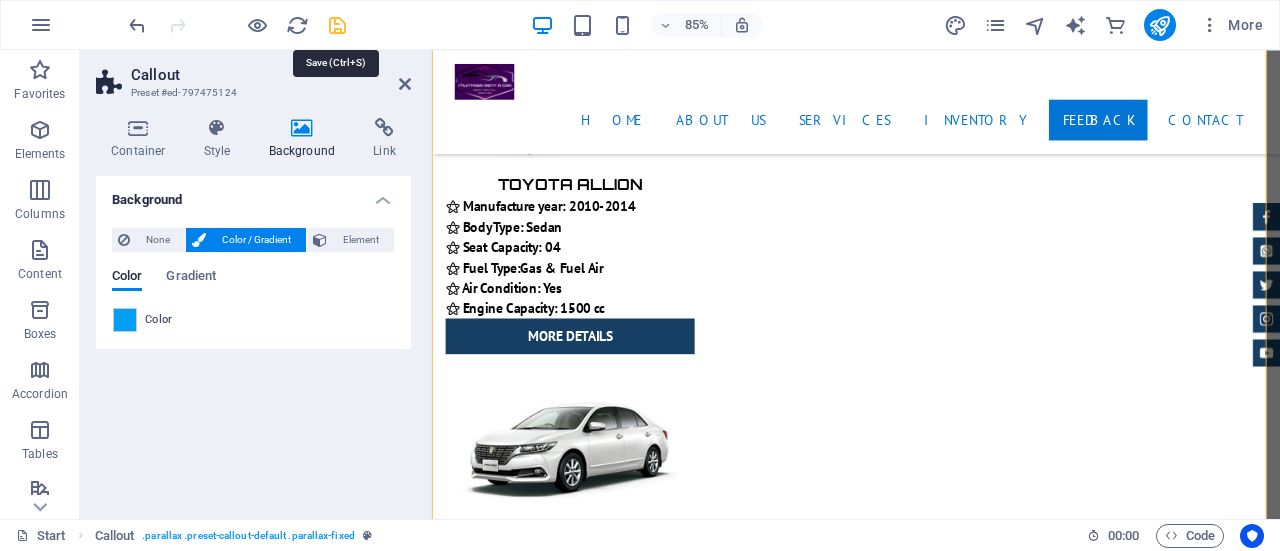 click at bounding box center (337, 25) 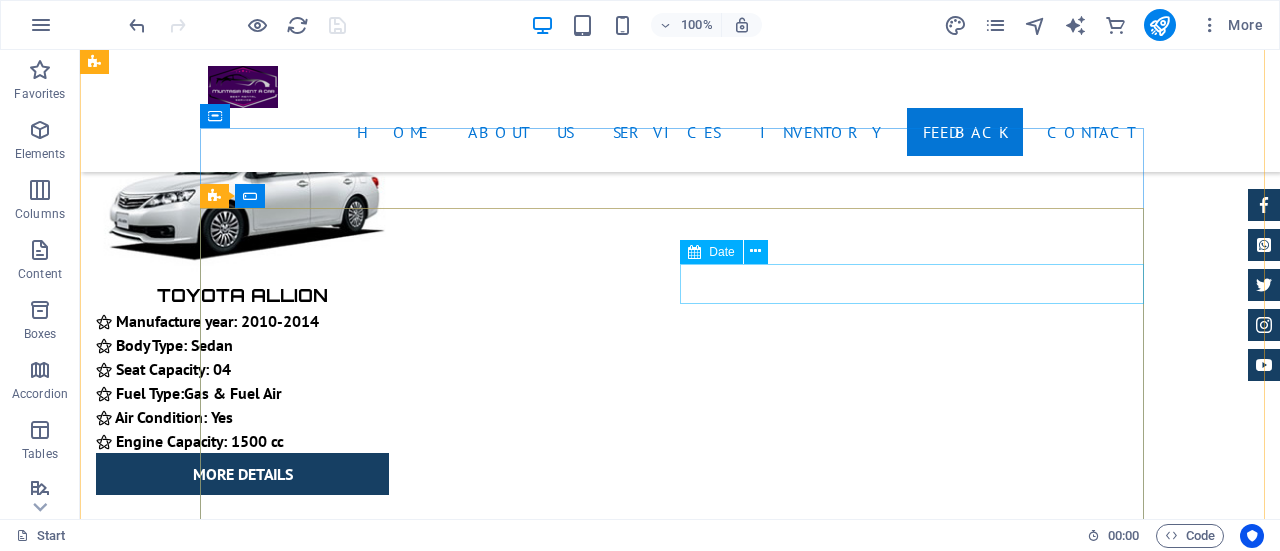 scroll, scrollTop: 12254, scrollLeft: 0, axis: vertical 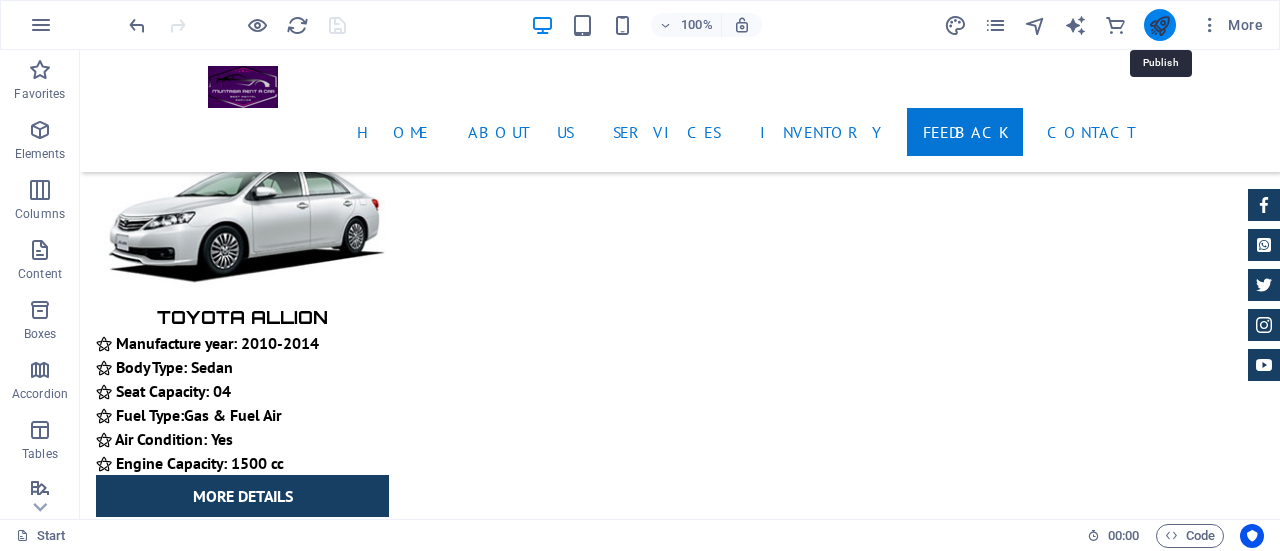 click at bounding box center [1159, 25] 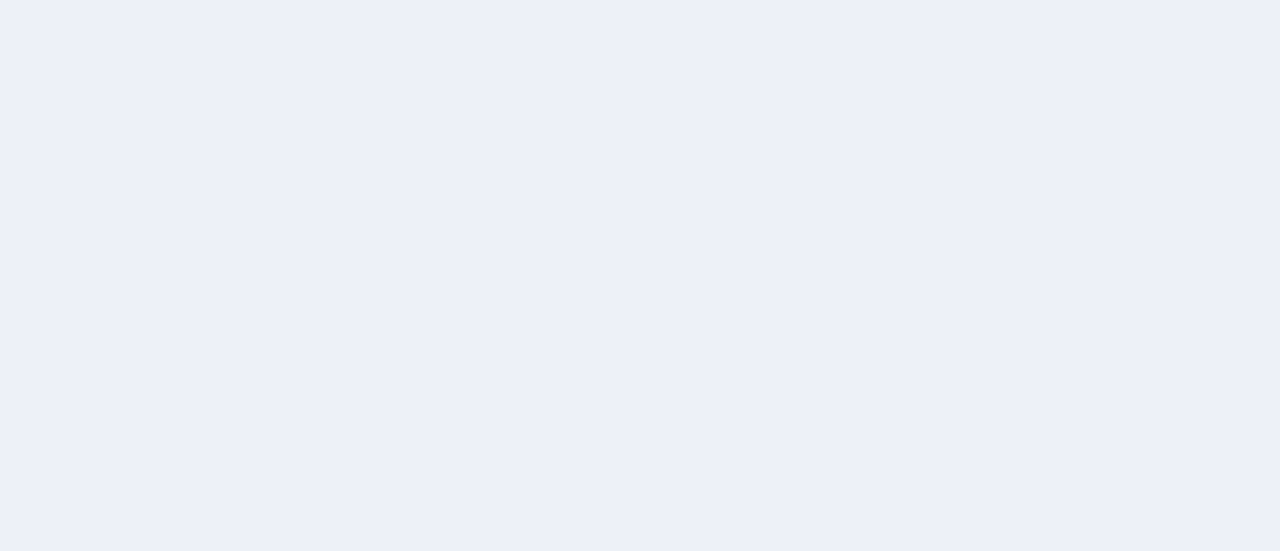 scroll, scrollTop: 0, scrollLeft: 0, axis: both 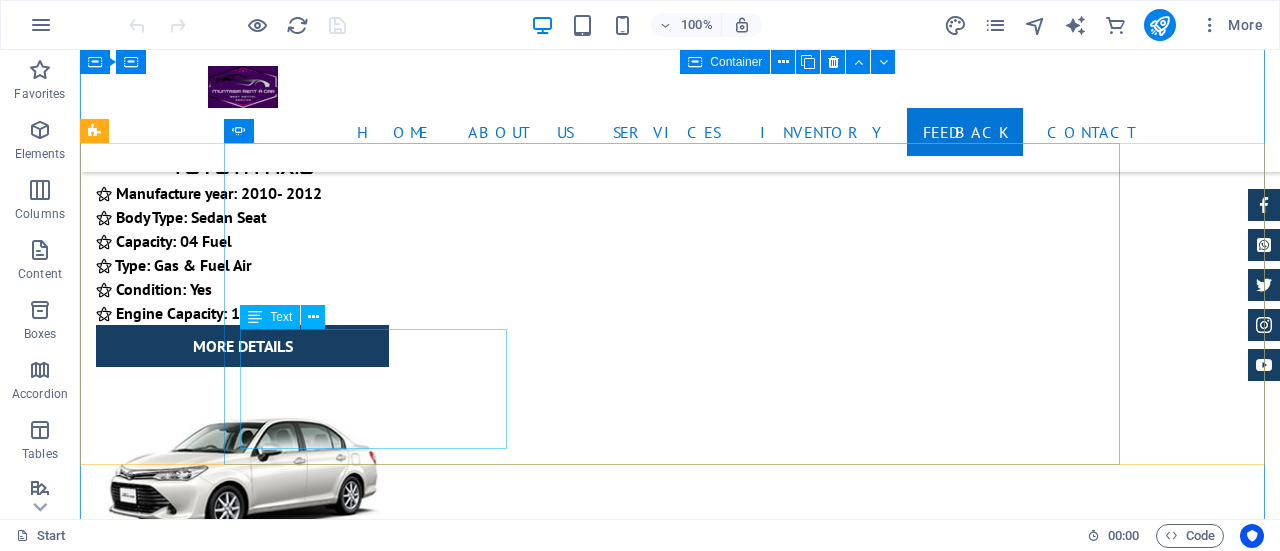 click on "[FIRST] [LAST]  -  Lorem ipsum dolor sit amet, consetetur sadipscing elitr, sed diam nonumy eirmod tempor invidunt ut labore et dolore magna aliquyam erat." at bounding box center [-532, 20509] 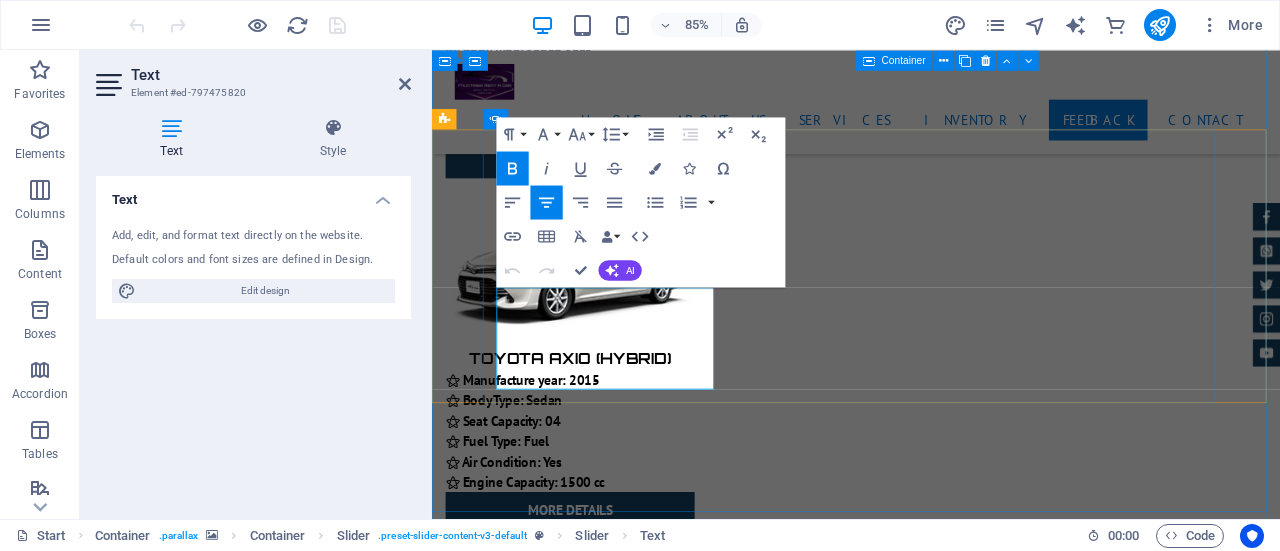 drag, startPoint x: 603, startPoint y: 343, endPoint x: 708, endPoint y: 433, distance: 138.29317 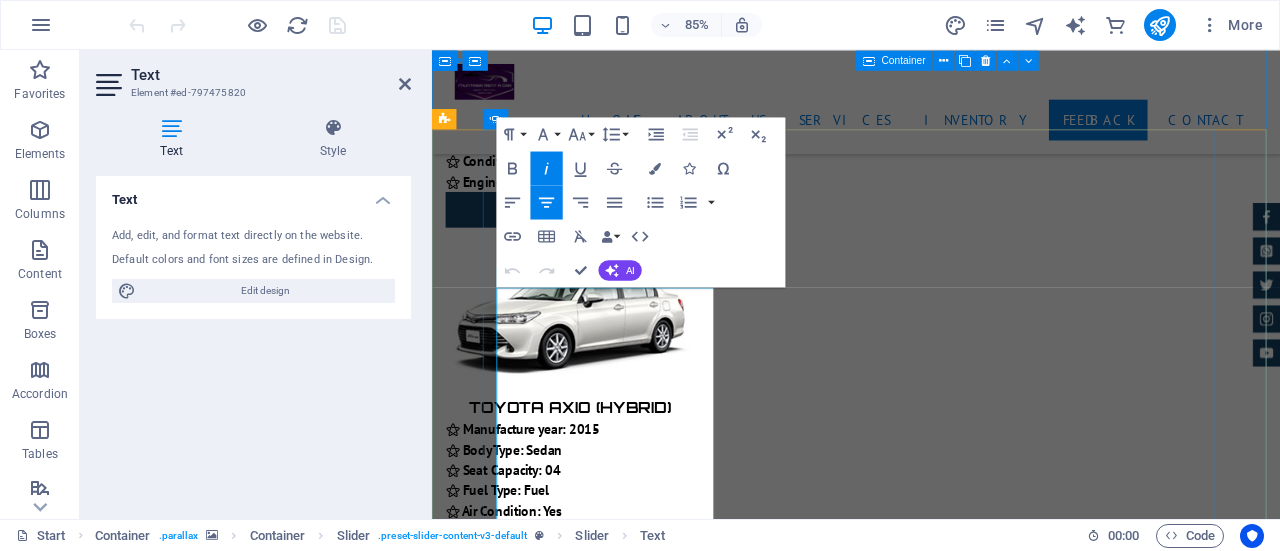 scroll, scrollTop: 6788, scrollLeft: 2, axis: both 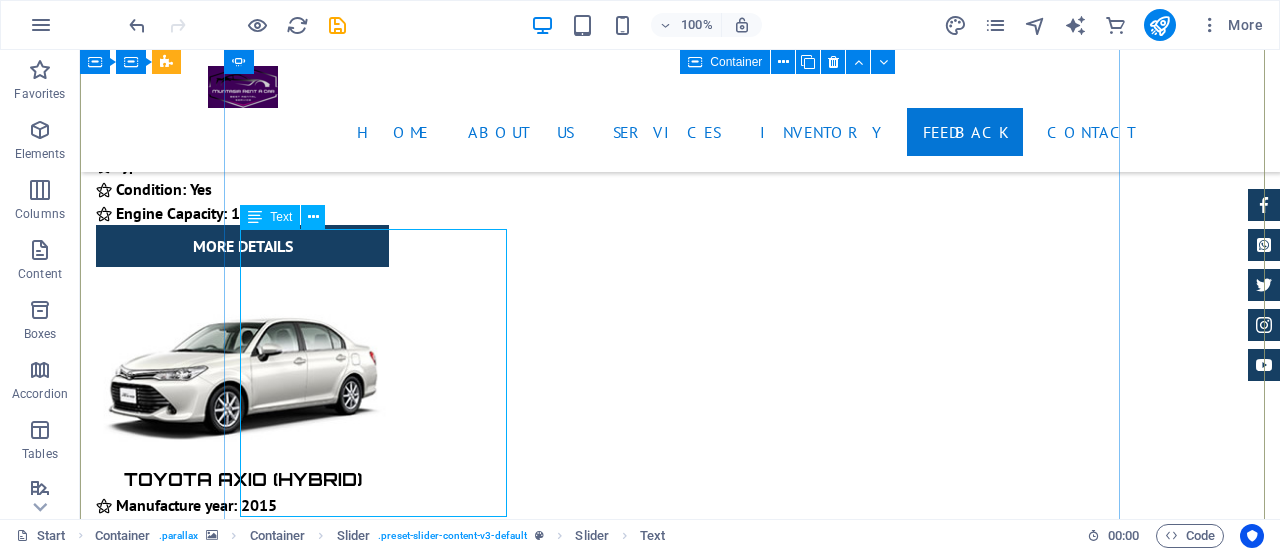click on "[FIRST] [LAST]  - We hired Noah Hybrid from Muntasir Rent A Car last week for a day trip to Gazipur. Car arrived well ahead of time in the morning. It's a clean and nice car. There were complementary bottles of water, cookies and chocolates in the vehicle for all 5 passengers. The driver was also decent and well behaved. Overall it was a pleasant and comfortable journey with family. I liked this and recommend." at bounding box center [-532, 20913] 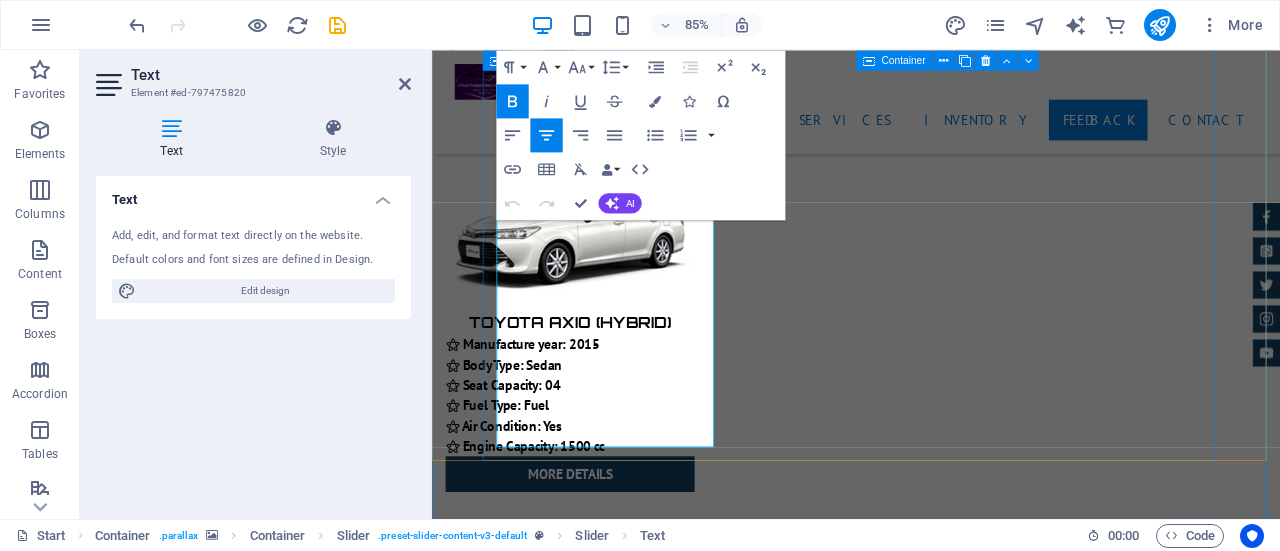 scroll, scrollTop: 11480, scrollLeft: 0, axis: vertical 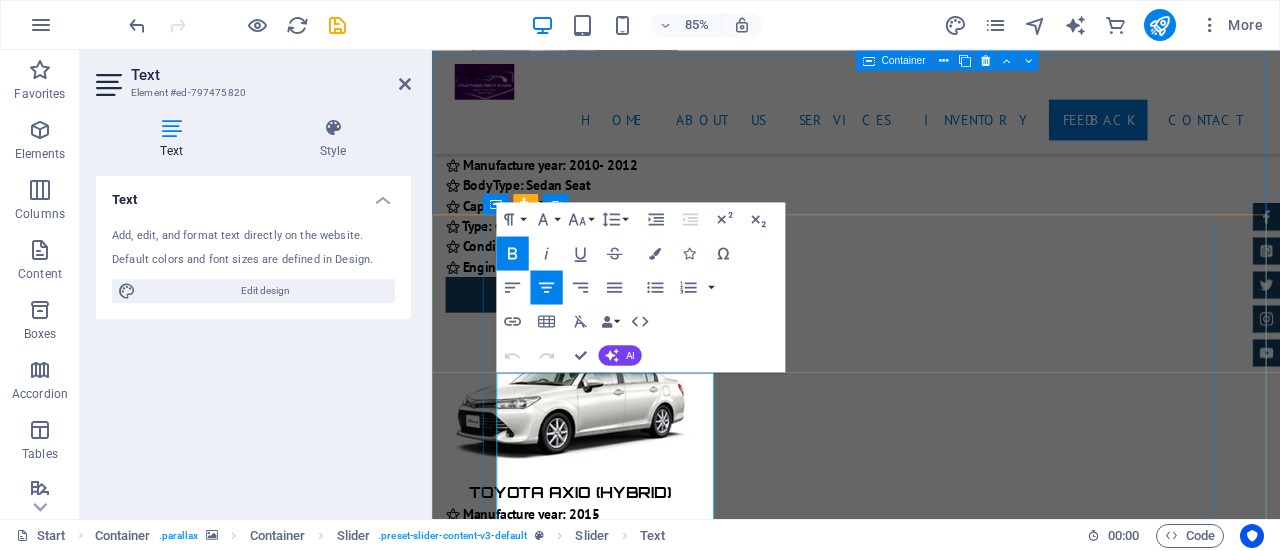 drag, startPoint x: 587, startPoint y: 441, endPoint x: 519, endPoint y: 445, distance: 68.117546 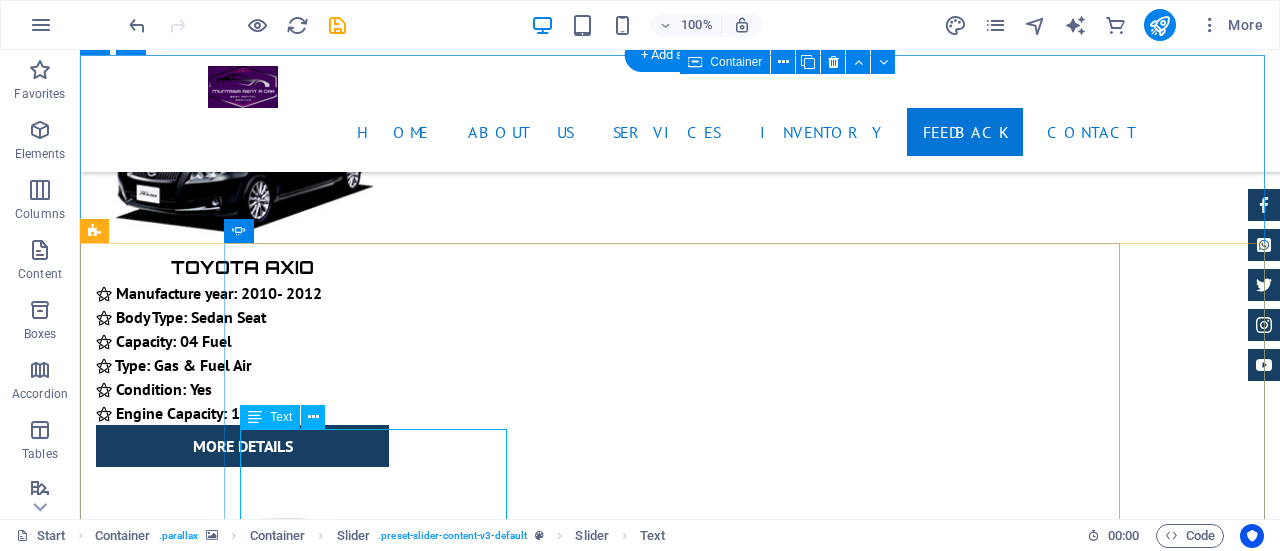 click on "[FIRST] [LAST]- We hired Noah Hybrid from Muntasir Rent A Car last week for a day trip to Gazipur. Car arrived well ahead of time in the morning. It's a clean and nice car. There were complementary bottles of water, cookies and chocolates in the vehicle for all 5 passengers. The driver was also decent and well behaved. Overall it was a pleasant and comfortable journey with family. I liked this and recommend." at bounding box center [-532, 21113] 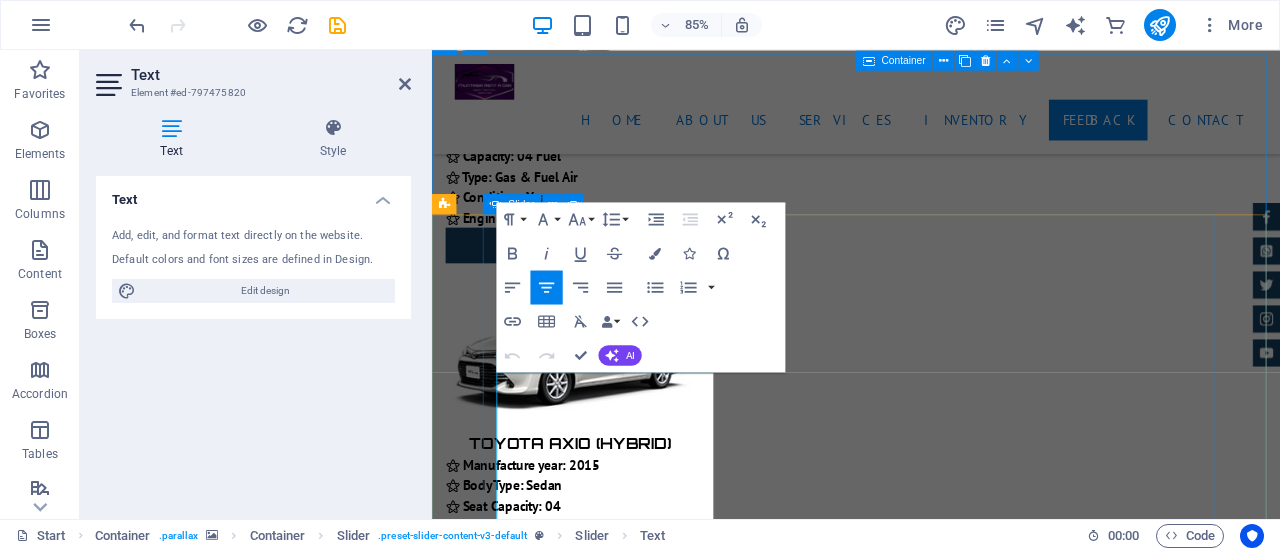 drag, startPoint x: 596, startPoint y: 444, endPoint x: 502, endPoint y: 444, distance: 94 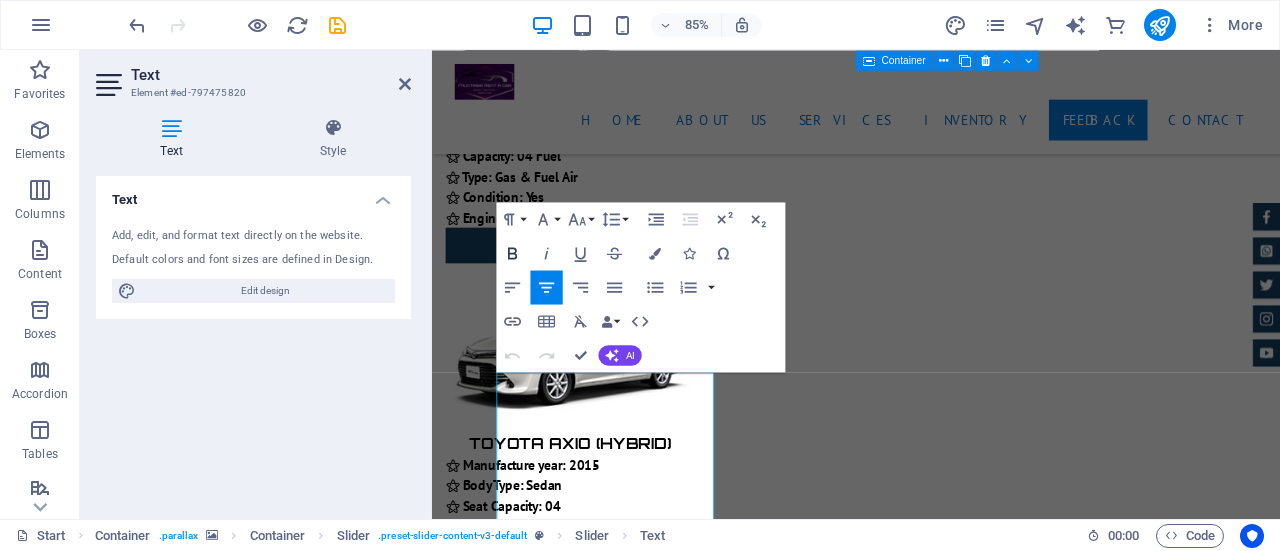 click 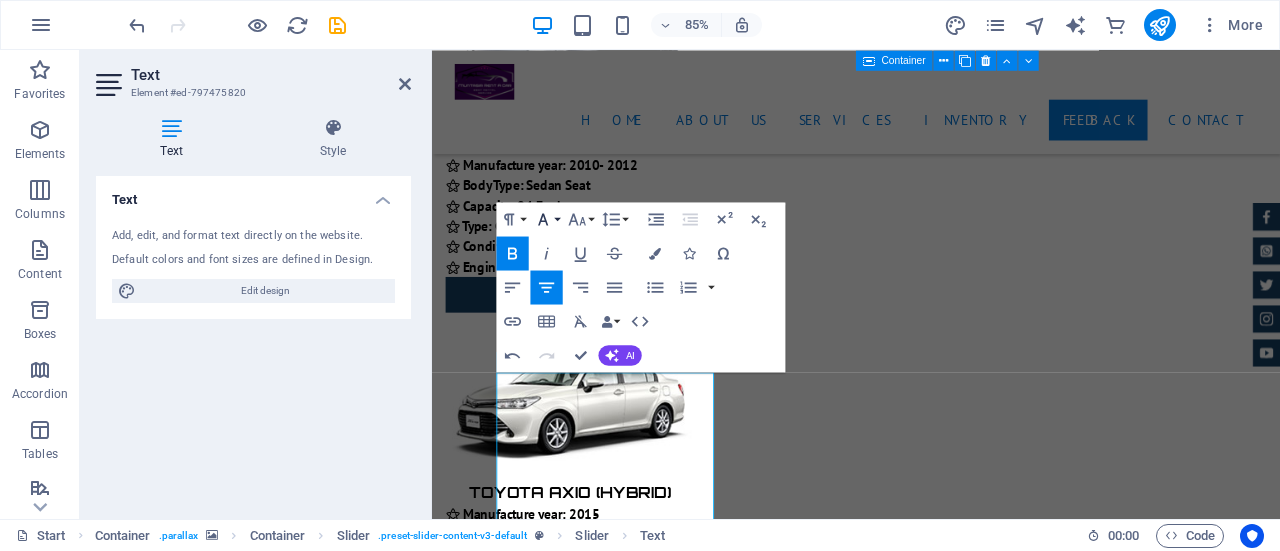 click on "Font Family" at bounding box center [547, 219] 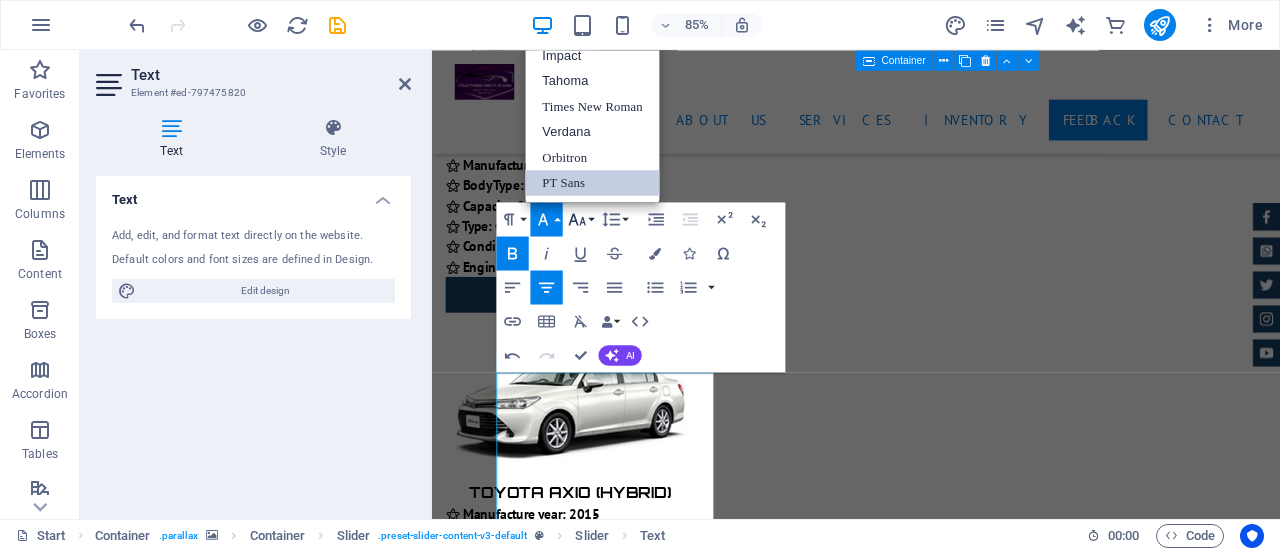 scroll, scrollTop: 0, scrollLeft: 0, axis: both 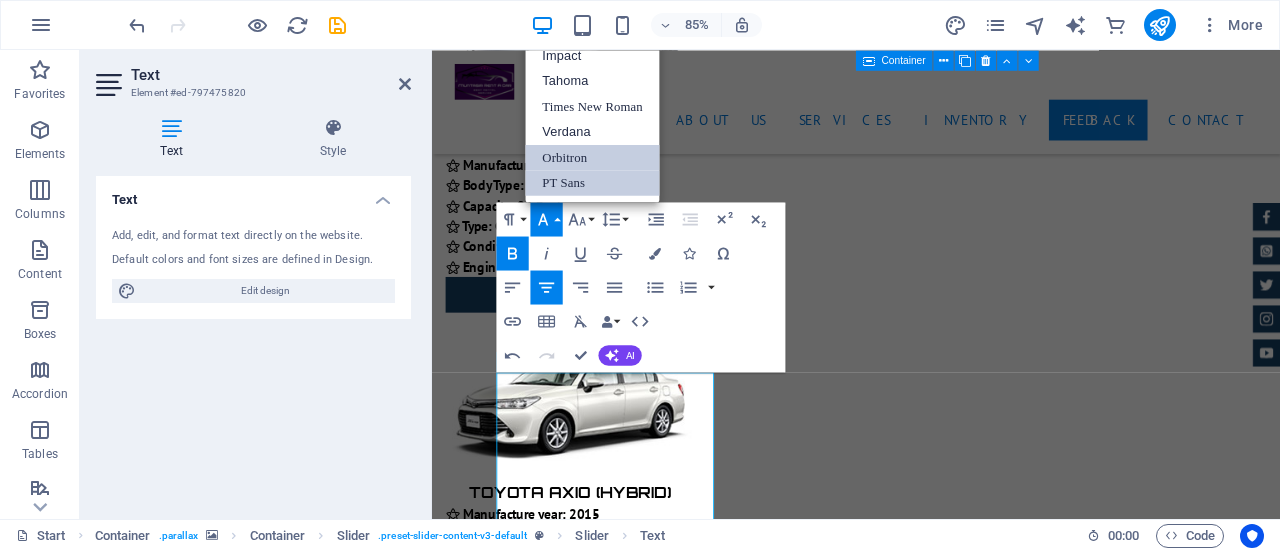 click on "Orbitron" at bounding box center (593, 157) 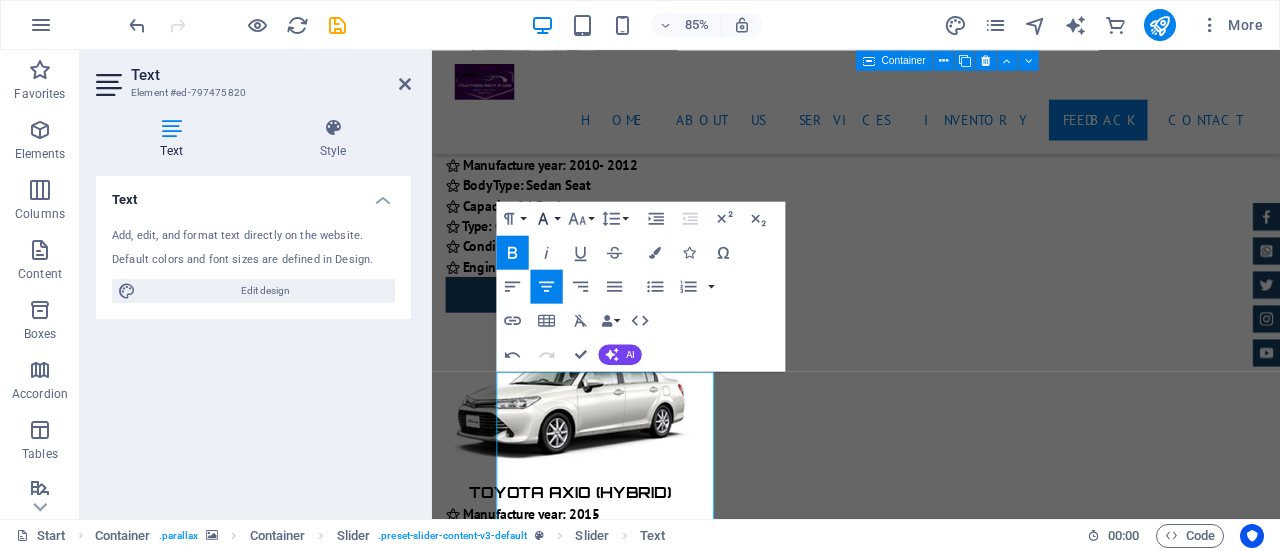 click on "Font Family" at bounding box center (547, 219) 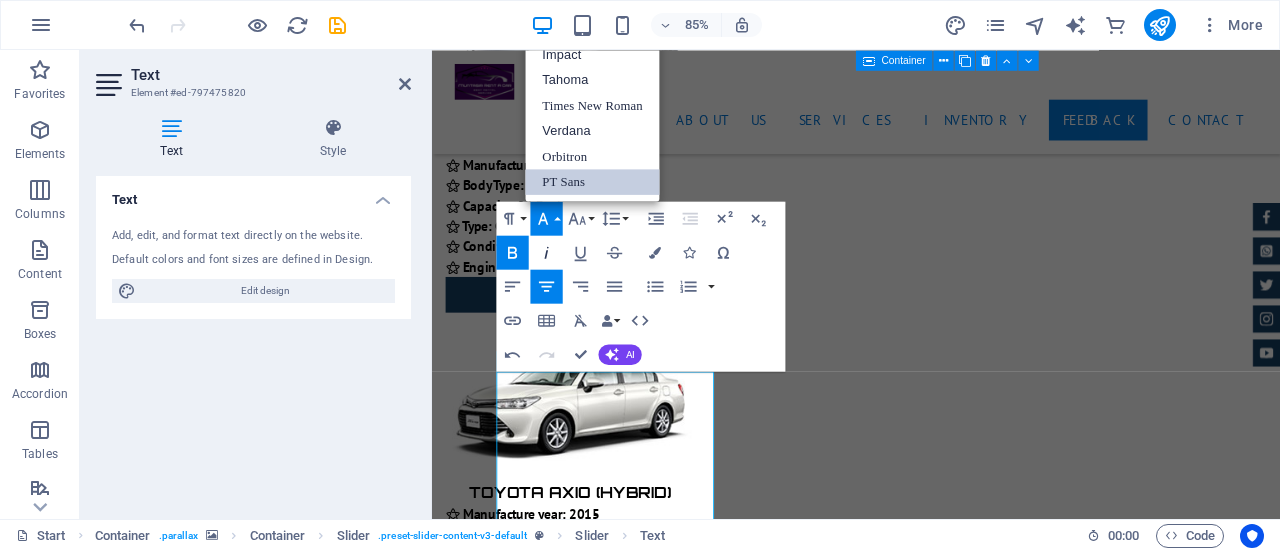 scroll, scrollTop: 0, scrollLeft: 0, axis: both 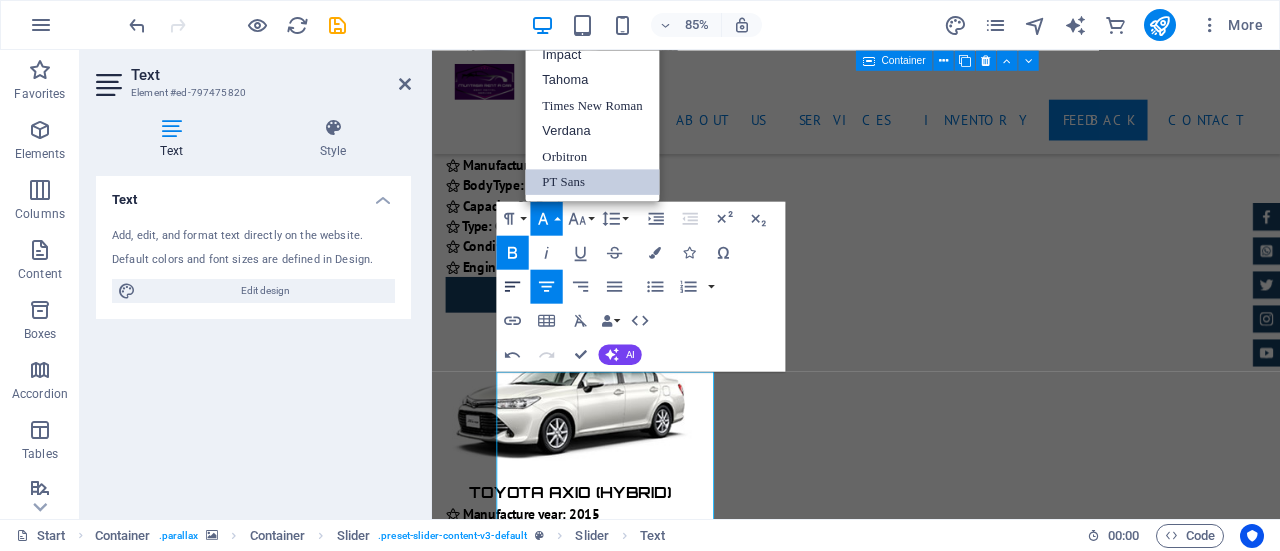 click 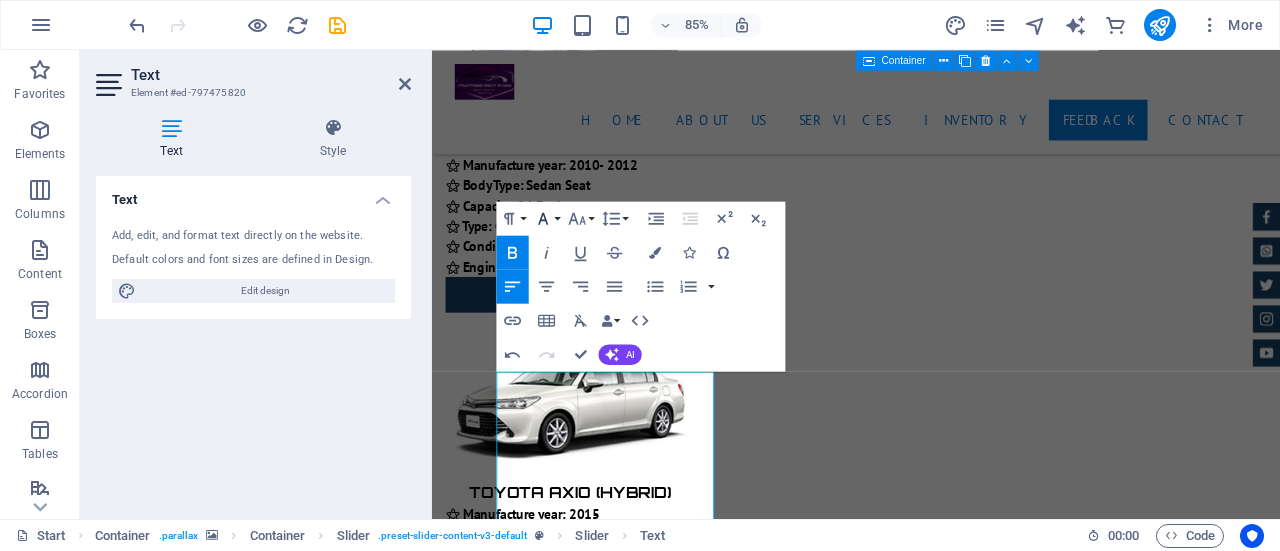 click on "Font Family" at bounding box center [547, 219] 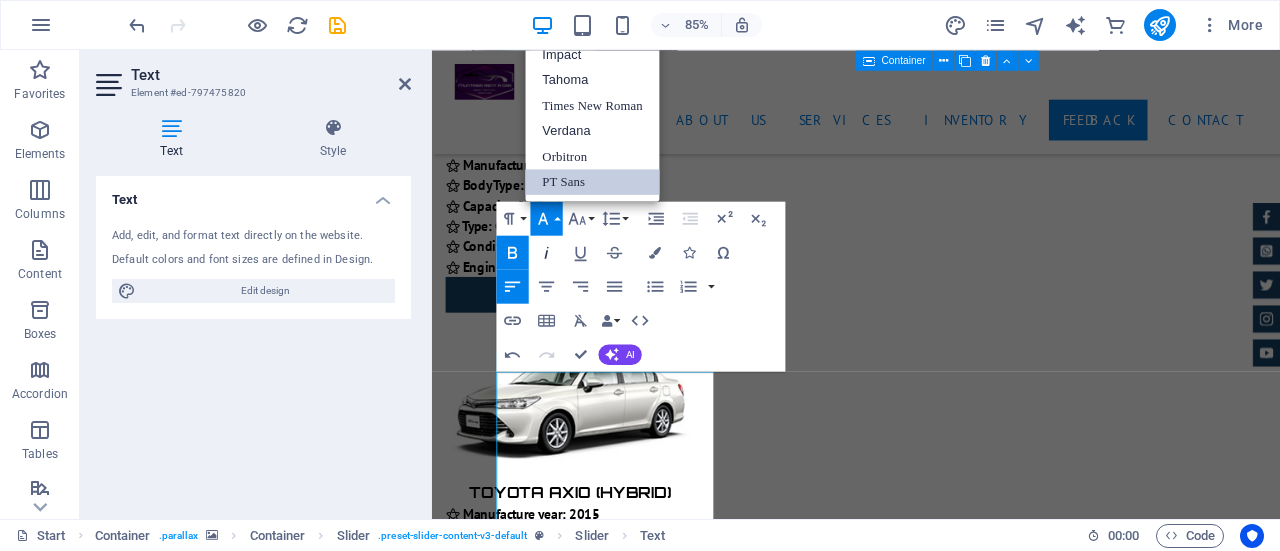 scroll, scrollTop: 0, scrollLeft: 0, axis: both 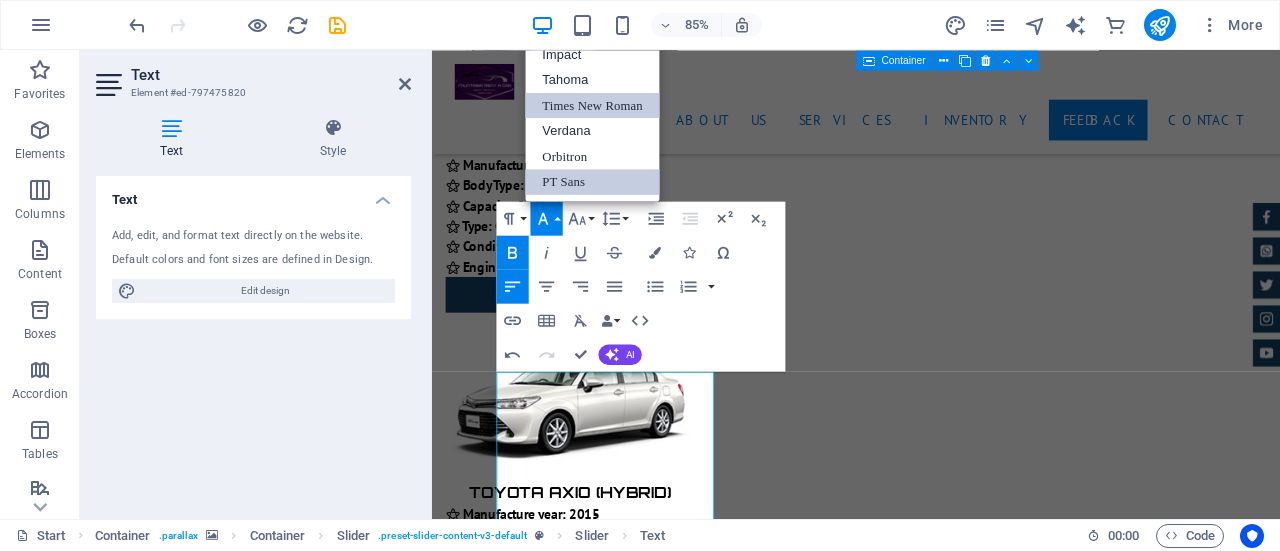click on "Times New Roman" at bounding box center [593, 106] 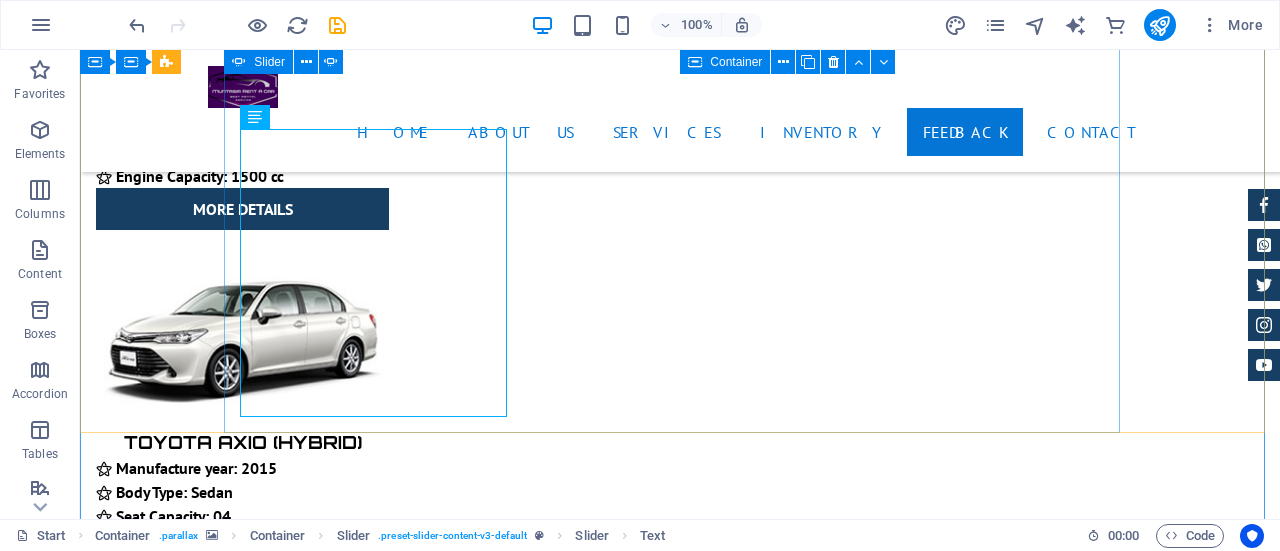 scroll, scrollTop: 11680, scrollLeft: 0, axis: vertical 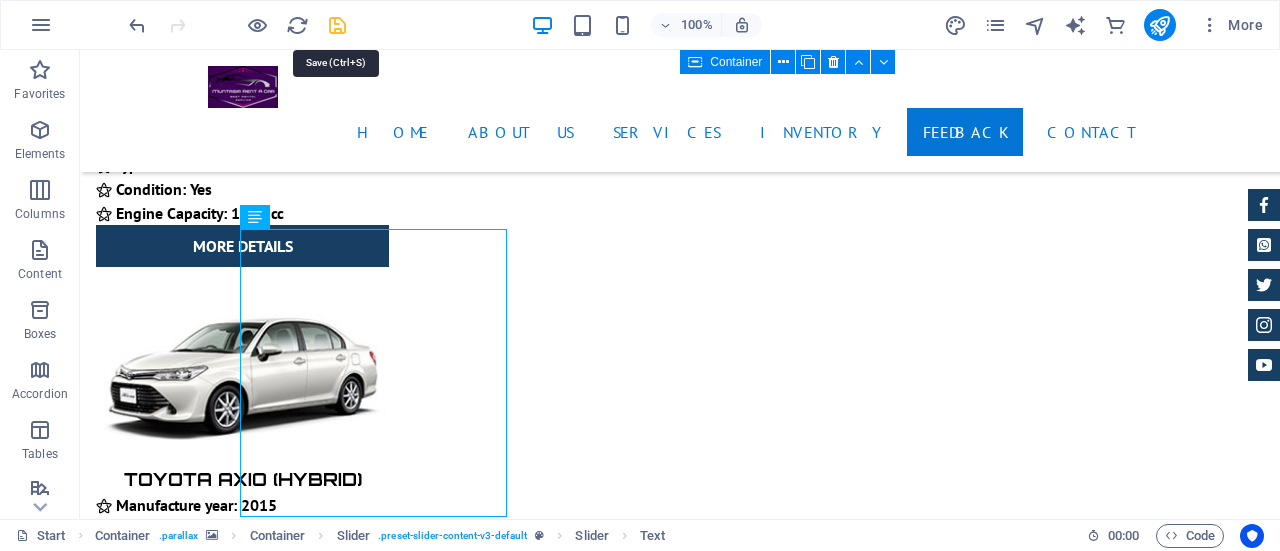 click at bounding box center [337, 25] 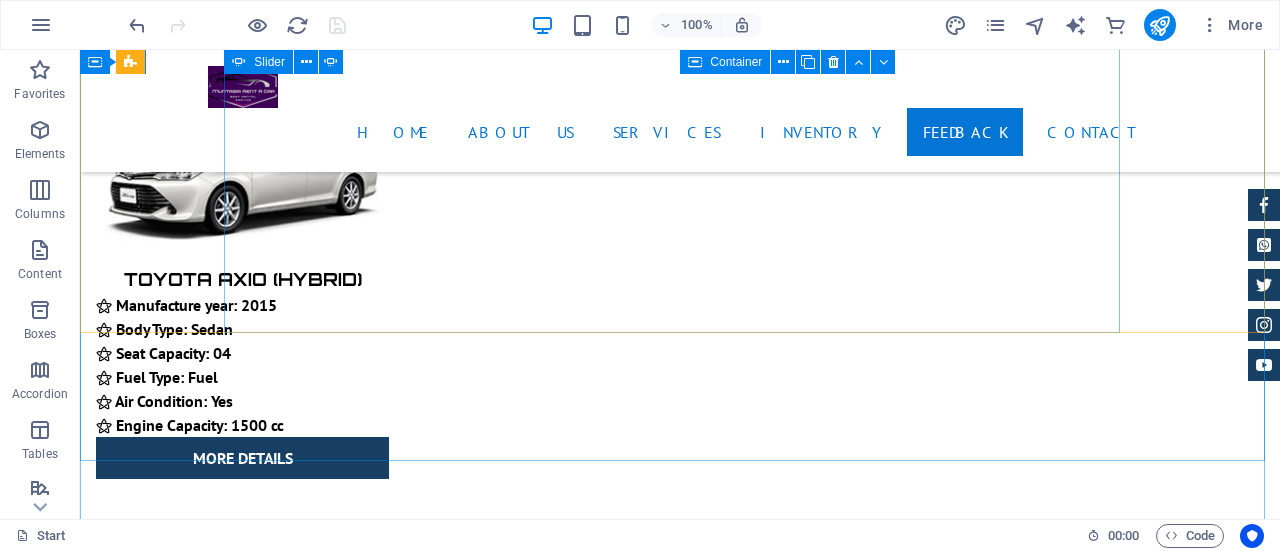 scroll, scrollTop: 11680, scrollLeft: 0, axis: vertical 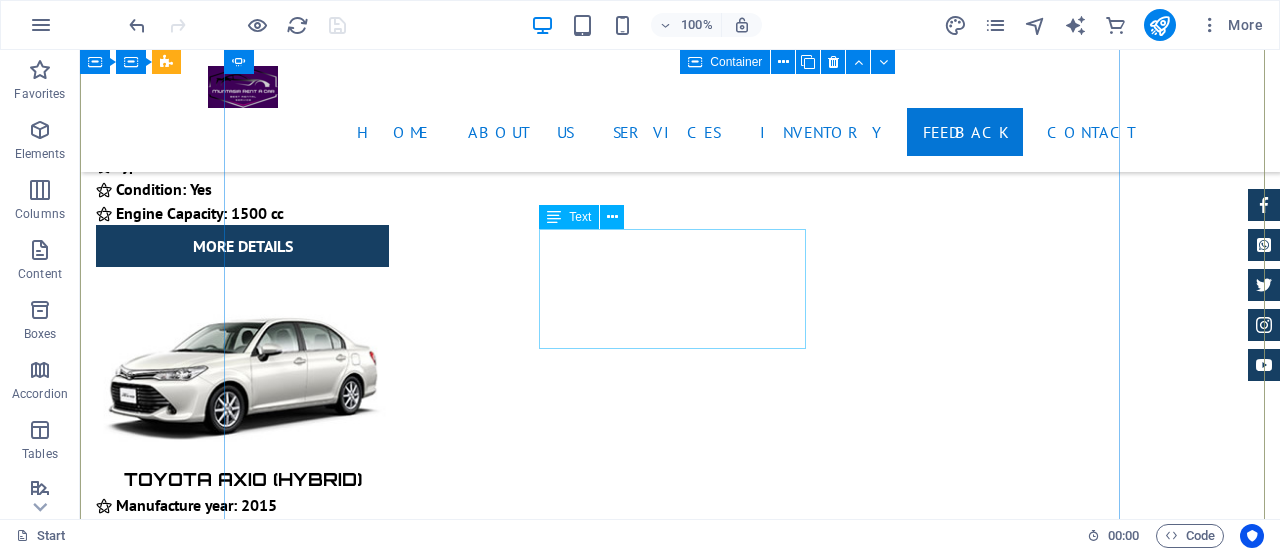 click on "[FIRST] [LAST]  -  Lorem ipsum dolor sit amet, consetetur sadipscing elitr, sed diam nonumy eirmod tempor invidunt ut labore et dolore magna aliquyam erat." at bounding box center [-532, 21656] 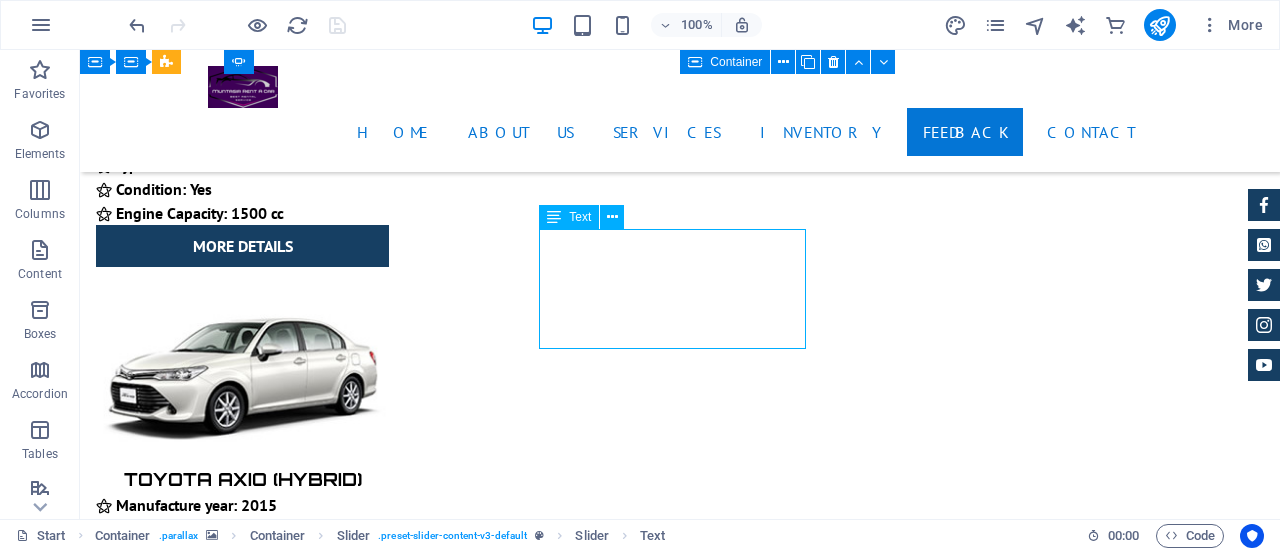 click on "[FIRST] [LAST]  -  Lorem ipsum dolor sit amet, consetetur sadipscing elitr, sed diam nonumy eirmod tempor invidunt ut labore et dolore magna aliquyam erat." at bounding box center (-532, 21656) 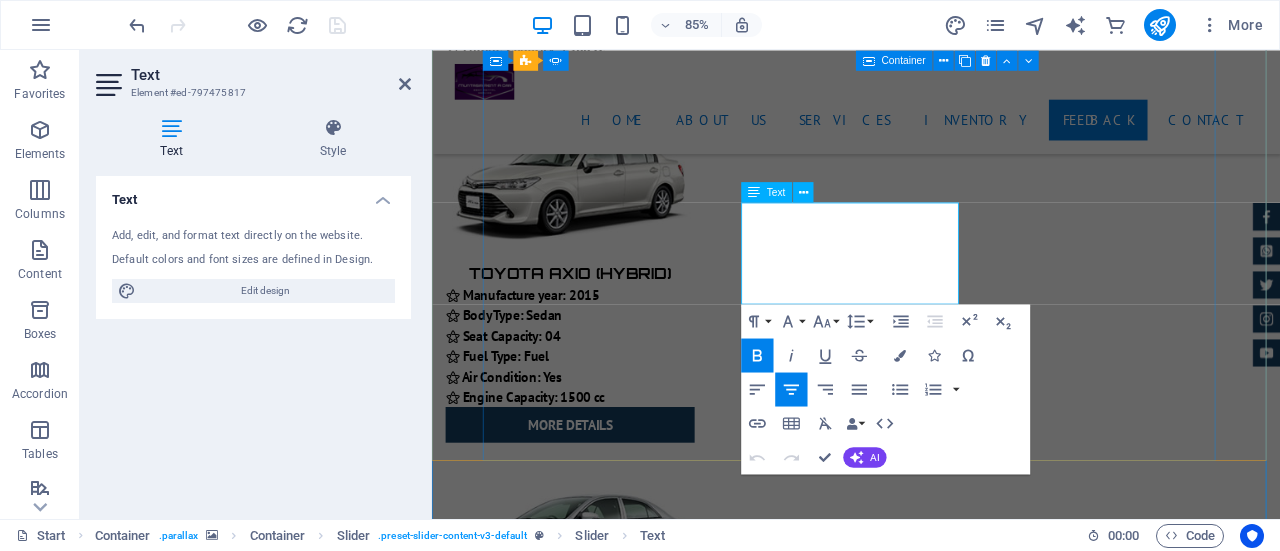 drag, startPoint x: 890, startPoint y: 242, endPoint x: 984, endPoint y: 332, distance: 130.13838 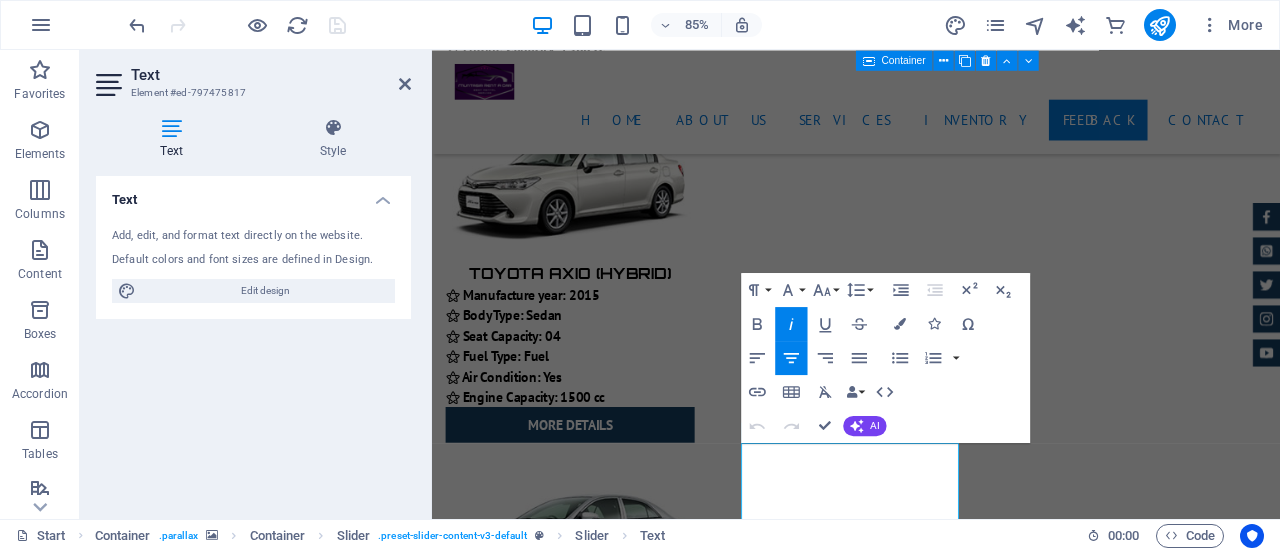 scroll, scrollTop: 11398, scrollLeft: 0, axis: vertical 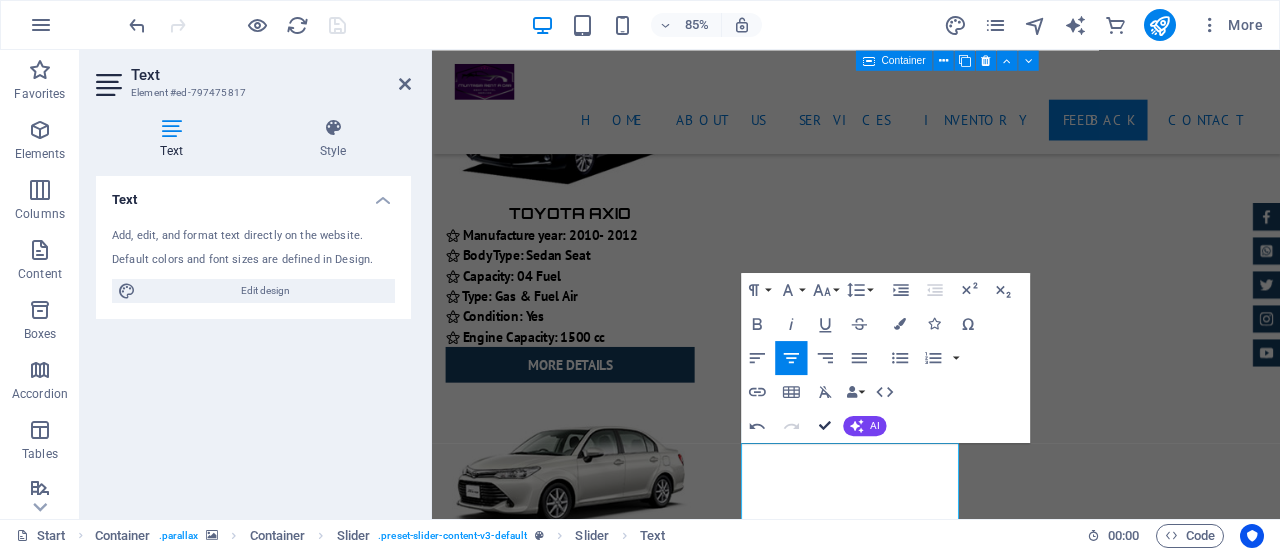 drag, startPoint x: 827, startPoint y: 427, endPoint x: 762, endPoint y: 380, distance: 80.21222 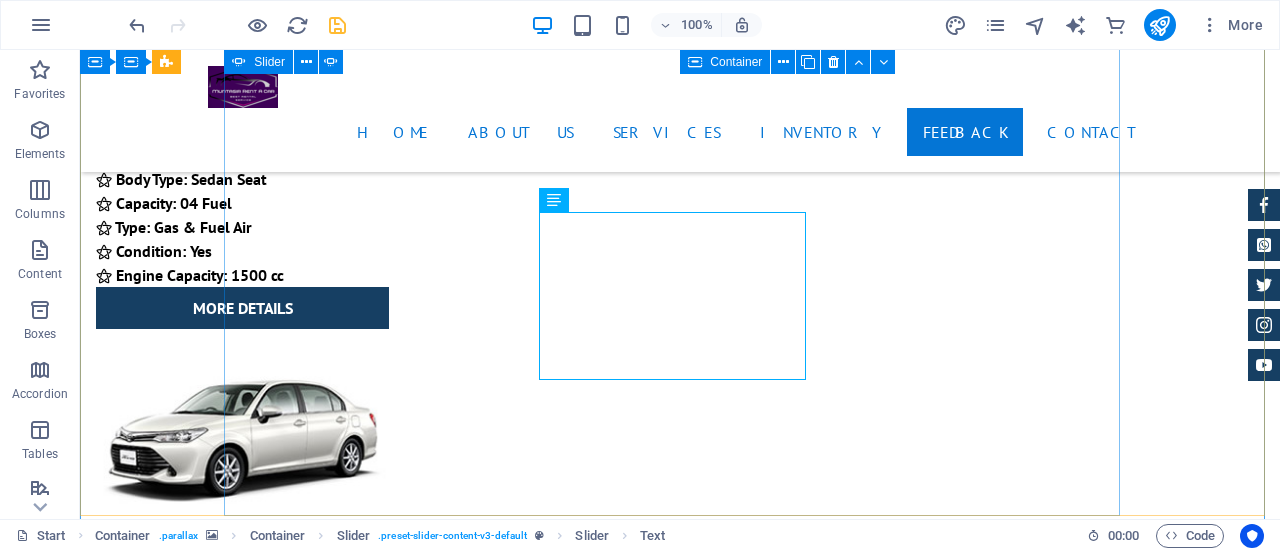 scroll, scrollTop: 11598, scrollLeft: 0, axis: vertical 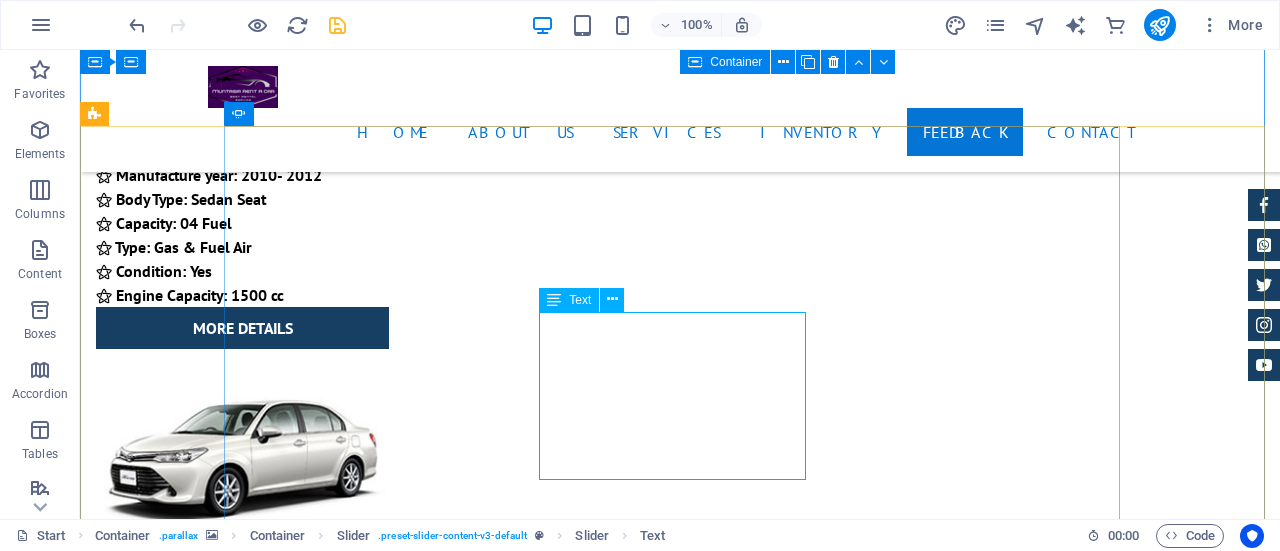 click on "[FIRST] [LAST]  - To me, the most important feature is cleanliness and behavior. I am really happy to experience both of the features in a highly professional standard. There is no option to provide 6 STAR. otherwise, I would have given 6 STAR." at bounding box center (-532, 21942) 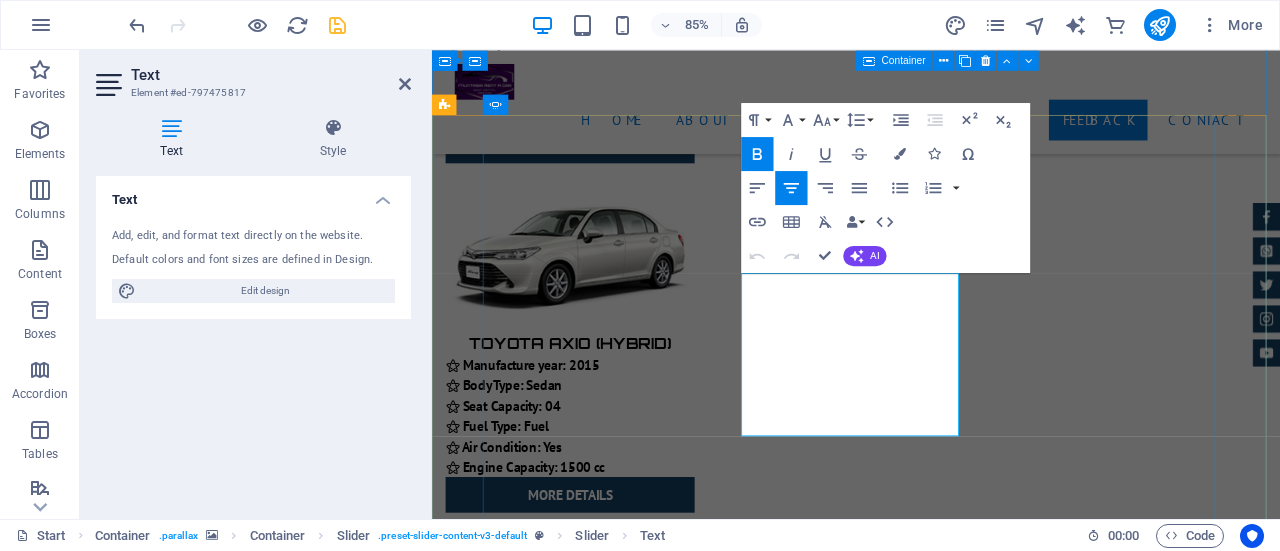 drag, startPoint x: 898, startPoint y: 323, endPoint x: 868, endPoint y: 323, distance: 30 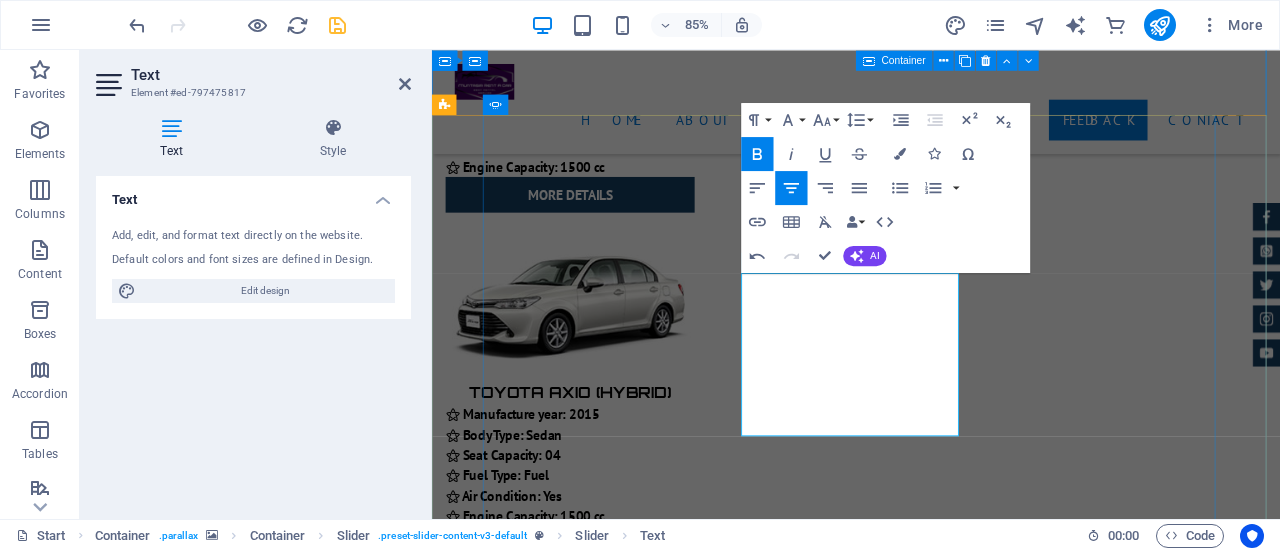 scroll, scrollTop: 0, scrollLeft: 6, axis: horizontal 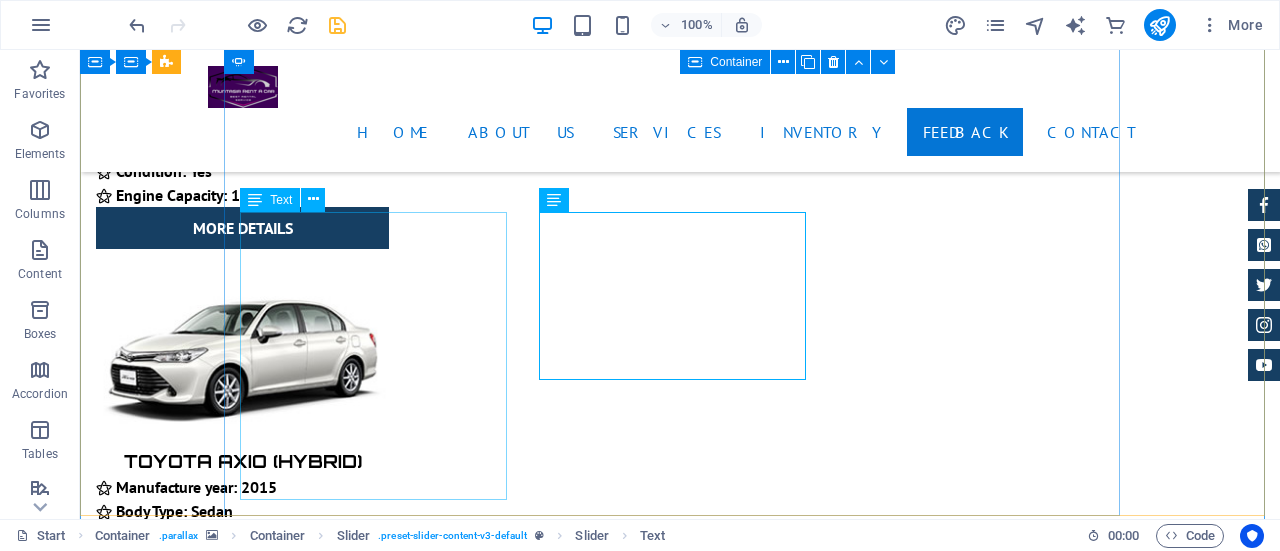 click on "[FIRST] [LAST] - We hired Noah Hybrid from Muntasir Rent A Car last week for a day trip to Gazipur. Car arrived well ahead of time in the morning. It's a clean and nice car. There were complementary bottles of water, cookies and chocolates in the vehicle for all 5 passengers. The driver was also decent and well behaved. Overall it was a pleasant and comfortable journey with family. I liked this and recommend." at bounding box center (-532, 20895) 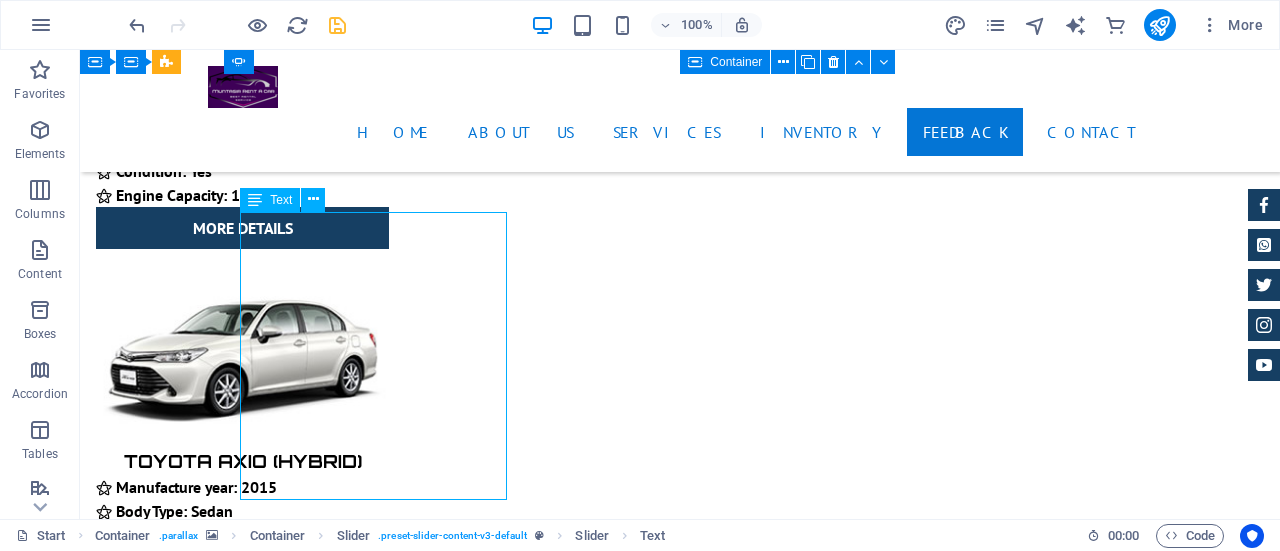 click on "[FIRST] [LAST] - We hired Noah Hybrid from Muntasir Rent A Car last week for a day trip to Gazipur. Car arrived well ahead of time in the morning. It's a clean and nice car. There were complementary bottles of water, cookies and chocolates in the vehicle for all 5 passengers. The driver was also decent and well behaved. Overall it was a pleasant and comfortable journey with family. I liked this and recommend." at bounding box center (-532, 20895) 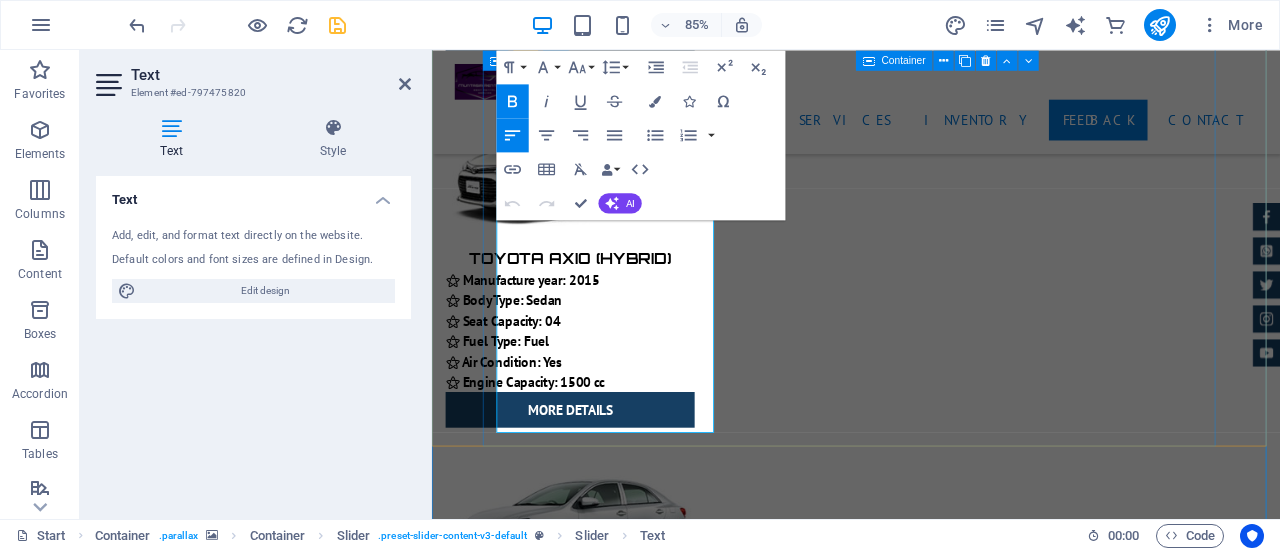 drag, startPoint x: 649, startPoint y: 390, endPoint x: 741, endPoint y: 485, distance: 132.24599 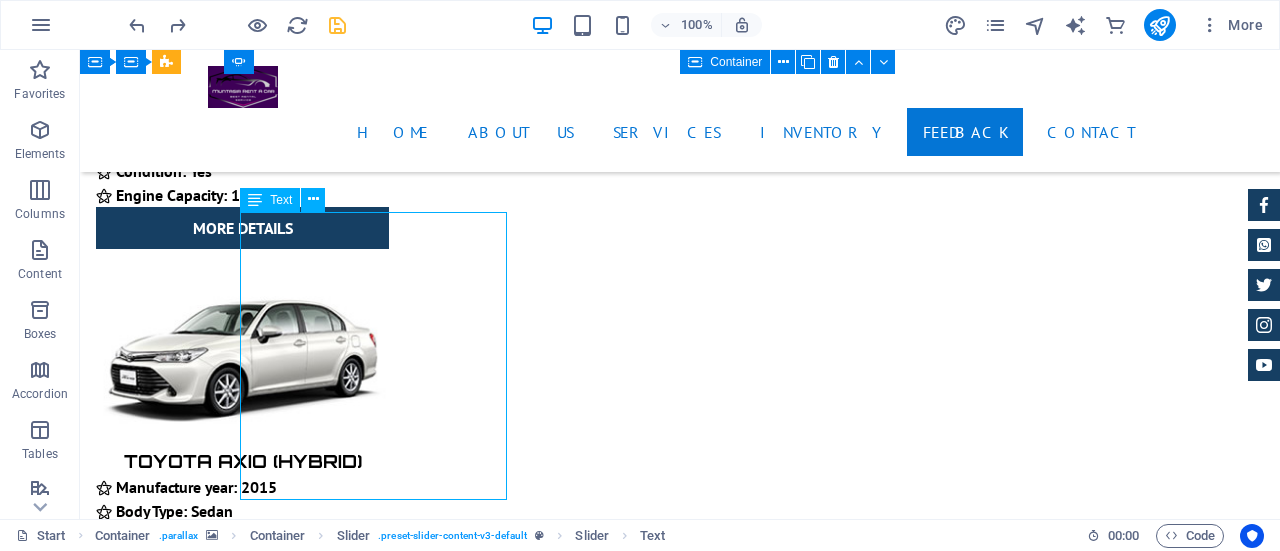 scroll, scrollTop: 11706, scrollLeft: 0, axis: vertical 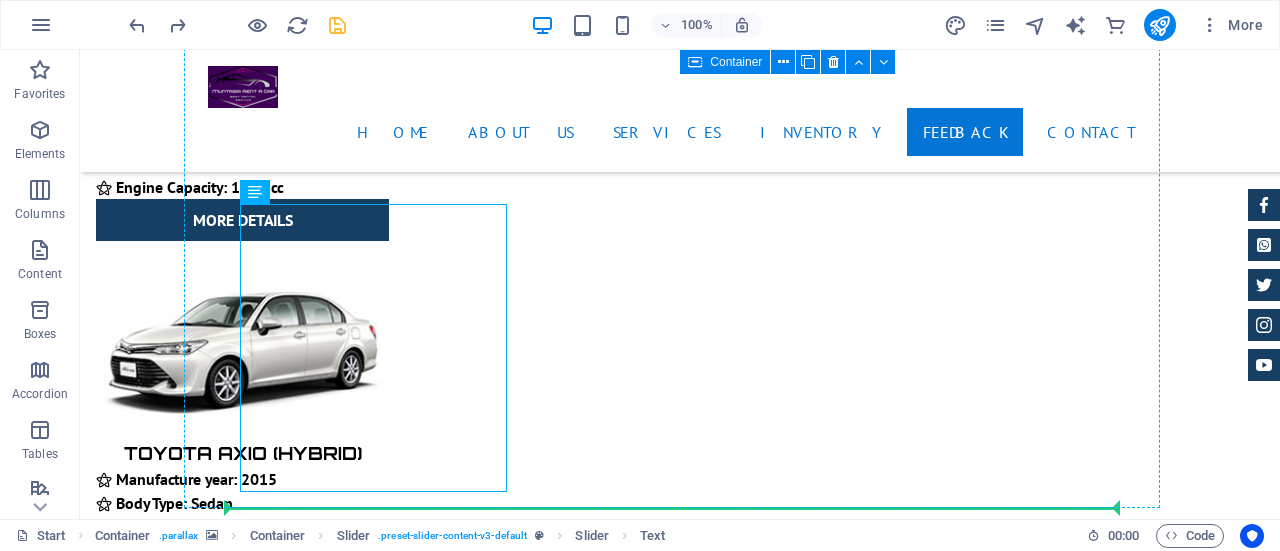 drag, startPoint x: 330, startPoint y: 487, endPoint x: 232, endPoint y: 310, distance: 202.31906 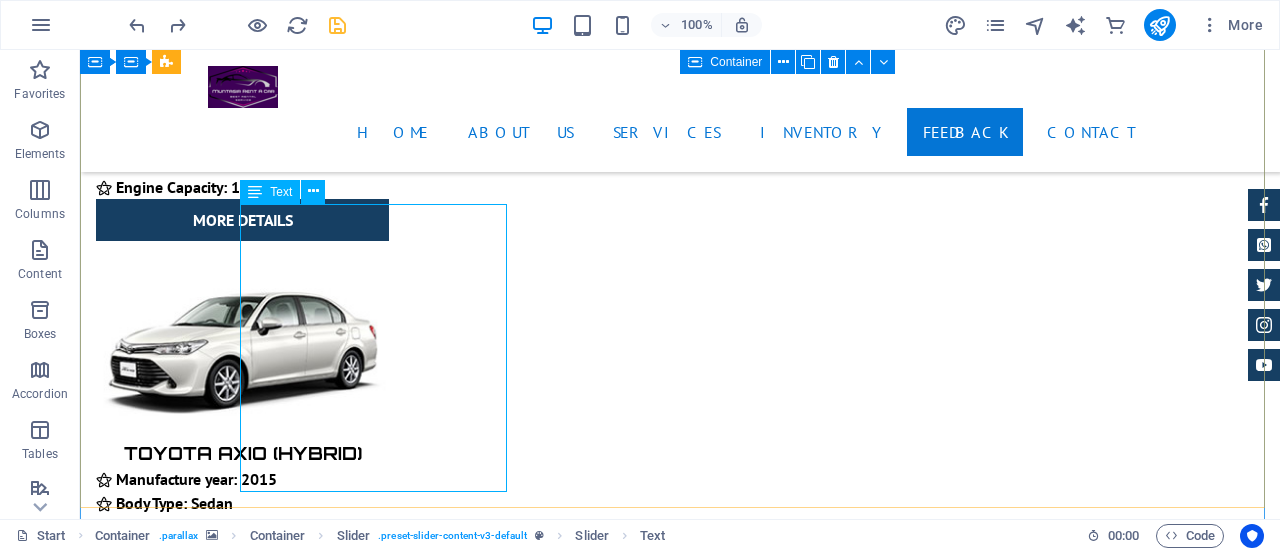 click on "[FIRST] [LAST] - We hired Noah Hybrid from Muntasir Rent A Car last week for a day trip to Gazipur. Car arrived well ahead of time in the morning. It's a clean and nice car. There were complementary bottles of water, cookies and chocolates in the vehicle for all 5 passengers. The driver was also decent and well behaved. Overall it was a pleasant and comfortable journey with family. I liked this and recommend." at bounding box center [-532, 20887] 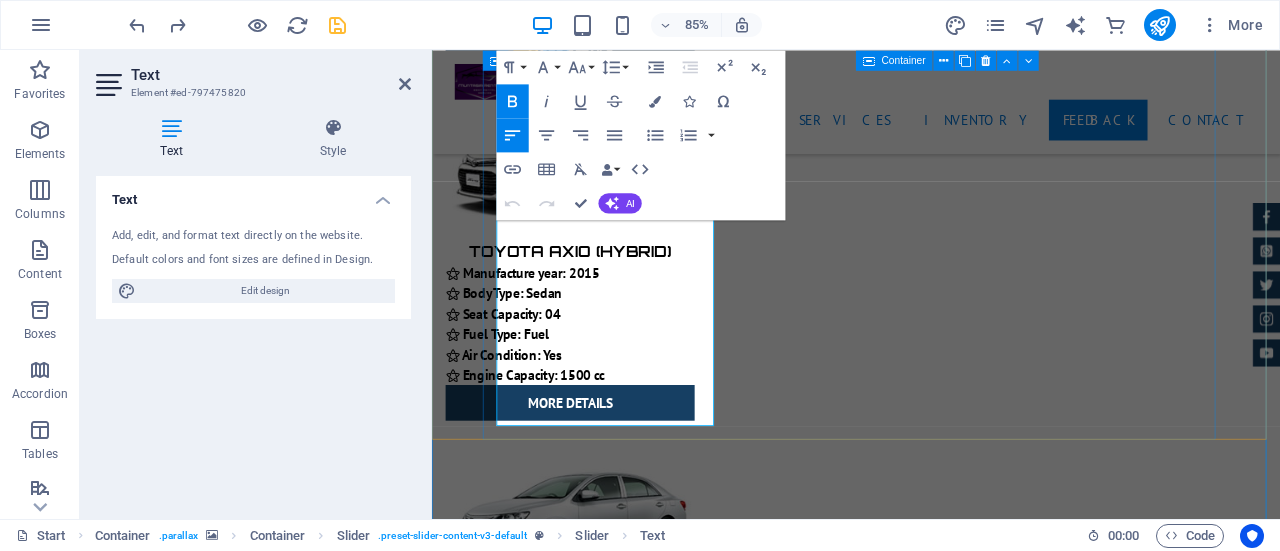 click on "[FIRST] [LAST] - We hired Noah Hybrid from Muntasir Rent A Car last week for a day trip to Gazipur. Car arrived well ahead of time in the morning. It's a clean and nice car. There were complementary bottles of water, cookies and chocolates in the vehicle for all 5 passengers. The driver was also decent and well behaved. Overall it was a pleasant and comfortable journey with family. I liked this and recommend." at bounding box center [-244, 20622] 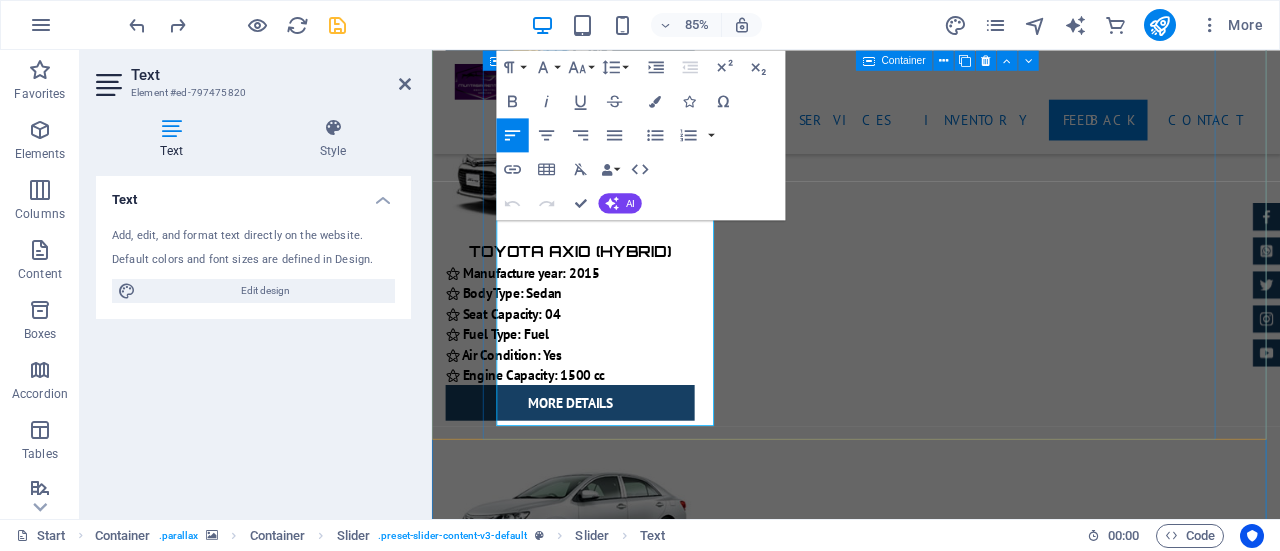click on "[FIRST] [LAST] - We hired Noah Hybrid from Muntasir Rent A Car last week for a day trip to Gazipur. Car arrived well ahead of time in the morning. It's a clean and nice car. There were complementary bottles of water, cookies and chocolates in the vehicle for all 5 passengers. The driver was also decent and well behaved. Overall it was a pleasant and comfortable journey with family. I liked this and recommend." at bounding box center (-244, 20622) 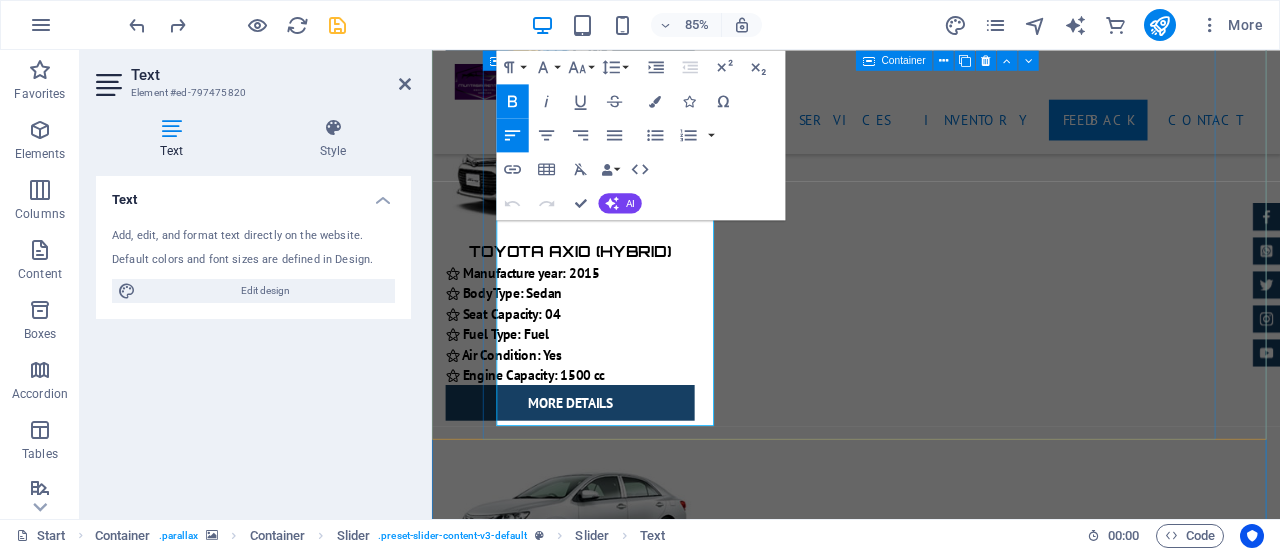 copy on "[FIRST] [LAST] - We hired Noah Hybrid from Muntasir Rent A Car last week for a day trip to Gazipur. Car arrived well ahead of time in the morning. It's a clean and nice car. There were complementary bottles of water, cookies and chocolates in the vehicle for all 5 passengers. The driver was also decent and well behaved. Overall it was a pleasant and comfortable journey with family. I liked this and recommend." 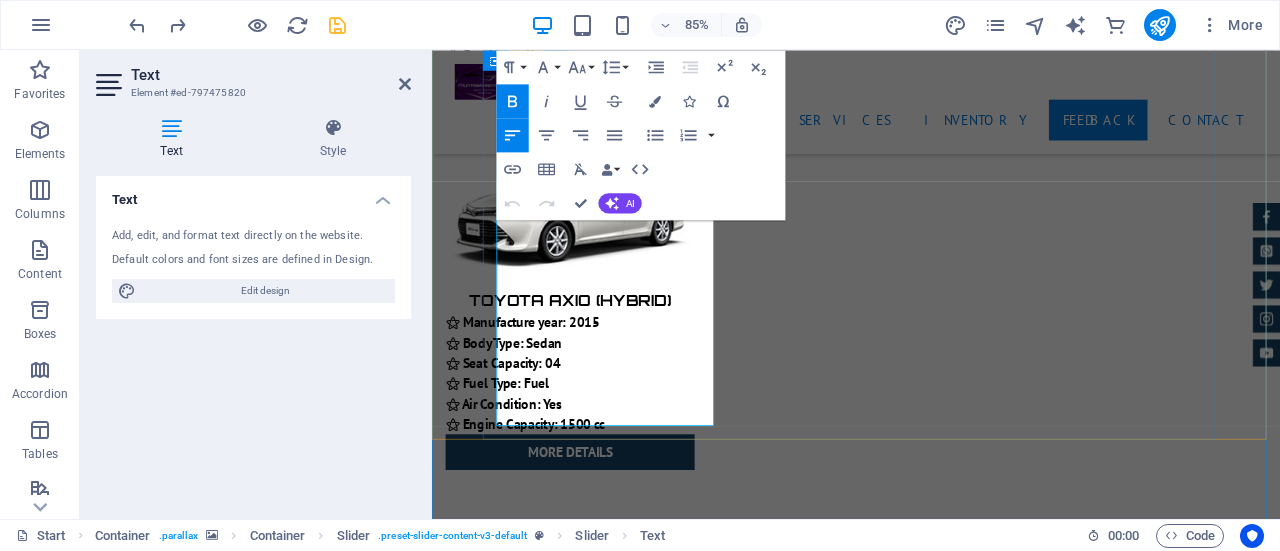 scroll, scrollTop: 11398, scrollLeft: 0, axis: vertical 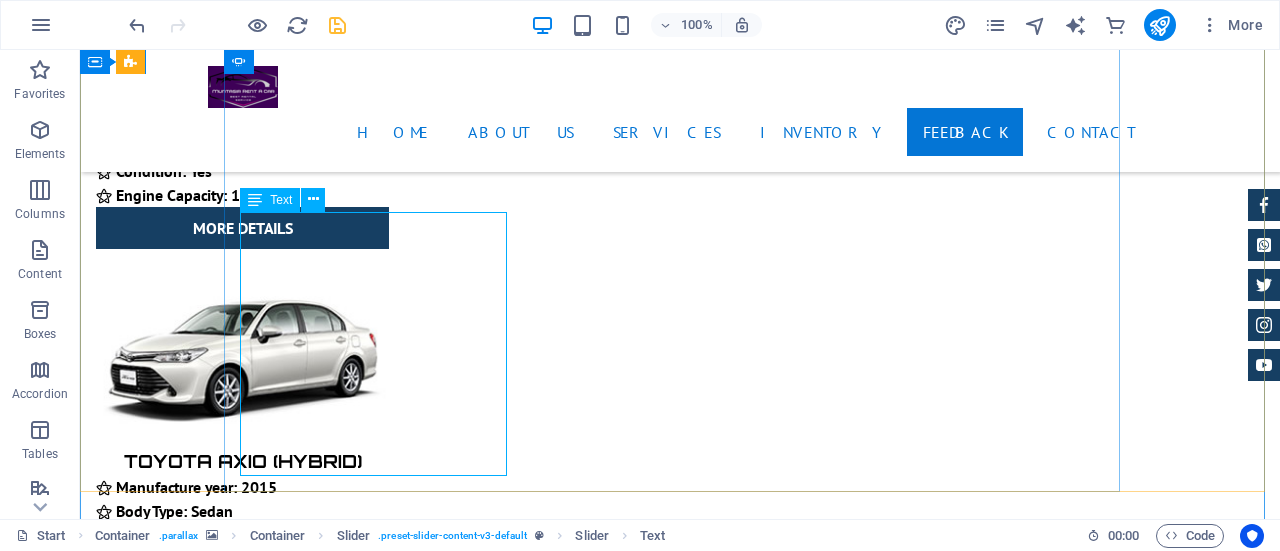 click on "We hired a Noah Hybrid from [COMPANY] for a day trip to [CITY]. The car arrived early in the morning and was clean and comfortable. They provided complimentary water, cookies, and chocolates for all five of us. The driver was polite and well-behaved. Overall, it was a smooth and pleasant family trip. Highly recommended!" at bounding box center (-532, 20763) 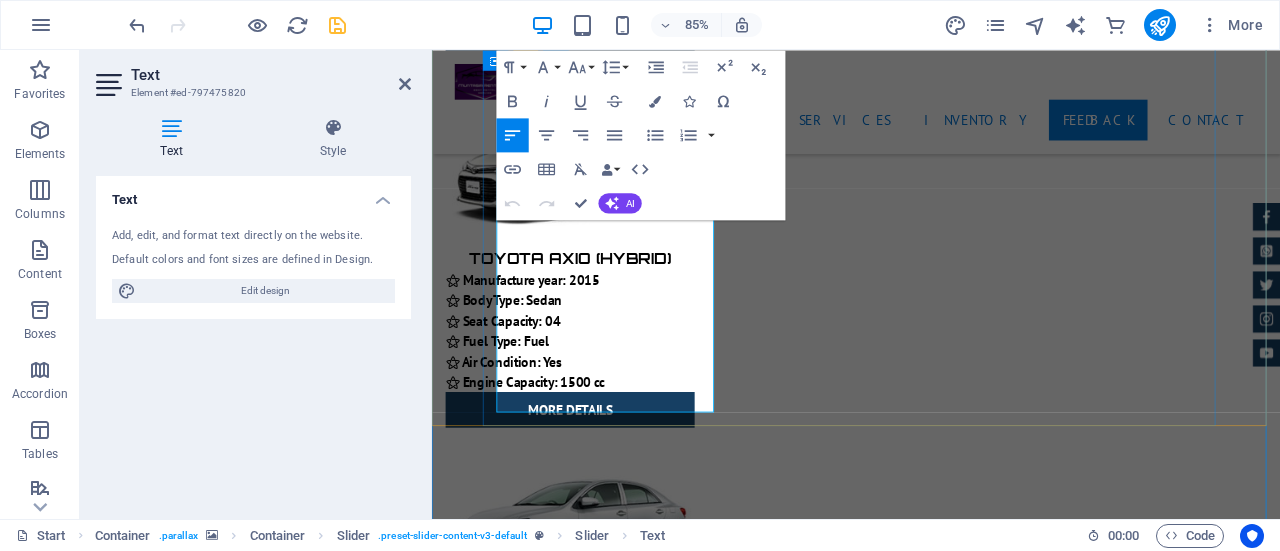 click on "We hired a Noah Hybrid from [COMPANY] for a day trip to [CITY]. The car arrived early in the morning and was clean and comfortable. They provided complimentary water, cookies, and chocolates for all five of us. The driver was polite and well-behaved. Overall, it was a smooth and pleasant family trip. Highly recommended!" at bounding box center (-244, 20498) 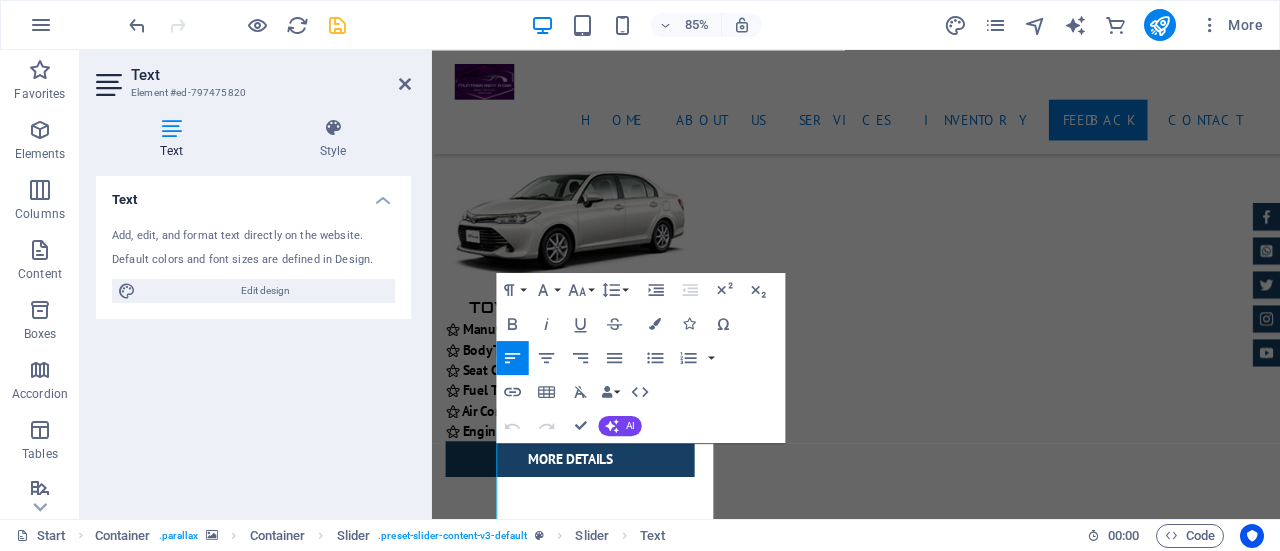 scroll, scrollTop: 11398, scrollLeft: 0, axis: vertical 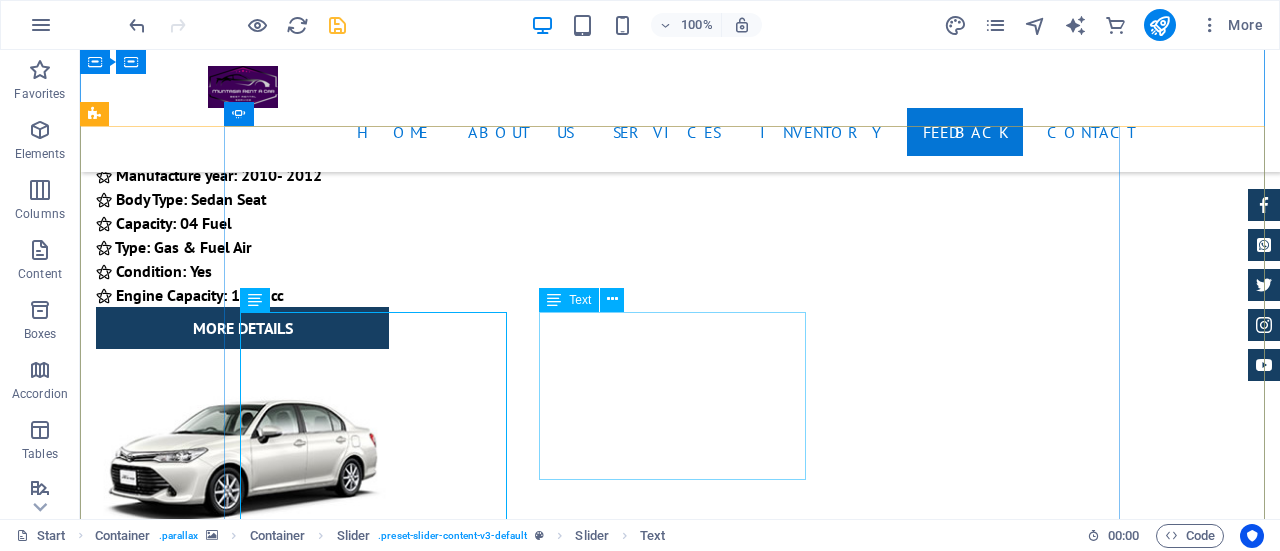 click on "[FIRST] [LAST]  - To me, the most important feature is cleanliness and behavior. I am really happy to experience both of the features in a highly professional standard. There is no option to provide 6 STAR. otherwise, I would have given 6 STAR." at bounding box center [-532, 21545] 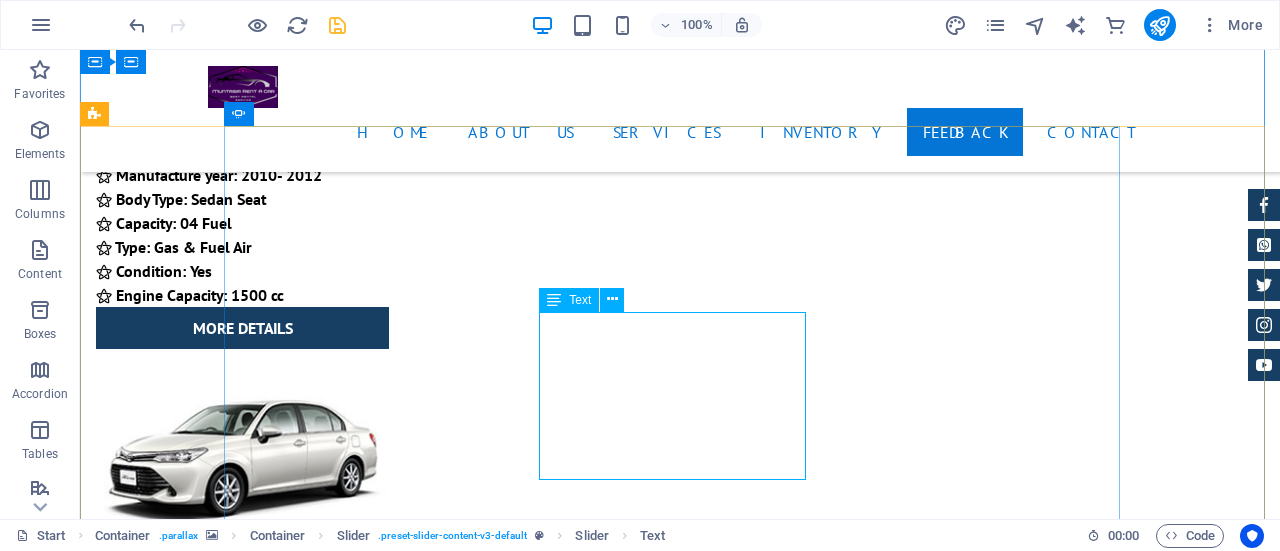 click on "[FIRST] [LAST]  - To me, the most important feature is cleanliness and behavior. I am really happy to experience both of the features in a highly professional standard. There is no option to provide 6 STAR. otherwise, I would have given 6 STAR." at bounding box center [-532, 21545] 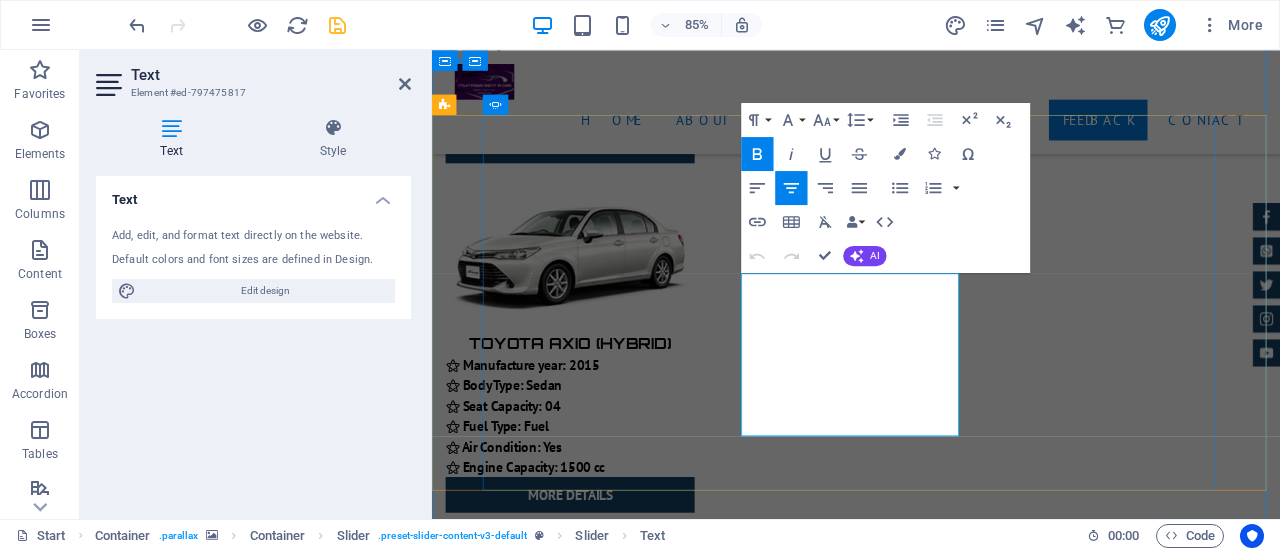 drag, startPoint x: 927, startPoint y: 324, endPoint x: 814, endPoint y: 331, distance: 113.216606 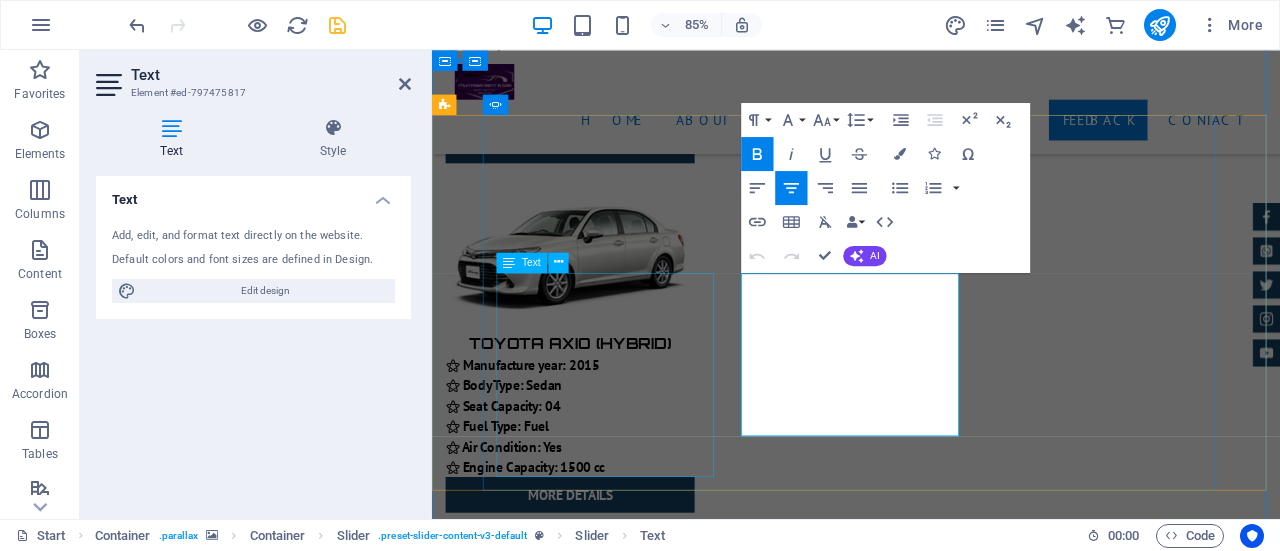 click on "We hired a Noah Hybrid from Muntasir Rent A Car for a day trip to Gazipur. The car arrived early in the morning and was clean and comfortable.The driver was polite and well-behaved. Overall, it was a smooth and pleasant family trip. Highly recommended" at bounding box center (-244, 20526) 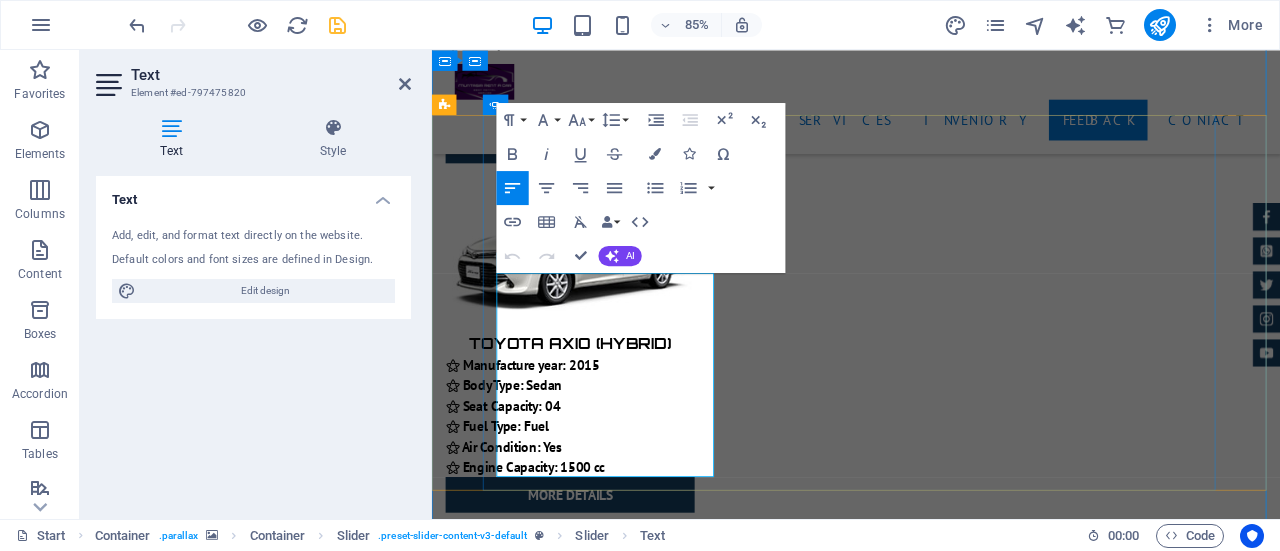click on "We hired a Noah Hybrid from Muntasir Rent A Car for a day trip to Gazipur. The car arrived early in the morning and was clean and comfortable.The driver was polite and well-behaved. Overall, it was a smooth and pleasant family trip. Highly recommended" at bounding box center (-244, 20502) 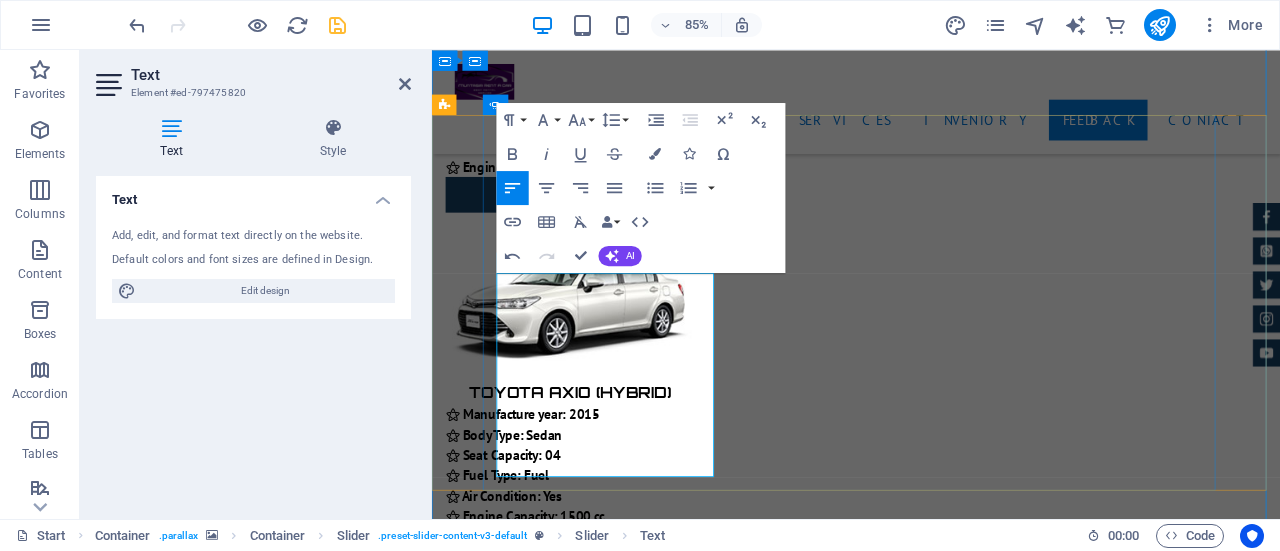 drag, startPoint x: 616, startPoint y: 324, endPoint x: 507, endPoint y: 330, distance: 109.165016 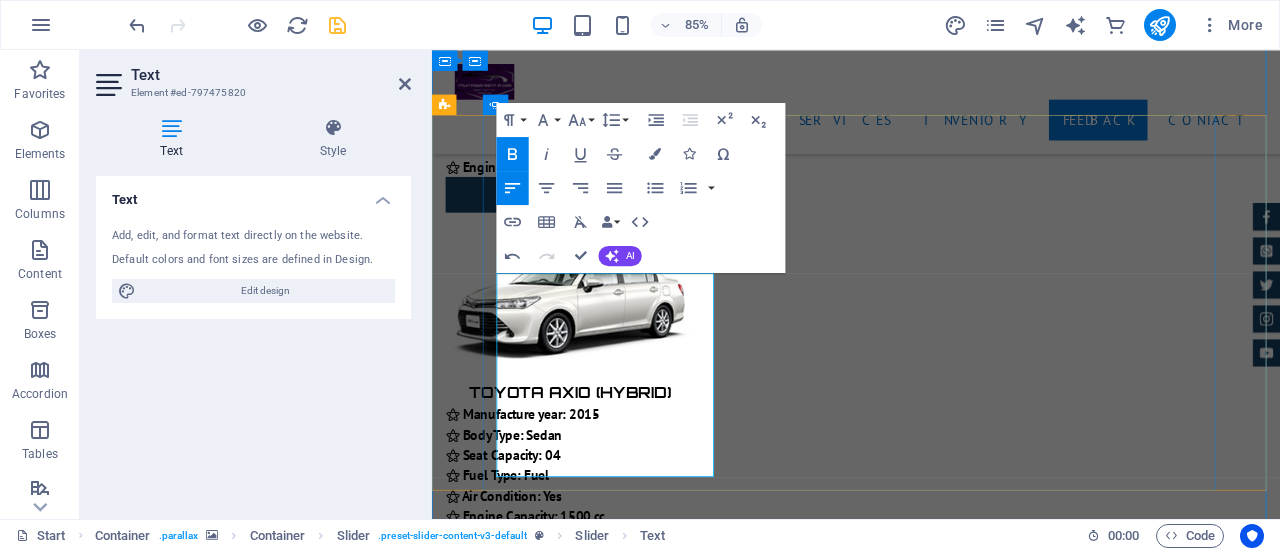 type 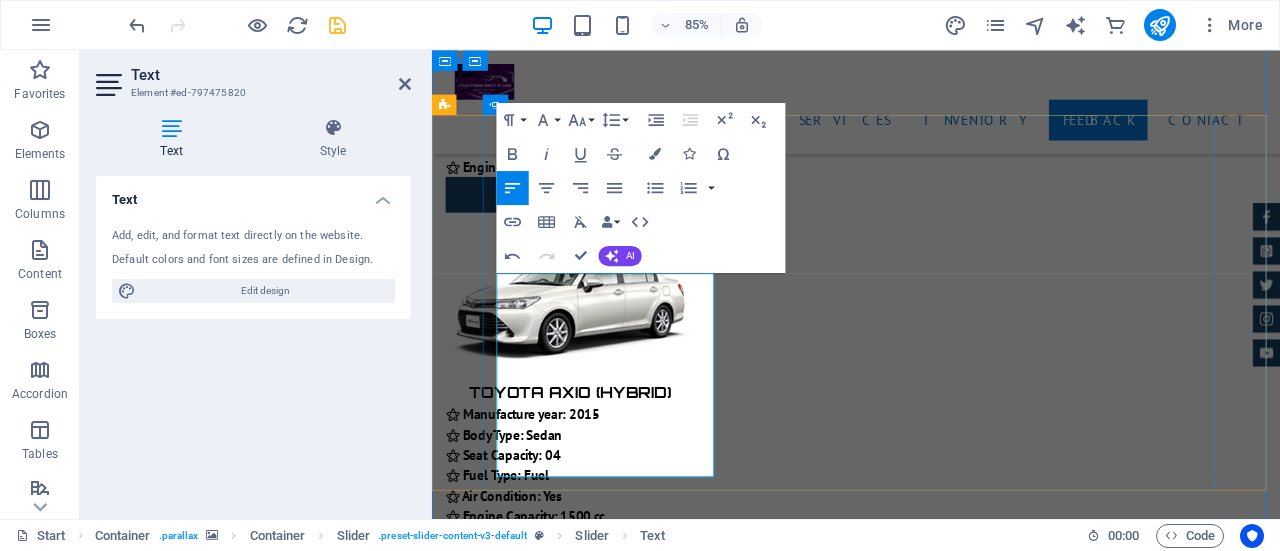 drag, startPoint x: 566, startPoint y: 327, endPoint x: 507, endPoint y: 327, distance: 59 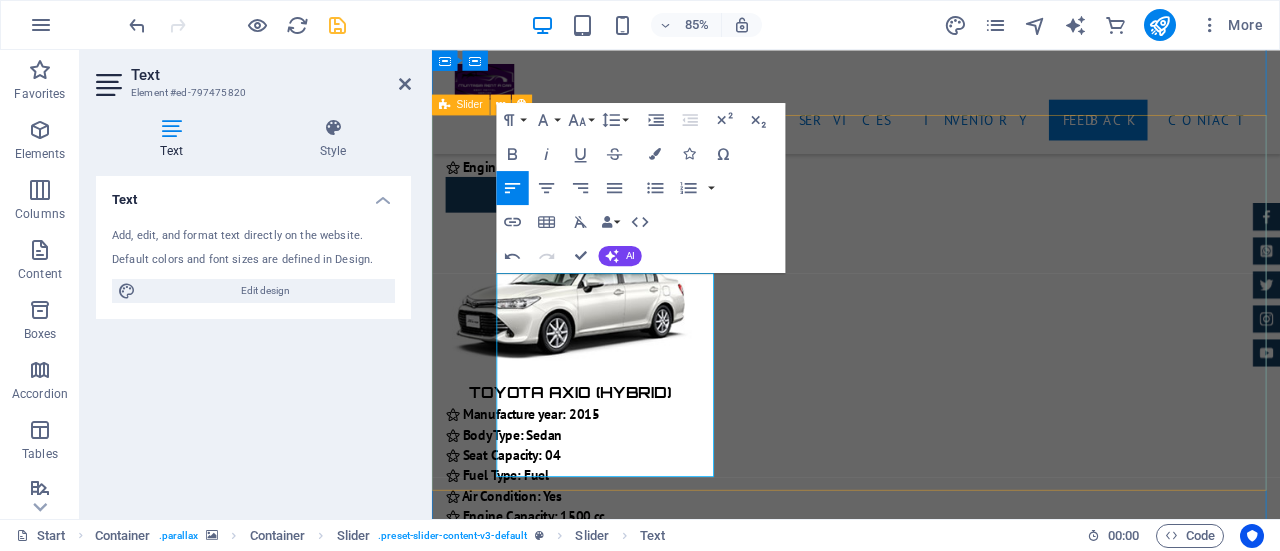 drag, startPoint x: 621, startPoint y: 323, endPoint x: 488, endPoint y: 316, distance: 133.18408 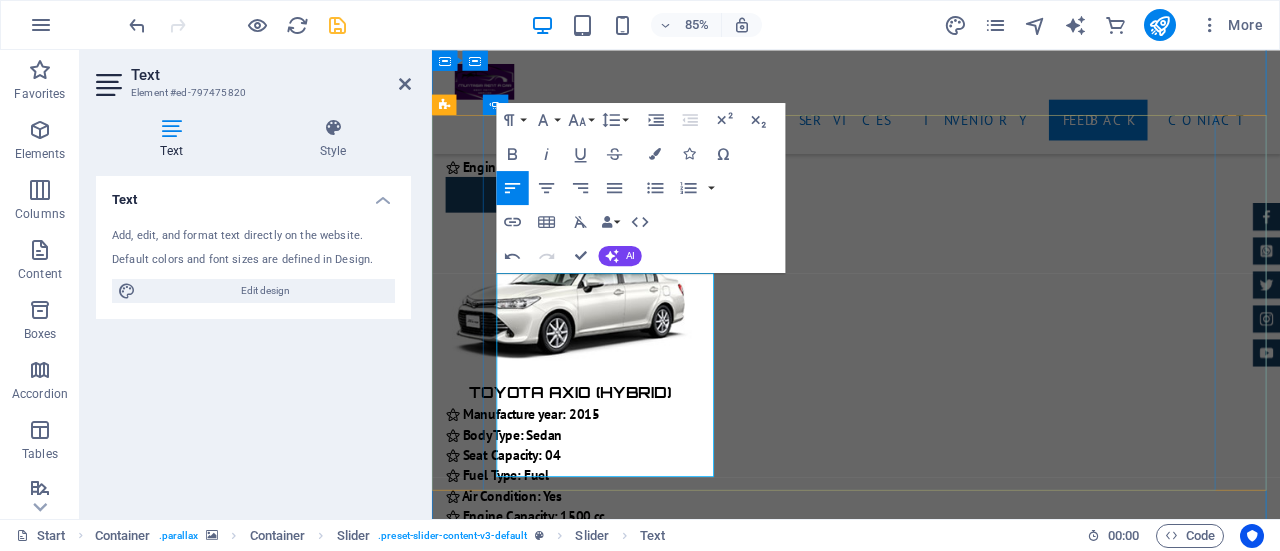 click on "[FIRST] [LAST]-  We hired a Noah Hybrid from Muntasir Rent A Car for a day trip to Gazipur. The car arrived early in the morning and was clean and comfortable.The driver was polite and well-behaved. Overall, it was a smooth and pleasant family trip. Highly recommended" at bounding box center [-244, 20625] 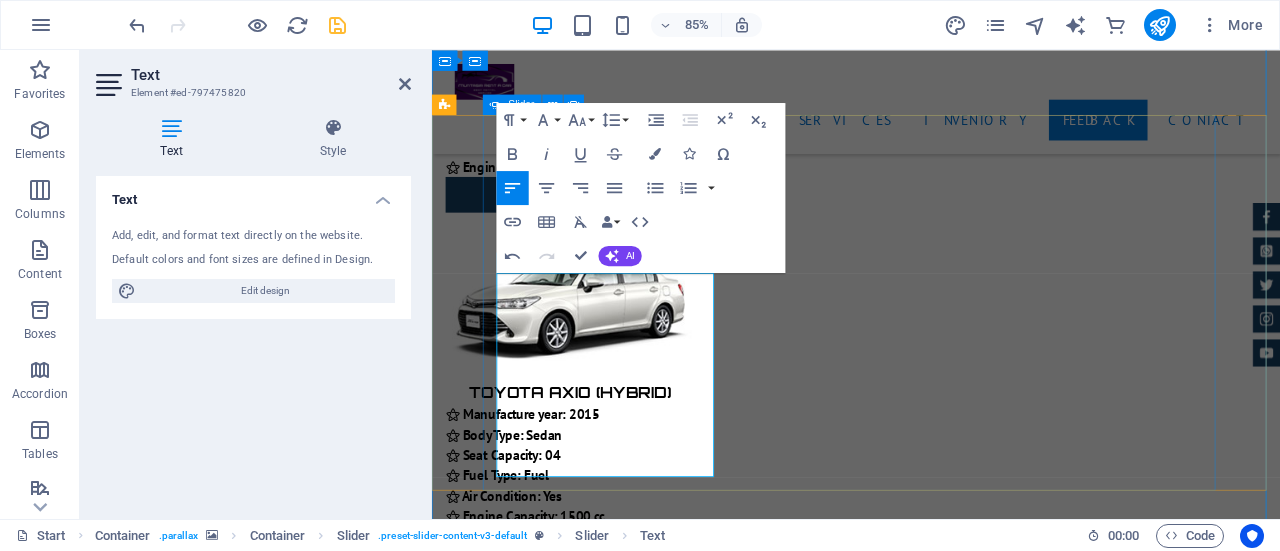 drag, startPoint x: 613, startPoint y: 320, endPoint x: 506, endPoint y: 319, distance: 107.00467 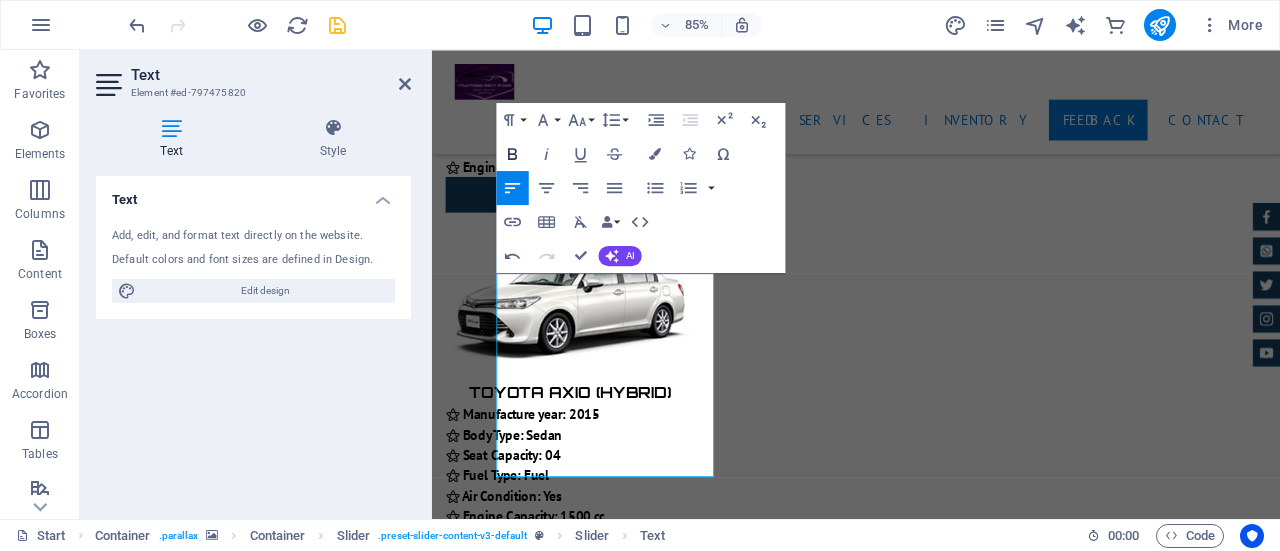 click 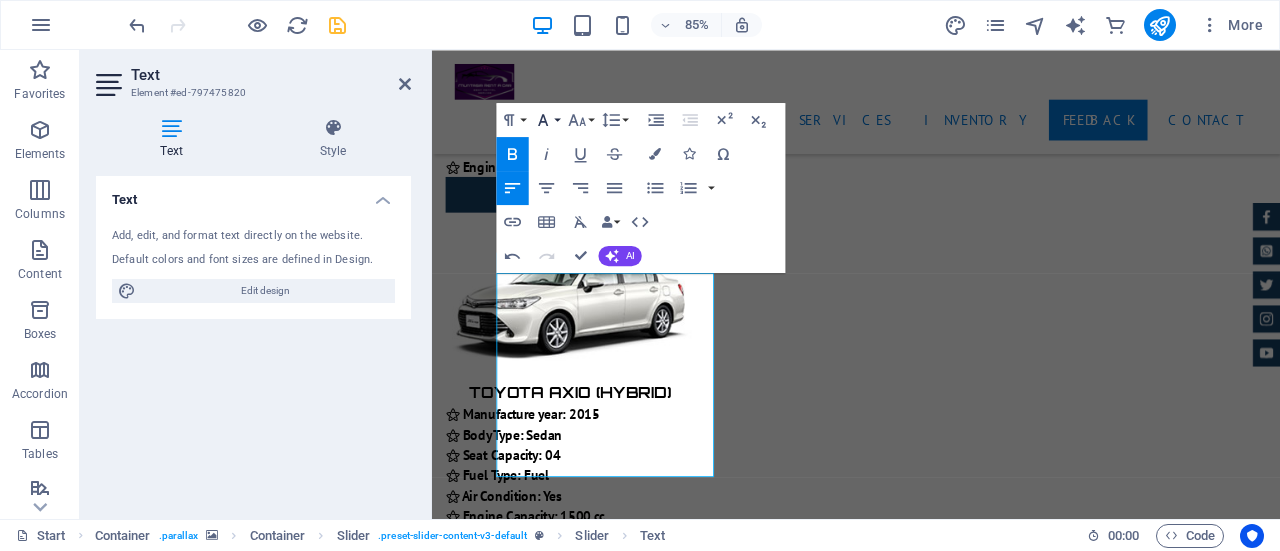 click on "Font Family" at bounding box center (547, 119) 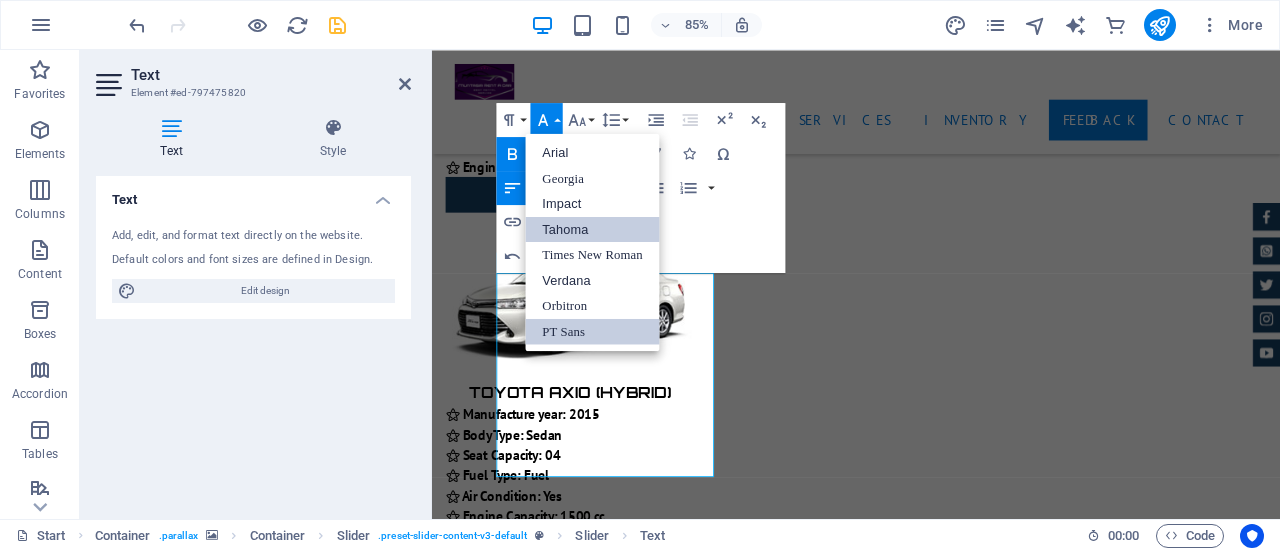 scroll, scrollTop: 0, scrollLeft: 0, axis: both 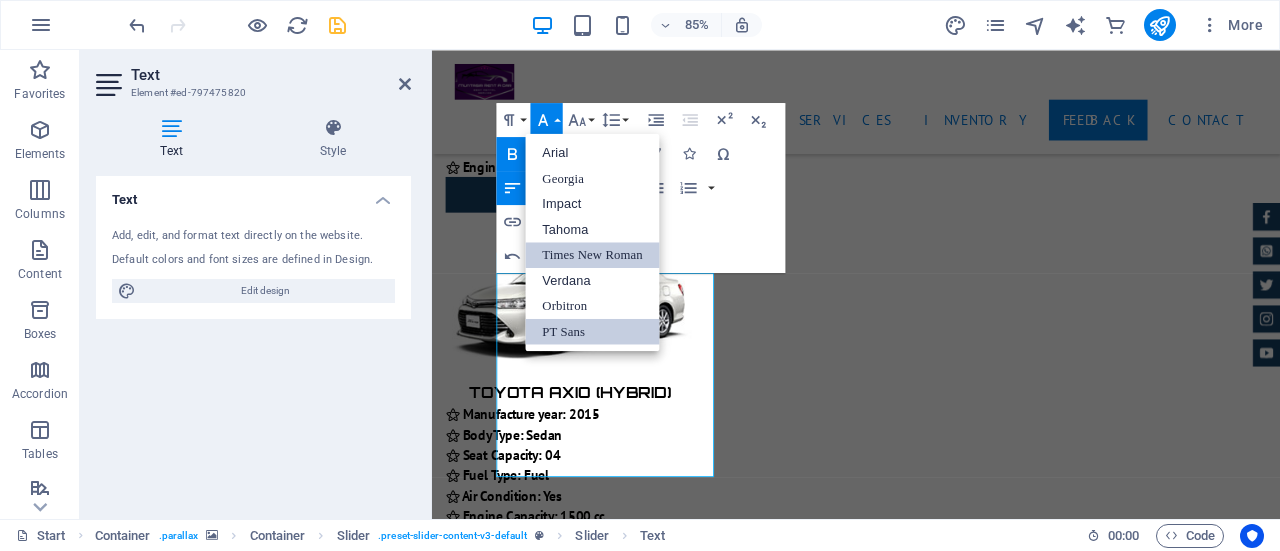 click on "Times New Roman" at bounding box center [593, 255] 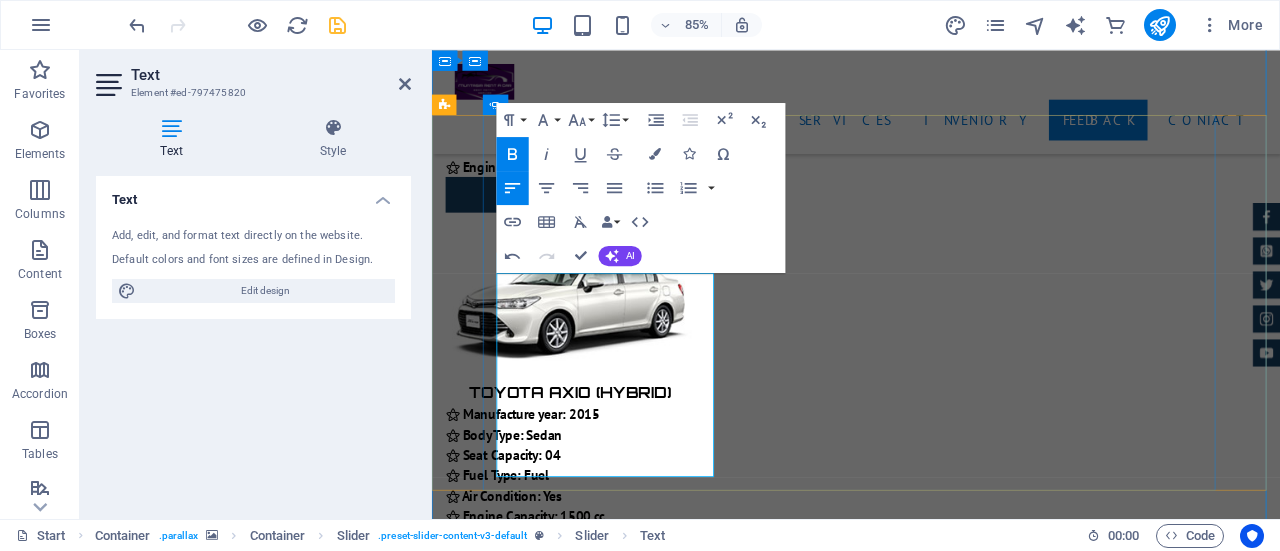 click on "[FIRST] [LAST]" at bounding box center (-299, 20325) 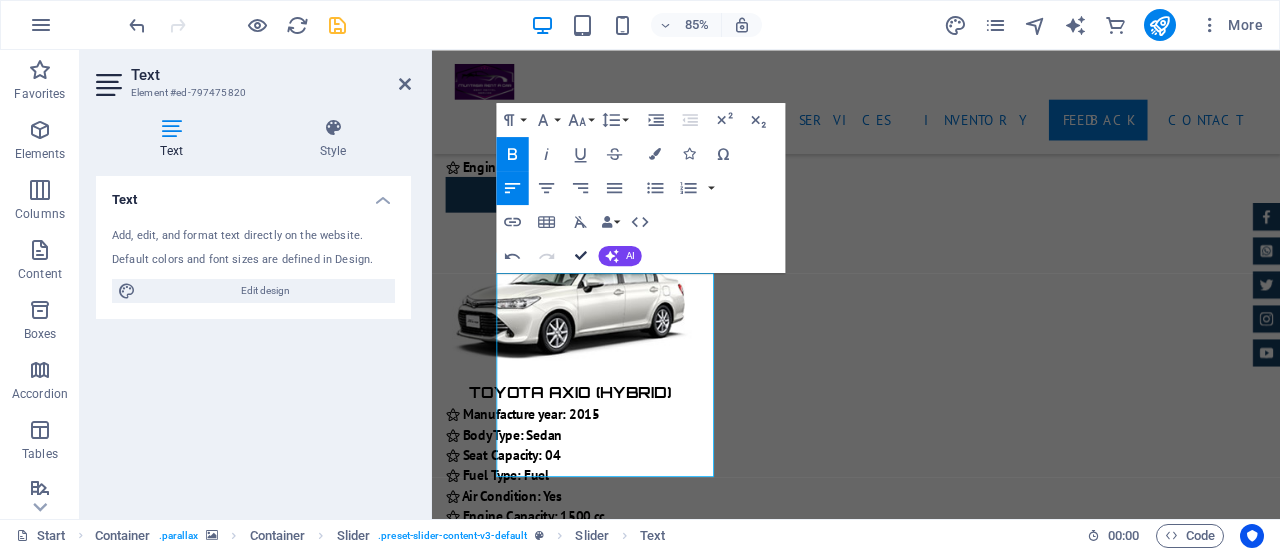 drag, startPoint x: 580, startPoint y: 251, endPoint x: 606, endPoint y: 274, distance: 34.713108 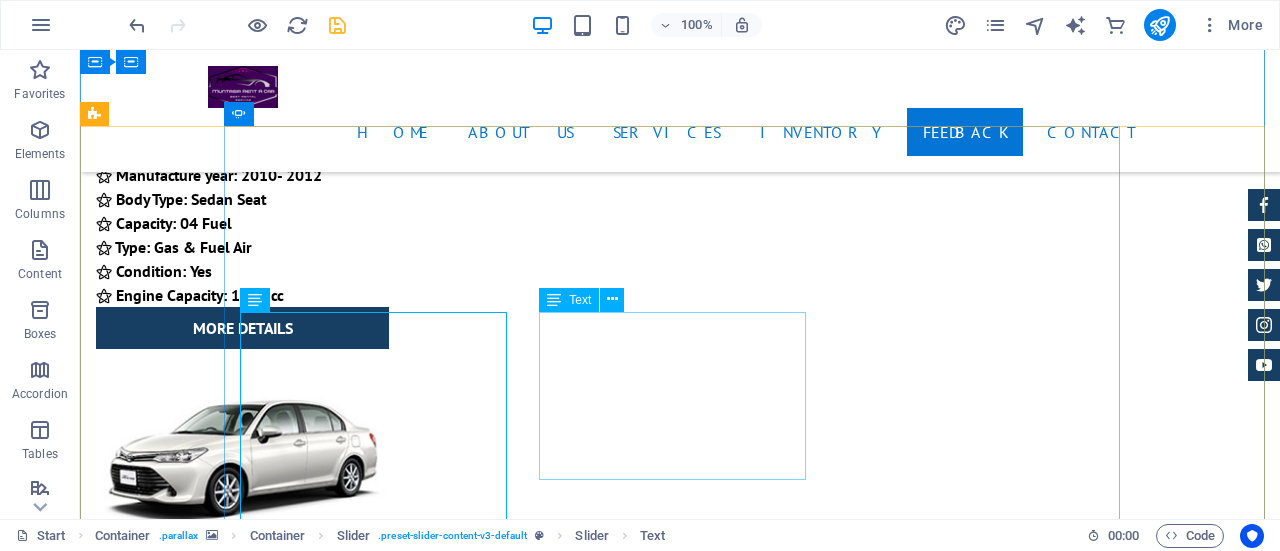 click on "[FIRST] [LAST]  - To me, the most important feature is cleanliness and behavior. I am really happy to experience both of the features in a highly professional standard. There is no option to provide 6 STAR. otherwise, I would have given 6 STAR." at bounding box center [-532, 21558] 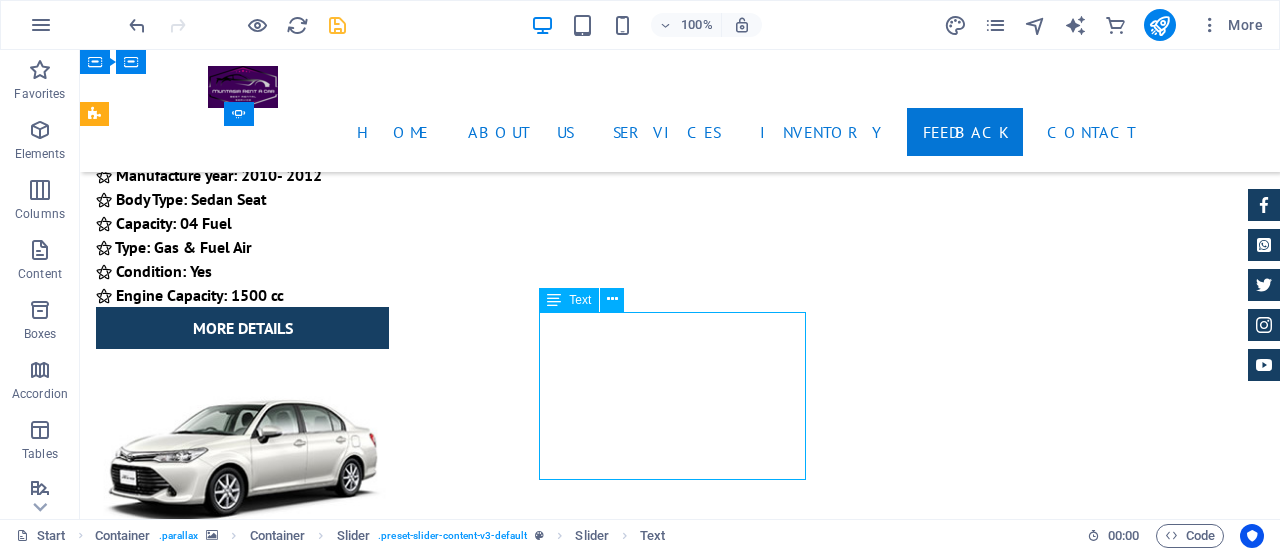 click on "[FIRST] [LAST]  - To me, the most important feature is cleanliness and behavior. I am really happy to experience both of the features in a highly professional standard. There is no option to provide 6 STAR. otherwise, I would have given 6 STAR." at bounding box center (-532, 21558) 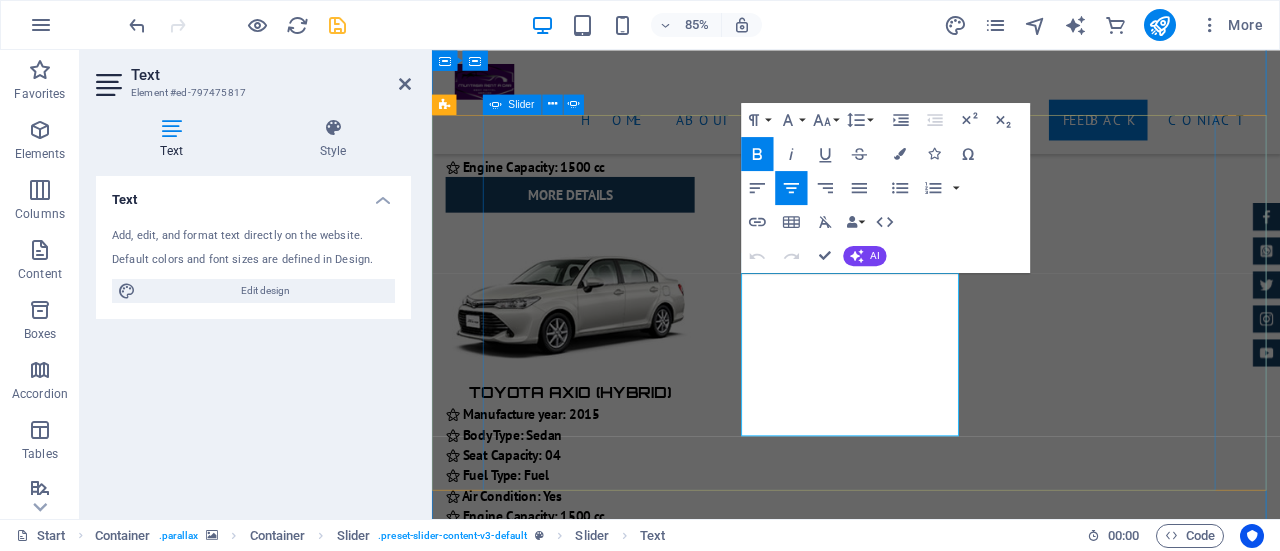 drag, startPoint x: 916, startPoint y: 326, endPoint x: 787, endPoint y: 323, distance: 129.03488 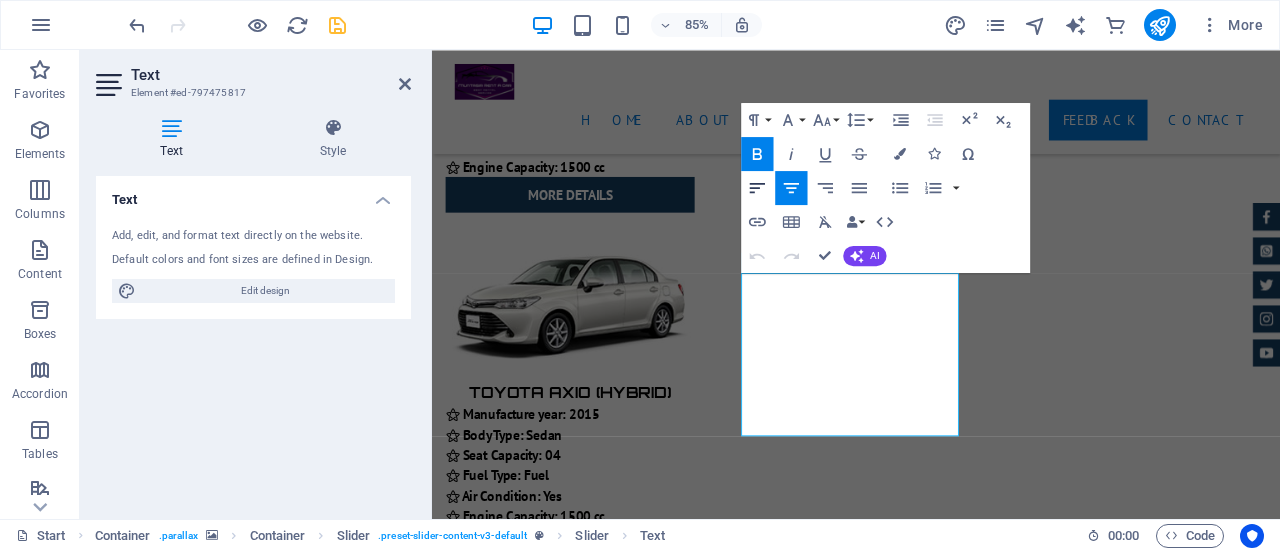 click 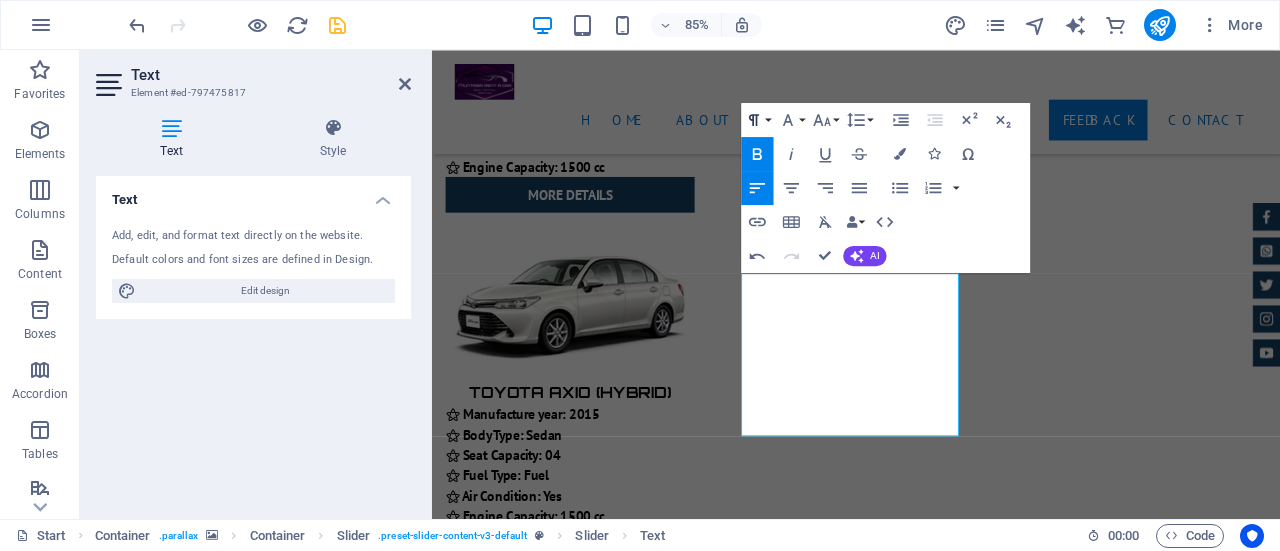 click on "Paragraph Format" at bounding box center [757, 119] 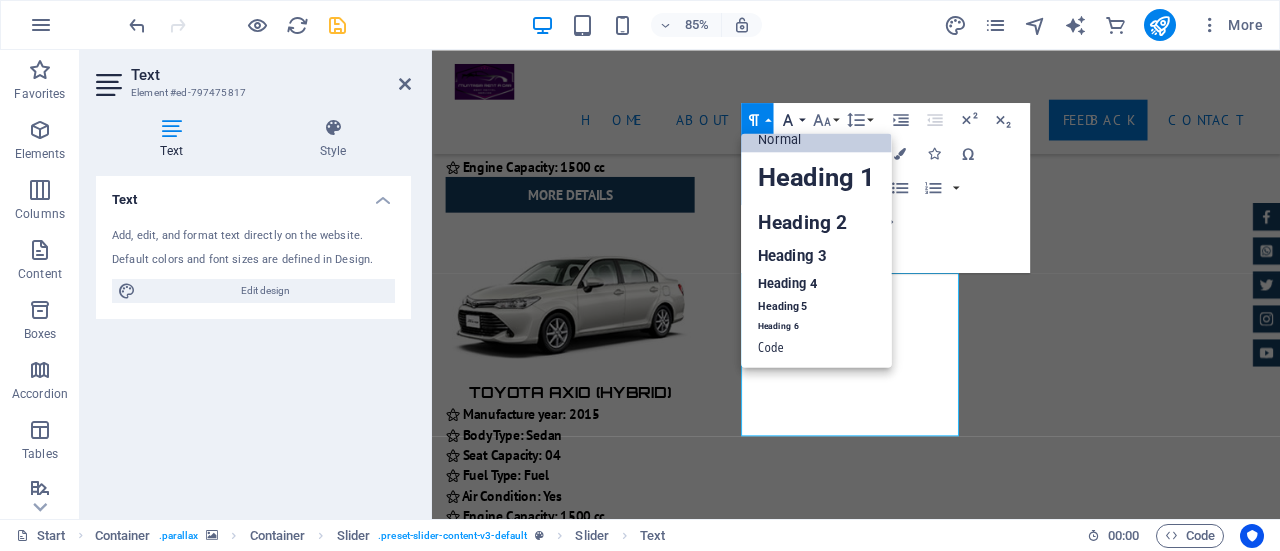 scroll, scrollTop: 16, scrollLeft: 0, axis: vertical 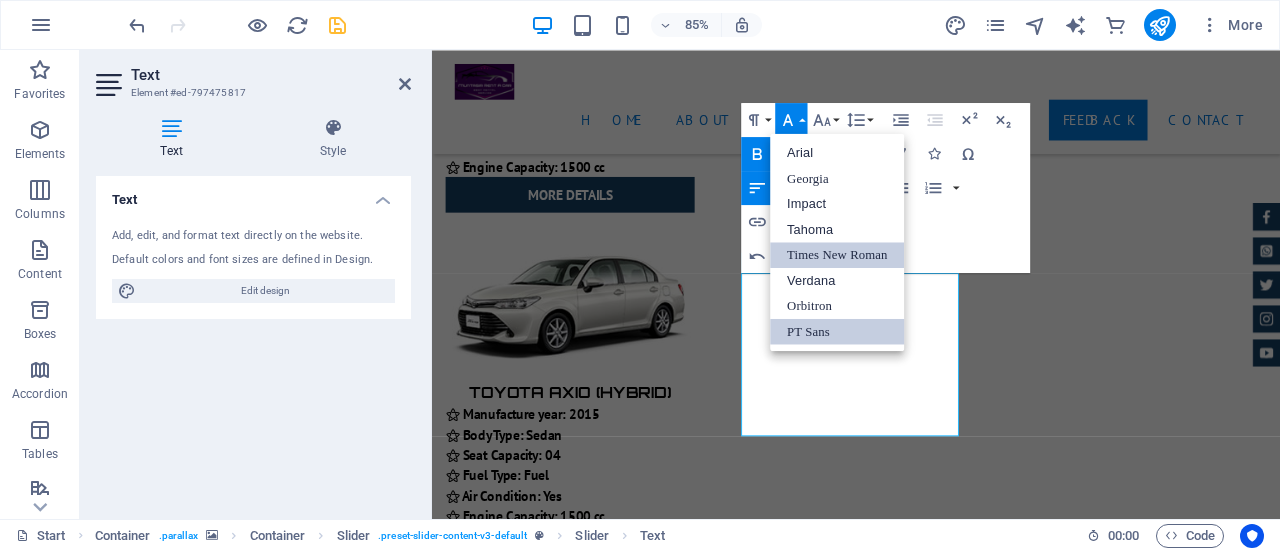 click on "Times New Roman" at bounding box center (837, 255) 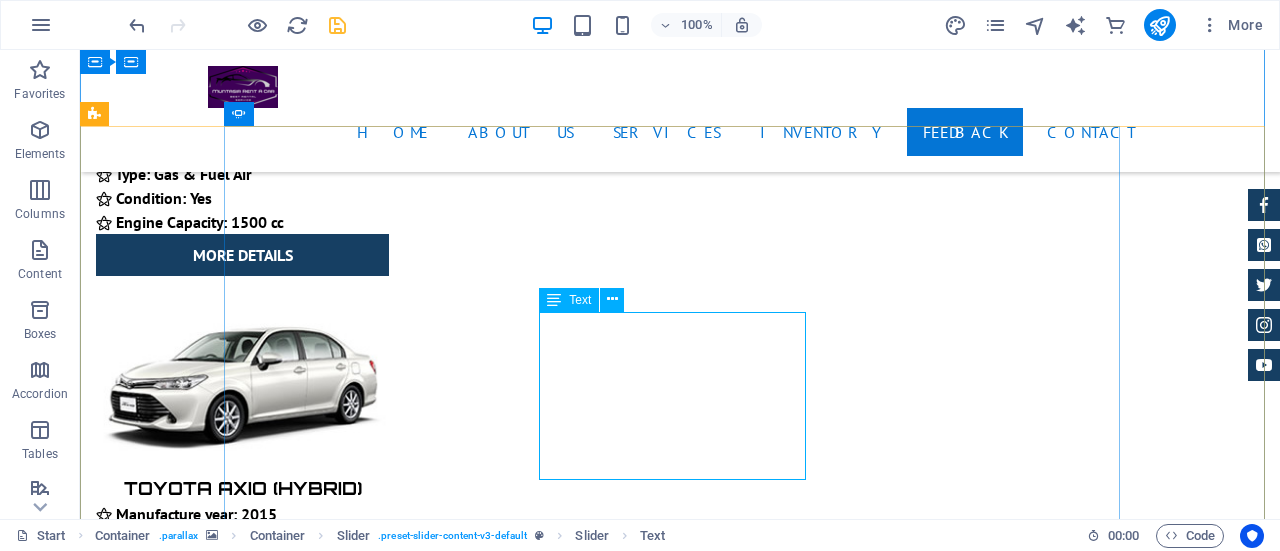 scroll, scrollTop: 11698, scrollLeft: 0, axis: vertical 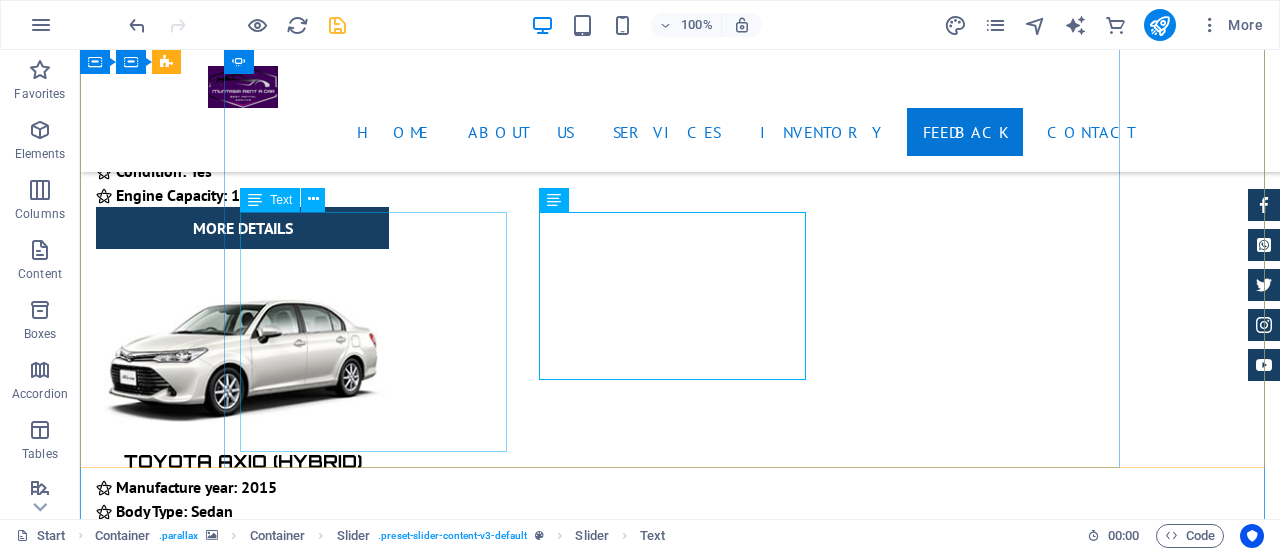click on "[FIRST] [LAST] - We hired a Noah Hybrid from Muntasir Rent A Car for a day trip to Gazipur. The car arrived early in the morning and was clean and comfortable.The driver was polite and well-behaved. Overall, it was a smooth and pleasant family trip. Highly recommended" at bounding box center (-532, 20691) 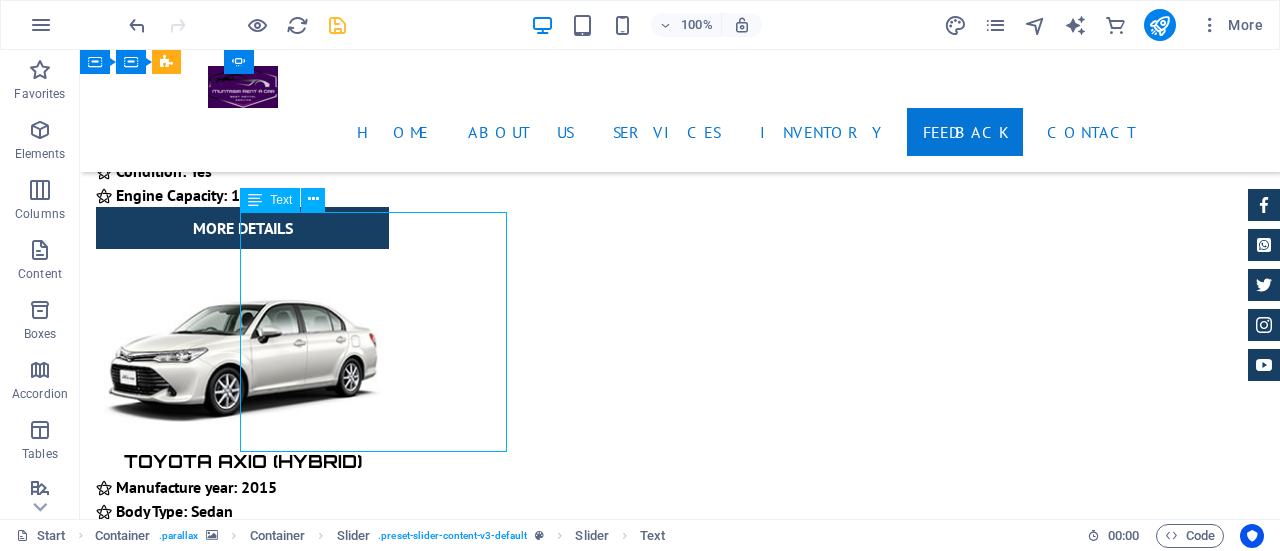 click on "[FIRST] [LAST] - We hired a Noah Hybrid from Muntasir Rent A Car for a day trip to Gazipur. The car arrived early in the morning and was clean and comfortable.The driver was polite and well-behaved. Overall, it was a smooth and pleasant family trip. Highly recommended" at bounding box center (-532, 20691) 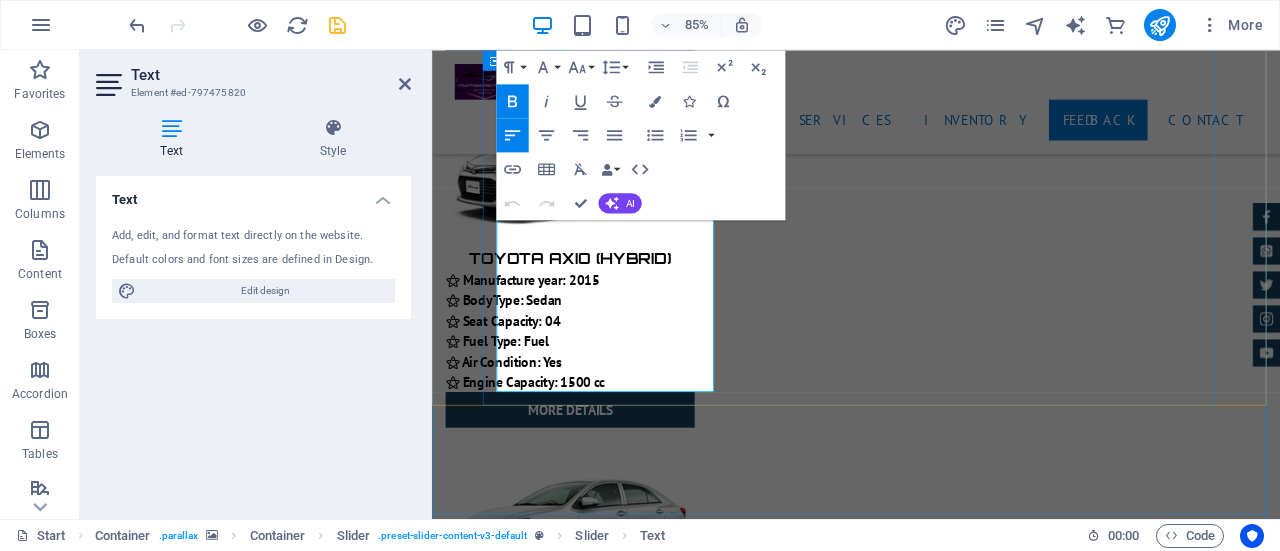 click at bounding box center [-244, 20751] 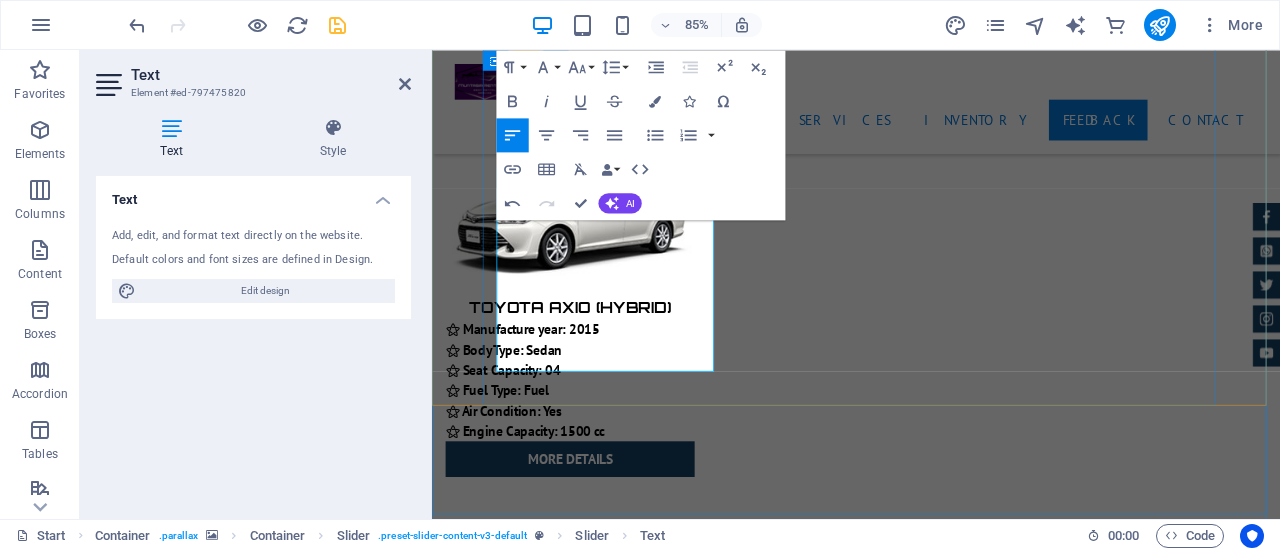 click at bounding box center [-244, 20850] 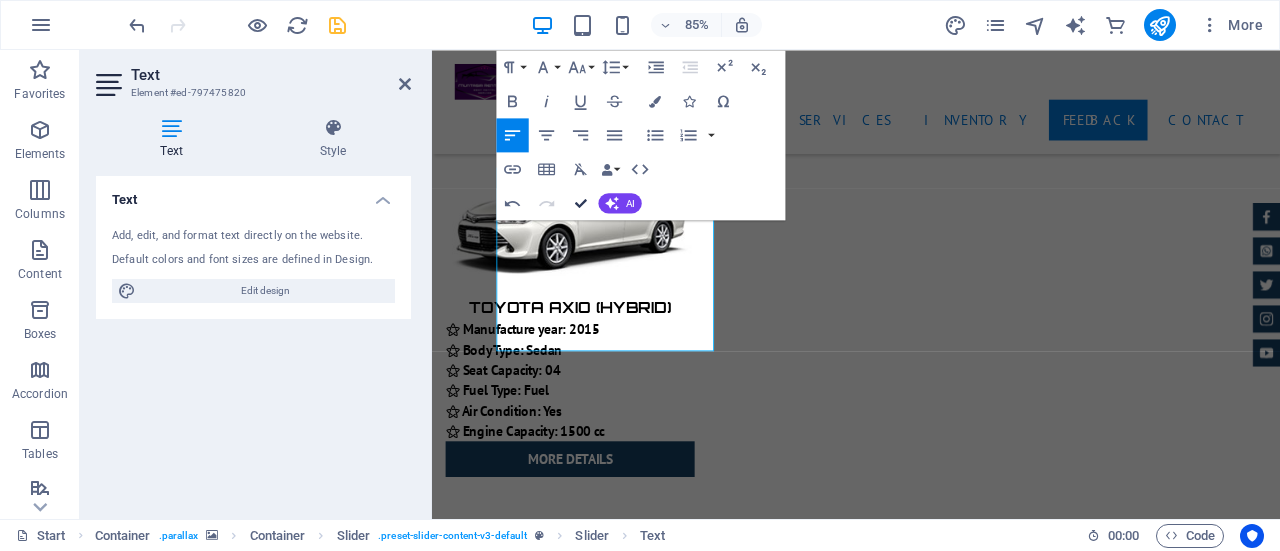 drag, startPoint x: 583, startPoint y: 203, endPoint x: 502, endPoint y: 153, distance: 95.189285 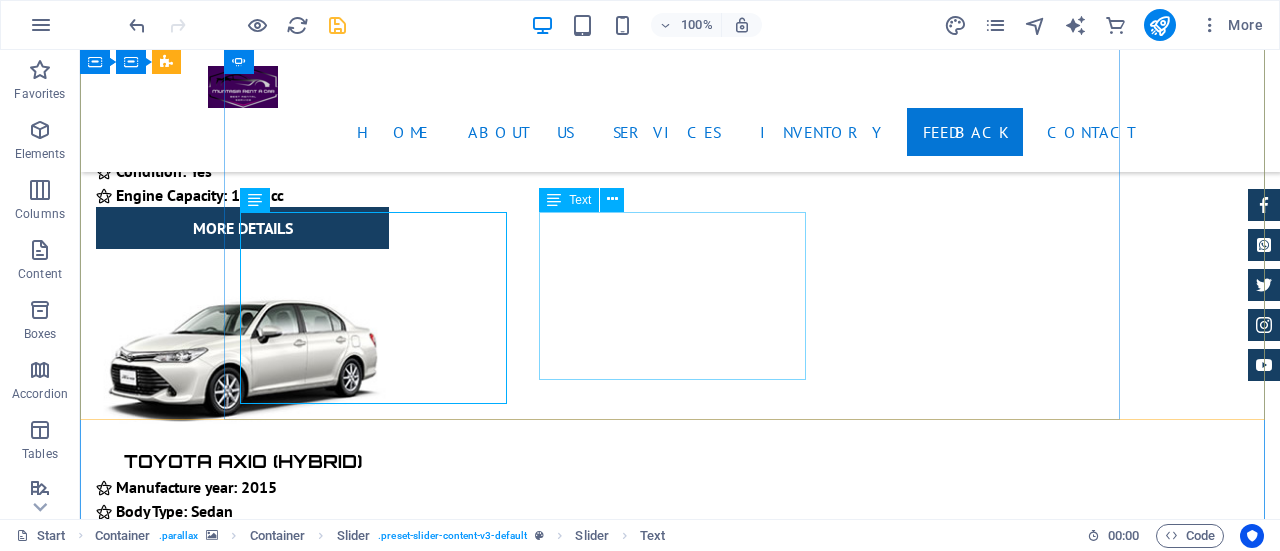 click on "[FIRST] [LAST]  - To me, the most important feature is cleanliness and behavior. I am really happy to experience both of the features in a highly professional standard. There is no option to provide 6 STAR. otherwise, I would have given 6 STAR." at bounding box center [-532, 21386] 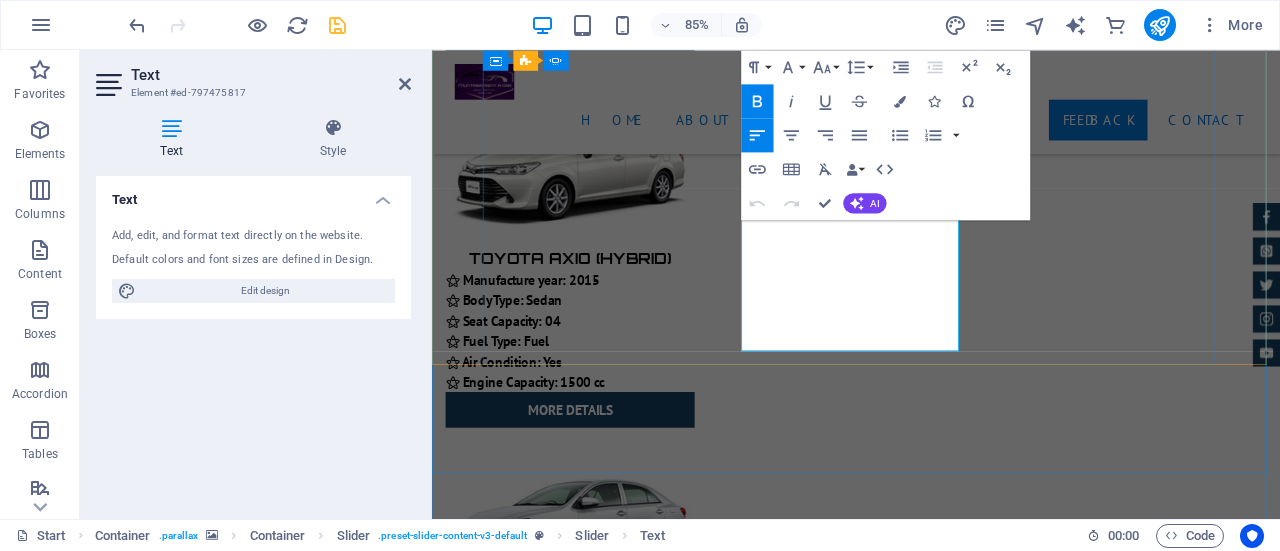 click on "[FIRST] [LAST]  - To me, the most important feature is cleanliness and behavior. I am really happy to experience both of the features in a highly professional standard. There is no option to provide 6 STAR. otherwise, I would have given 6 STAR." at bounding box center [-244, 21193] 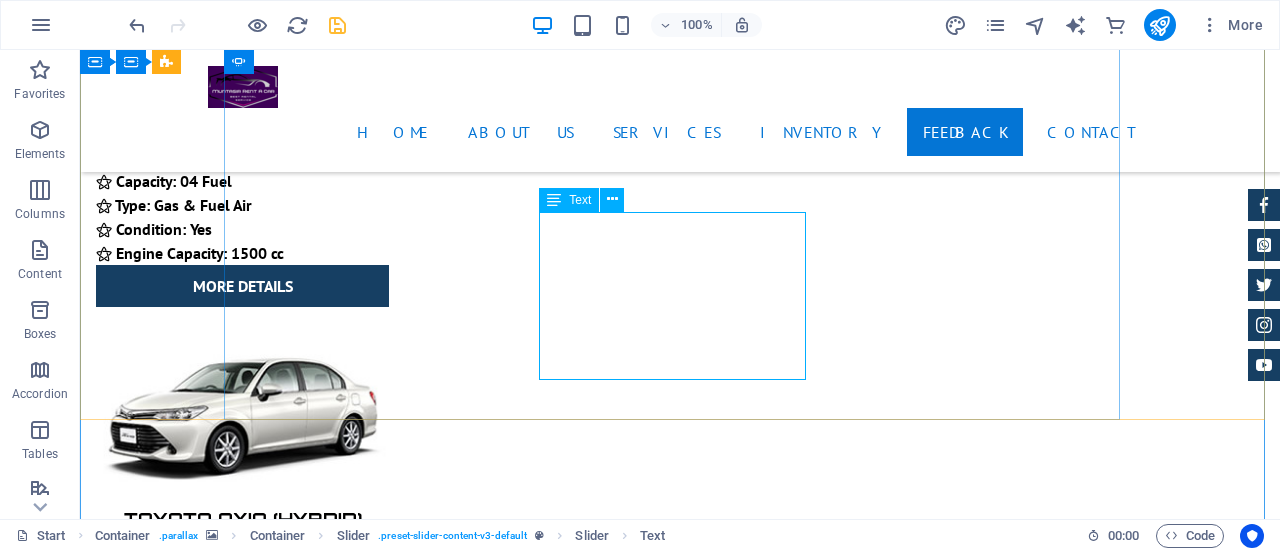click on "[FIRST] [LAST]  - To me, the most important feature is cleanliness and behavior. I am really happy to experience both of the features in a highly professional standard. There is no option to provide 6 STAR. otherwise, I would have given 6 STAR." at bounding box center (-532, 21485) 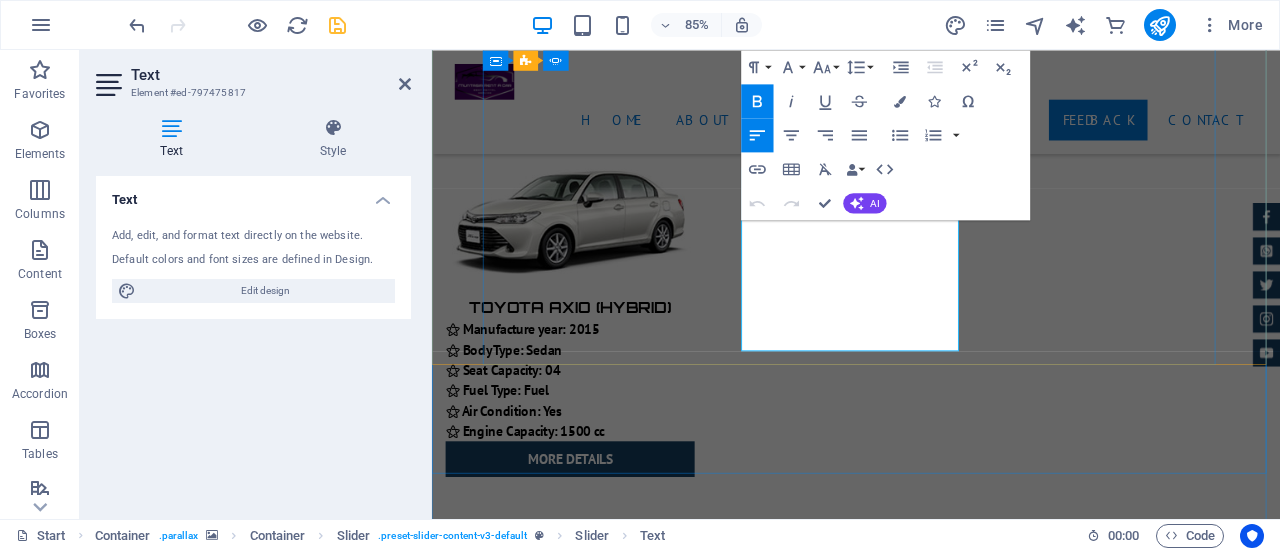 click on "[FIRST] [LAST]  - To me, the most important feature is cleanliness and behavior. I am really happy to experience both of the features in a highly professional standard. There is no option to provide 6 STAR. otherwise, I would have given 6 STAR." at bounding box center [-244, 21292] 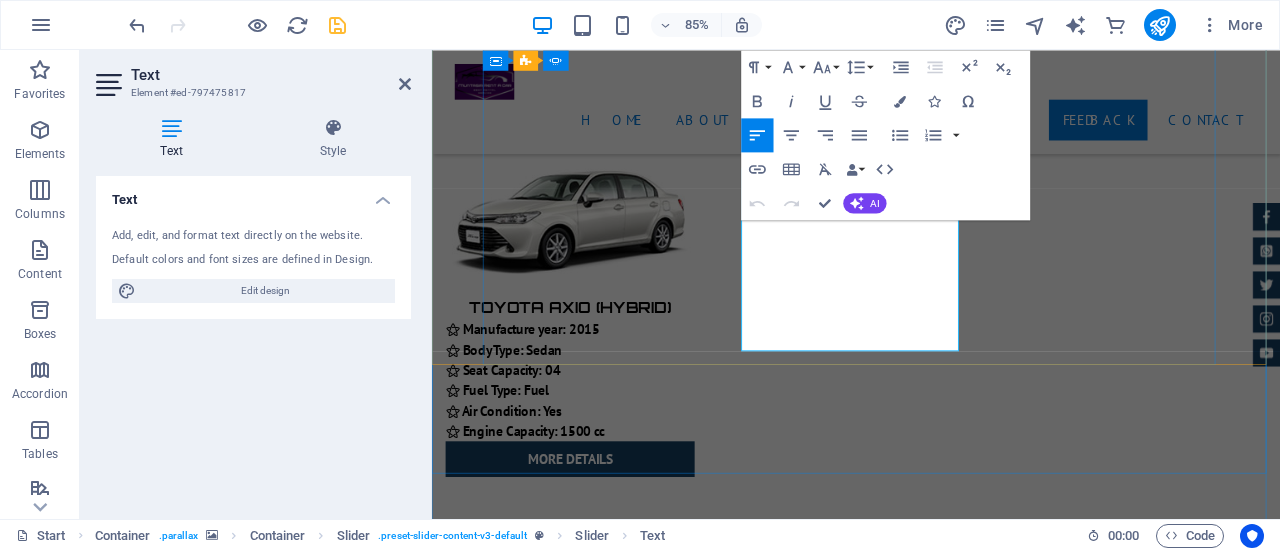 click on "[FIRST] [LAST]  - To me, the most important feature is cleanliness and behavior. I am really happy to experience both of the features in a highly professional standard. There is no option to provide 6 STAR. otherwise, I would have given 6 STAR." at bounding box center [-244, 21292] 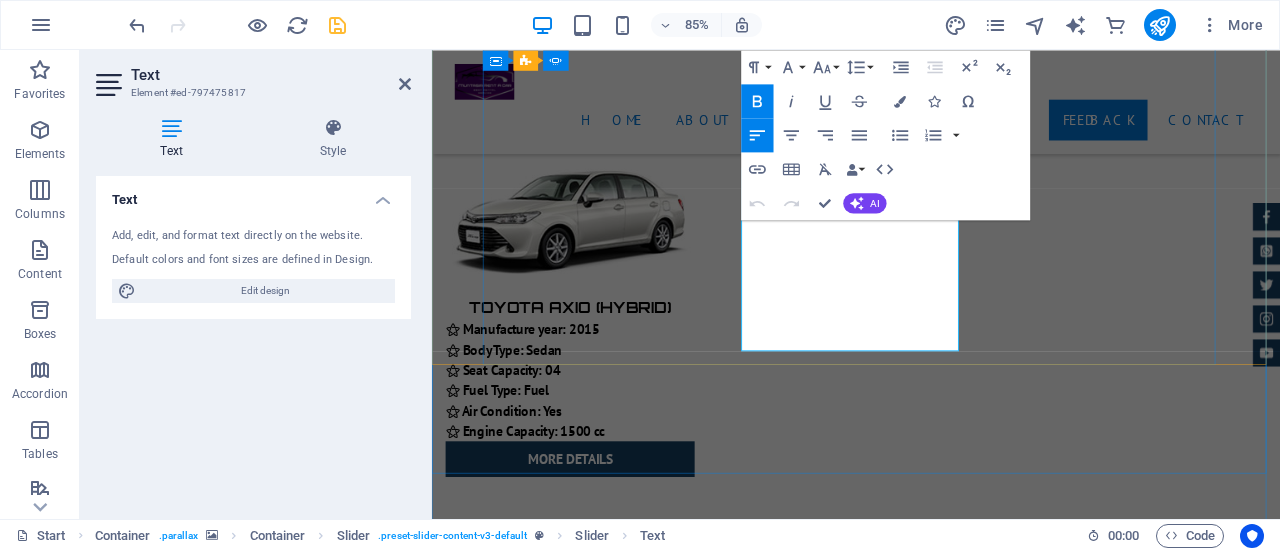 click on "[FIRST] [LAST]  - To me, the most important feature is cleanliness and behavior. I am really happy to experience both of the features in a highly professional standard. There is no option to provide 6 STAR. otherwise, I would have given 6 STAR." at bounding box center (-244, 21292) 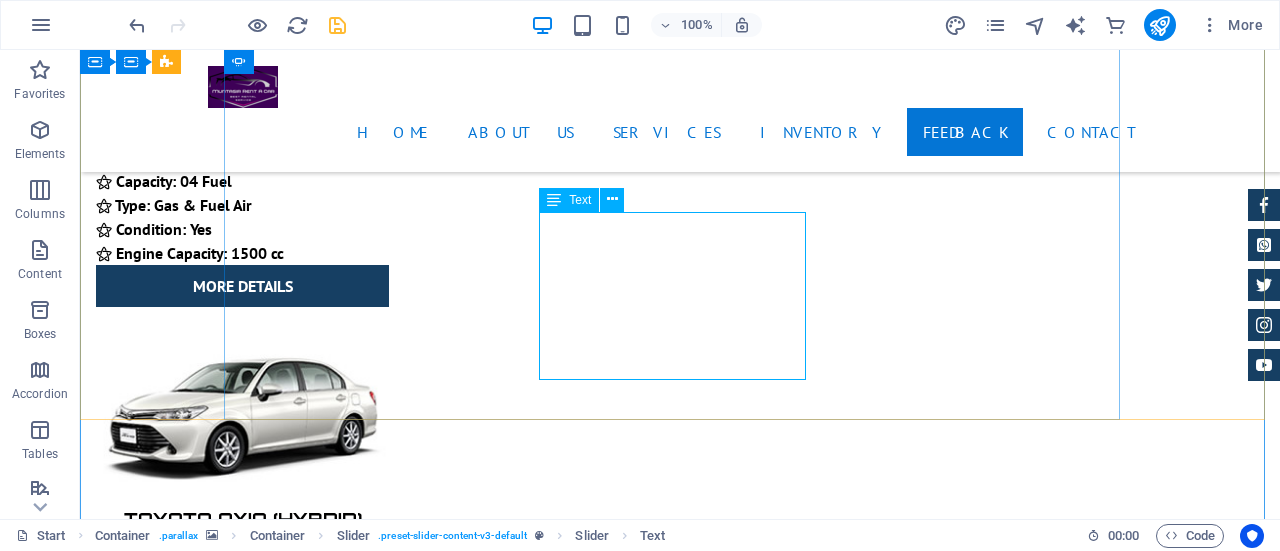 click on "[FIRST] [LAST]  - To me, the most important feature is cleanliness and behavior. I am really happy to experience both of the features in a highly professional standard. There is no option to provide 6 STAR. otherwise, I would have given 6 STAR." at bounding box center (-532, 21485) 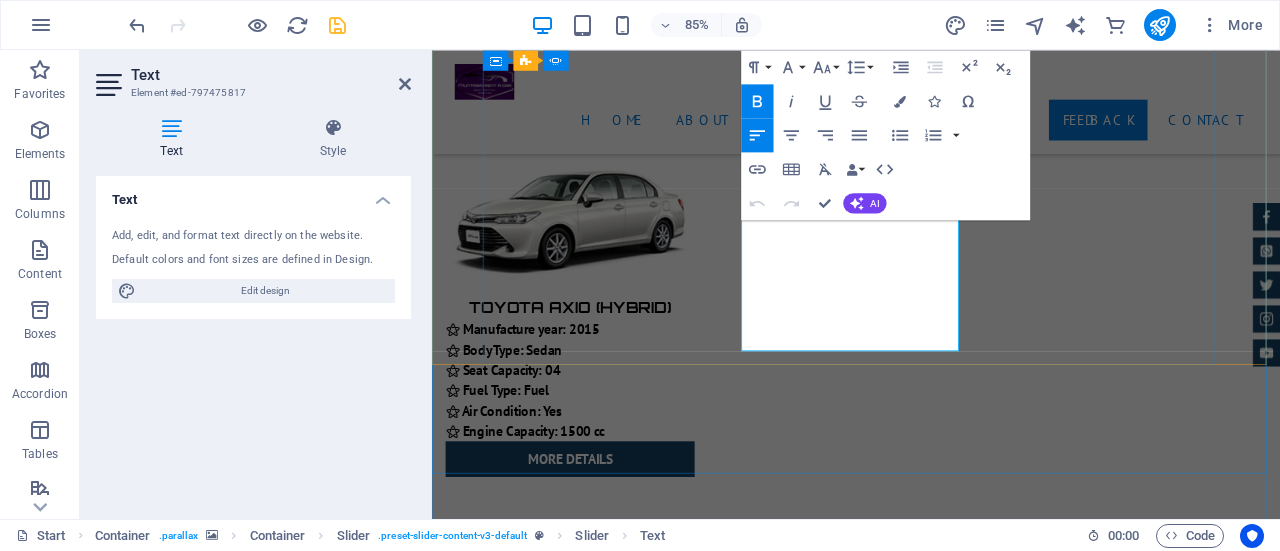click on "[FIRST] [LAST]  - To me, the most important feature is cleanliness and behavior. I am really happy to experience both of the features in a highly professional standard. There is no option to provide 6 STAR. otherwise, I would have given 6 STAR." at bounding box center (-244, 21292) 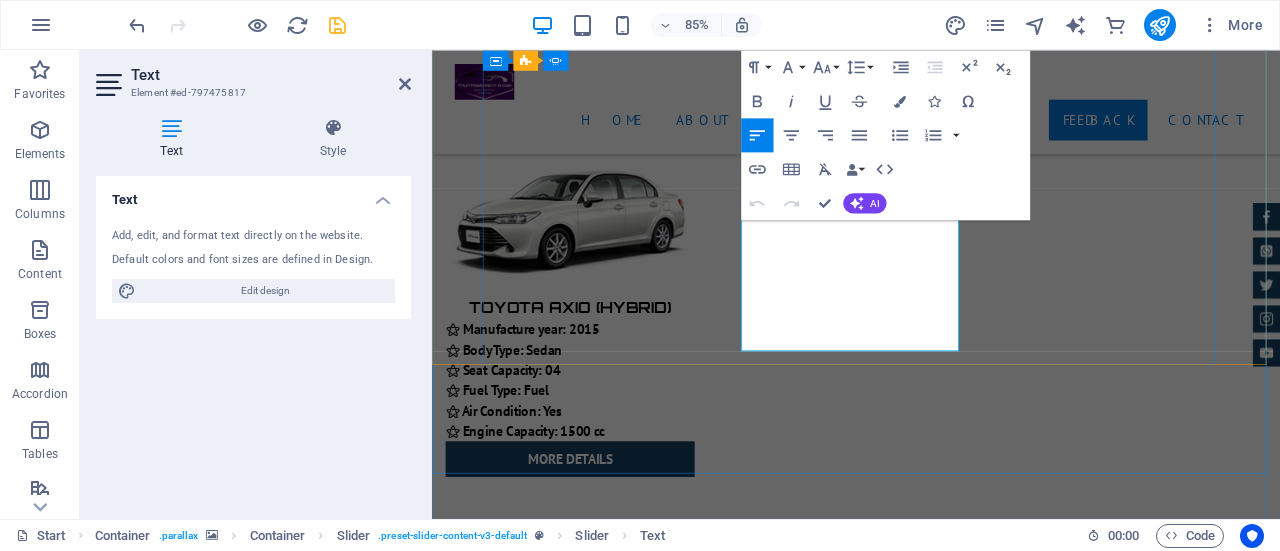 click on "[FIRST] [LAST]  - To me, the most important feature is cleanliness and behavior. I am really happy to experience both of the features in a highly professional standard. There is no option to provide 6 STAR. otherwise, I would have given 6 STAR." at bounding box center [-244, 21292] 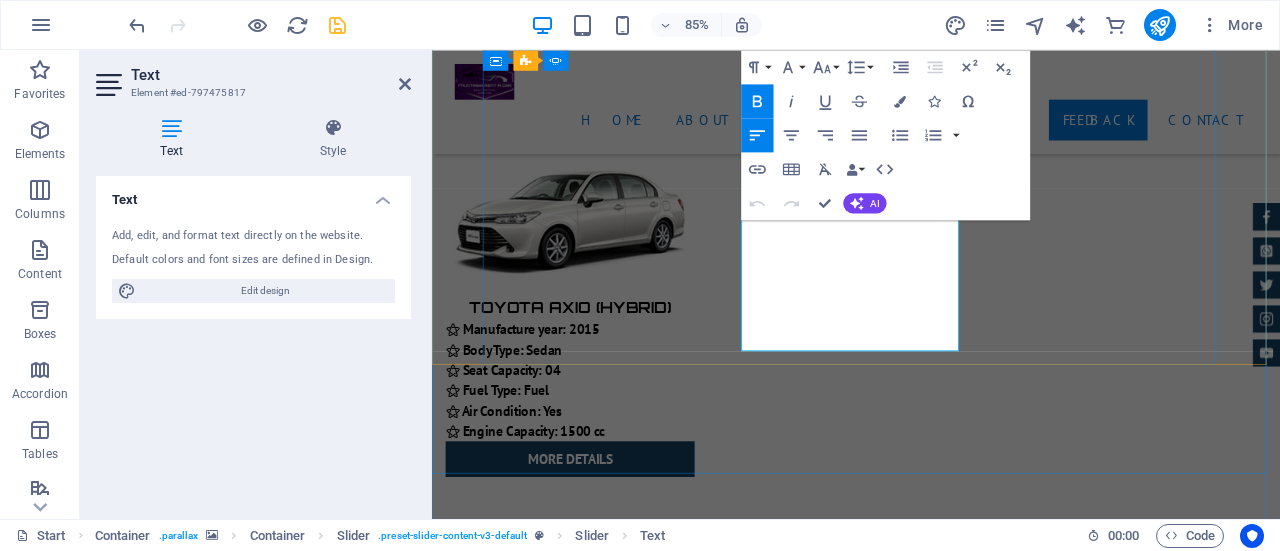 click on "[FIRST] [LAST]  - To me, the most important feature is cleanliness and behavior. I am really happy to experience both of the features in a highly professional standard. There is no option to provide 6 STAR. otherwise, I would have given 6 STAR." at bounding box center (-244, 21292) 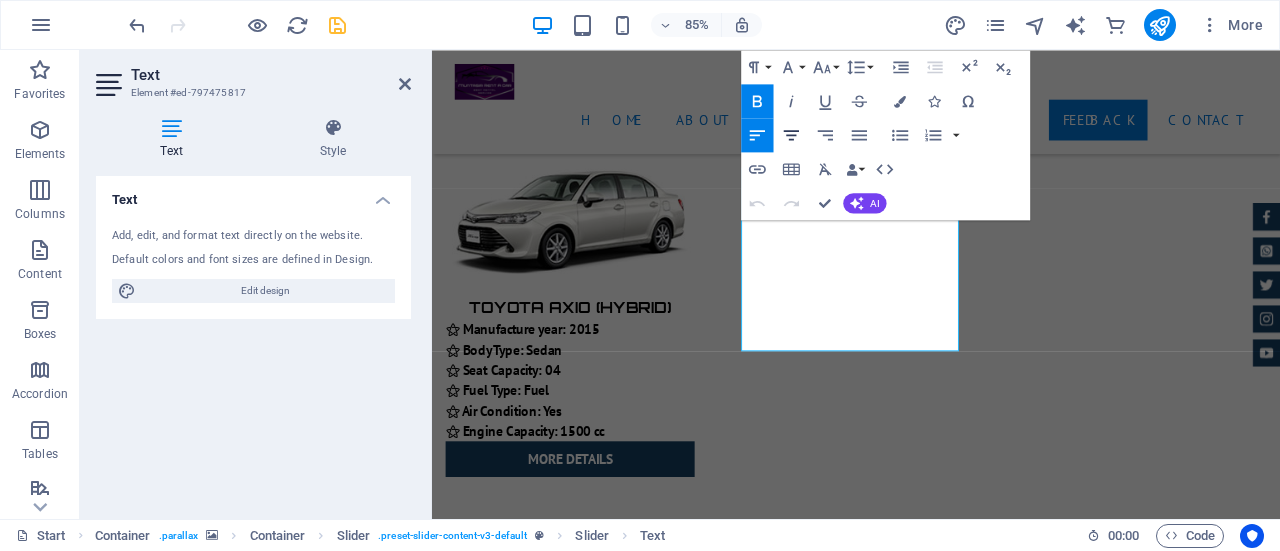 click 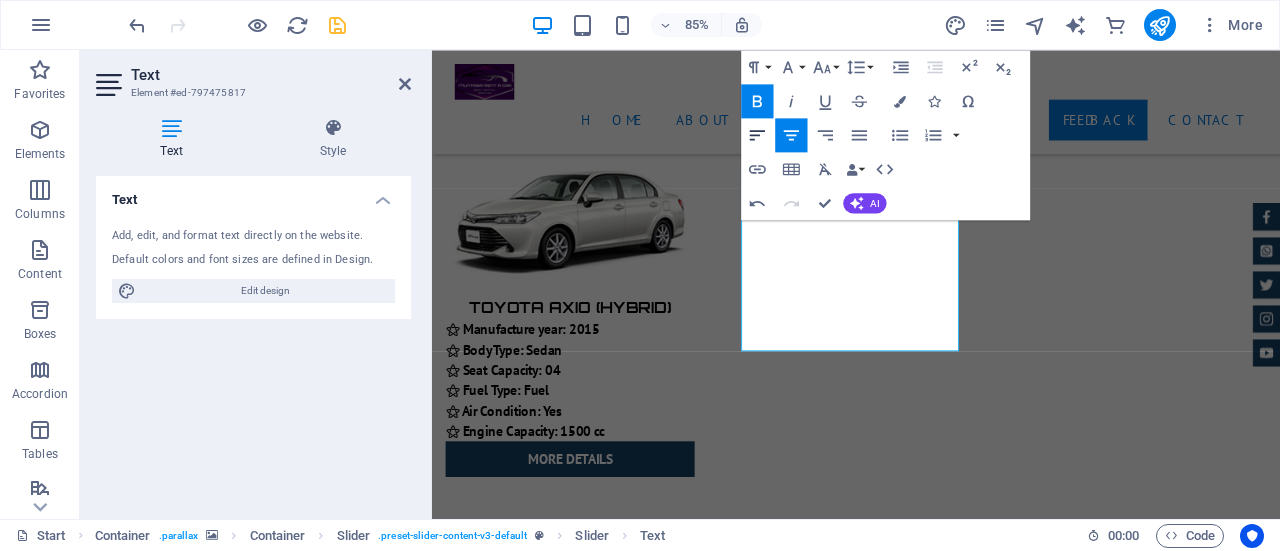 click 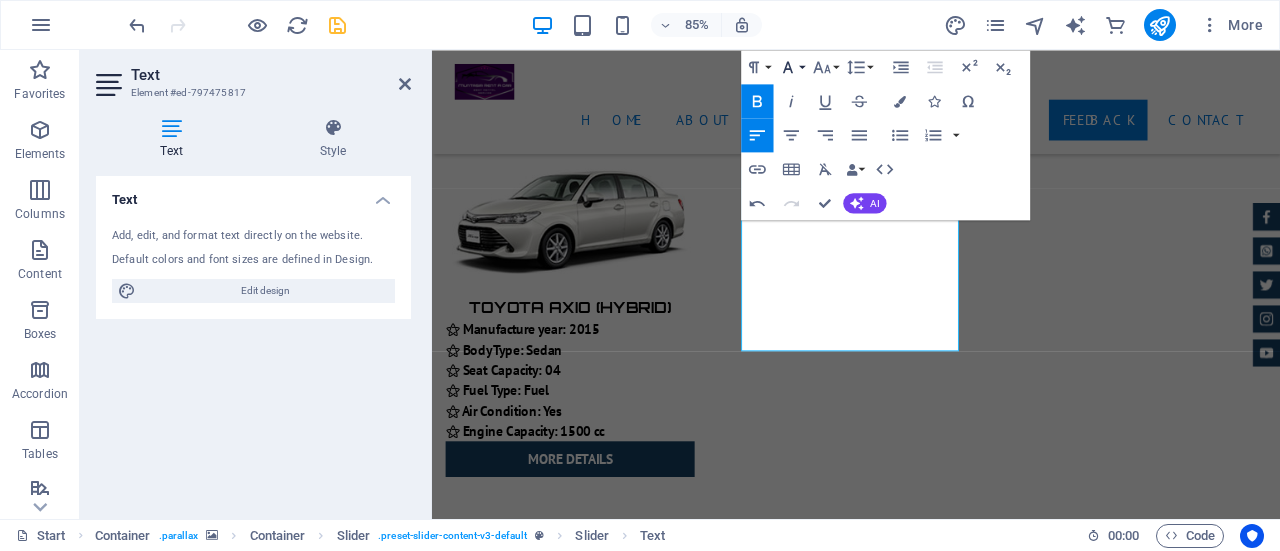 click on "Font Family" at bounding box center (791, 67) 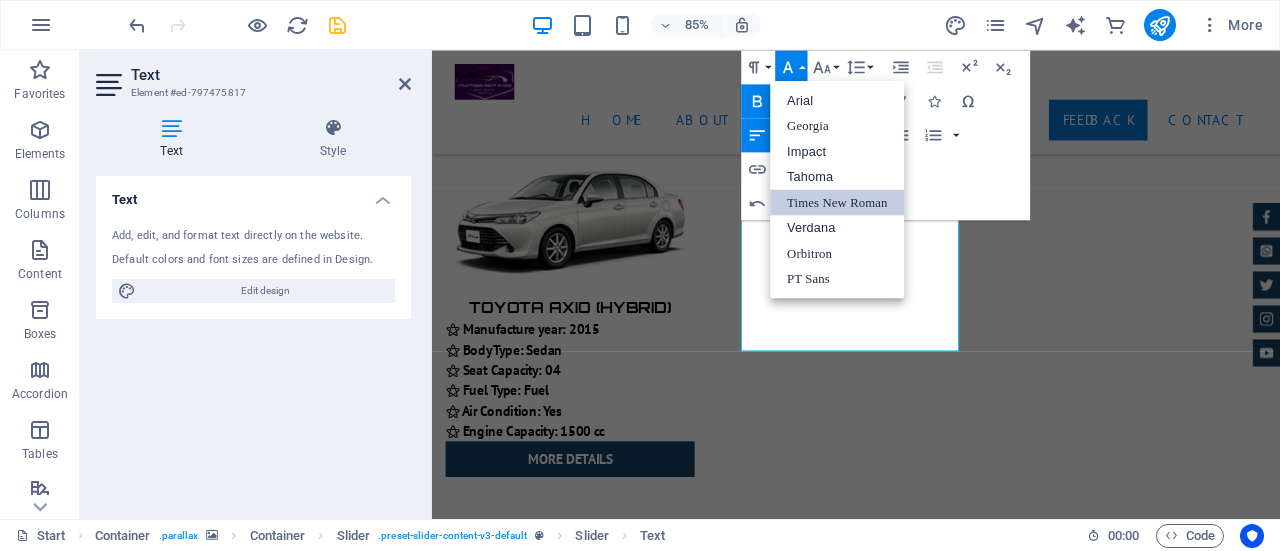 scroll, scrollTop: 0, scrollLeft: 0, axis: both 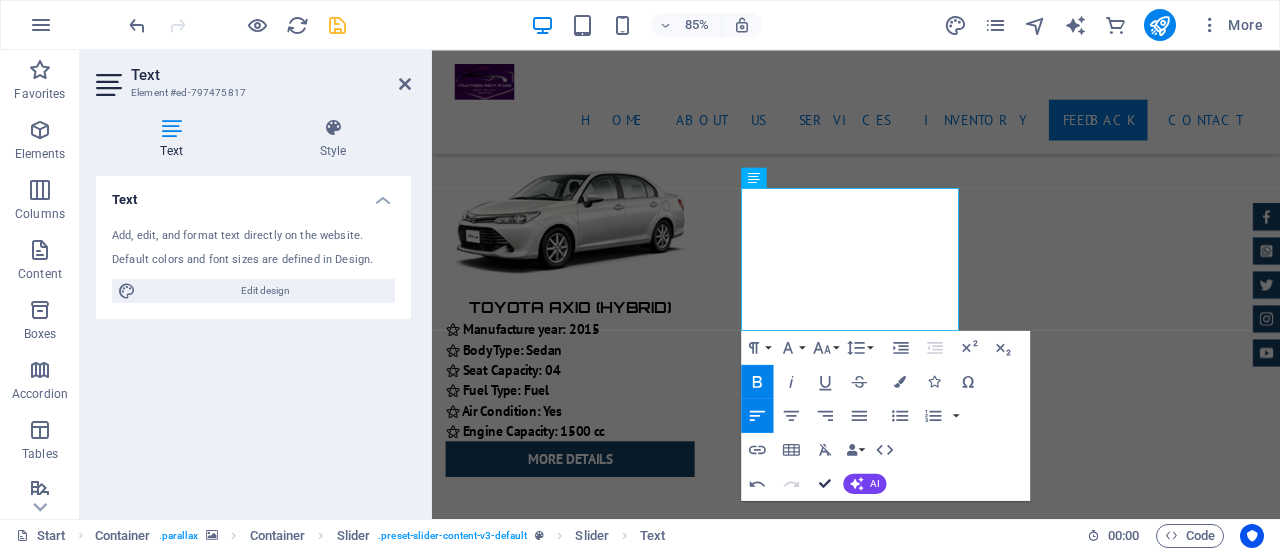 drag, startPoint x: 746, startPoint y: 426, endPoint x: 825, endPoint y: 483, distance: 97.41663 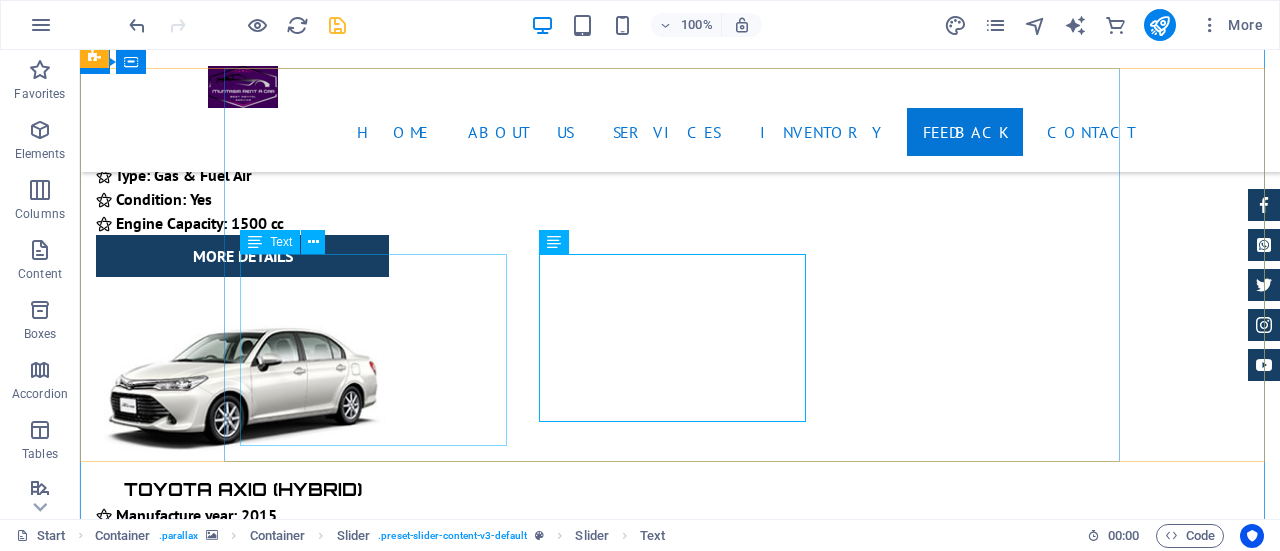 scroll, scrollTop: 11698, scrollLeft: 0, axis: vertical 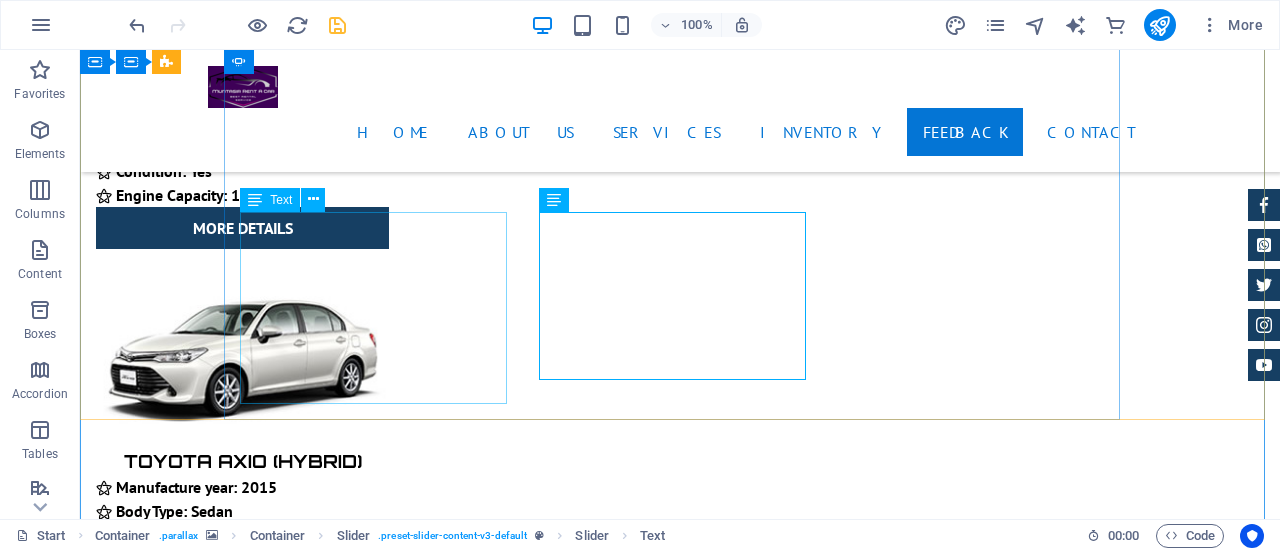 click on "[FIRST] [LAST] - We hired a Noah Hybrid from Muntasir Rent A Car for a day trip to Gazipur. The car arrived early in the morning and was clean and comfortable.The driver was polite and well-behaved. Overall, it was a smooth and pleasant family trip. Highly recommended" at bounding box center [-532, 20643] 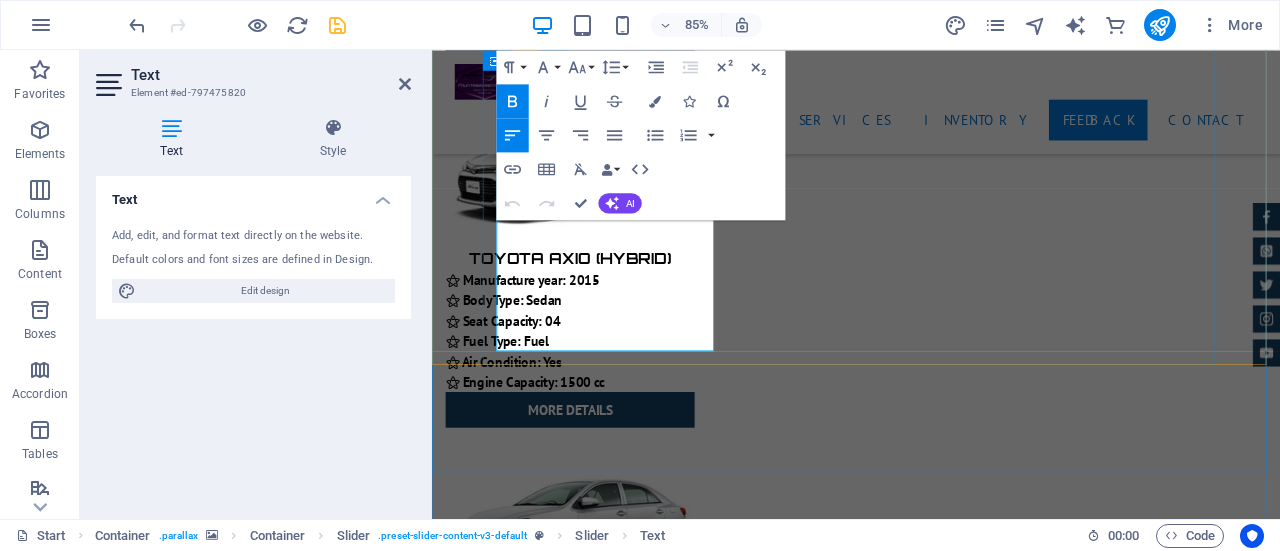 click on "[FIRST] [LAST] - We hired a Noah Hybrid from Muntasir Rent A Car for a day trip to Gazipur. The car arrived early in the morning and was clean and comfortable.The driver was polite and well-behaved. Overall, it was a smooth and pleasant family trip. Highly recommended" at bounding box center (-244, 20402) 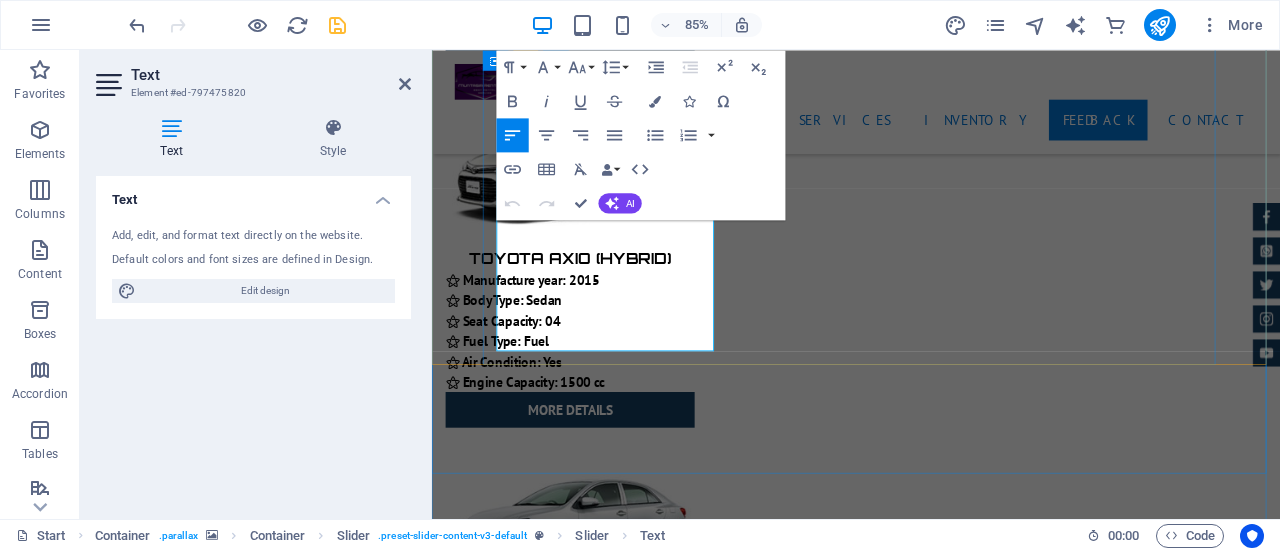 click on "[FIRST] [LAST] - We hired a Noah Hybrid from Muntasir Rent A Car for a day trip to Gazipur. The car arrived early in the morning and was clean and comfortable.The driver was polite and well-behaved. Overall, it was a smooth and pleasant family trip. Highly recommended" at bounding box center (-244, 20402) 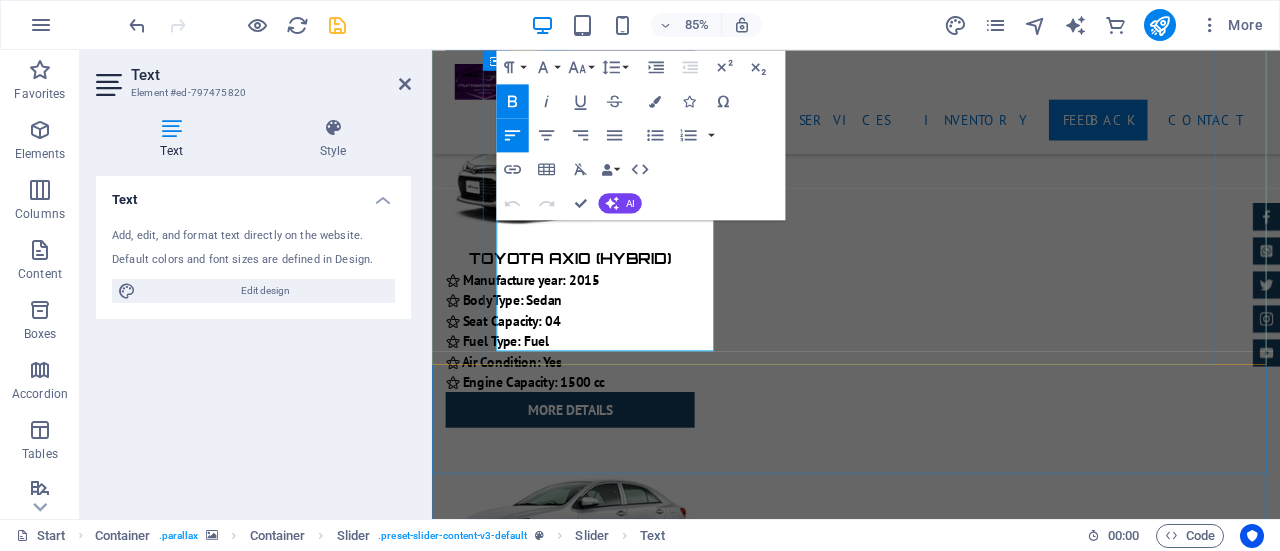 click on "[FIRST] [LAST] - We hired a Noah Hybrid from Muntasir Rent A Car for a day trip to Gazipur. The car arrived early in the morning and was clean and comfortable.The driver was polite and well-behaved. Overall, it was a smooth and pleasant family trip. Highly recommended" at bounding box center [-244, 20402] 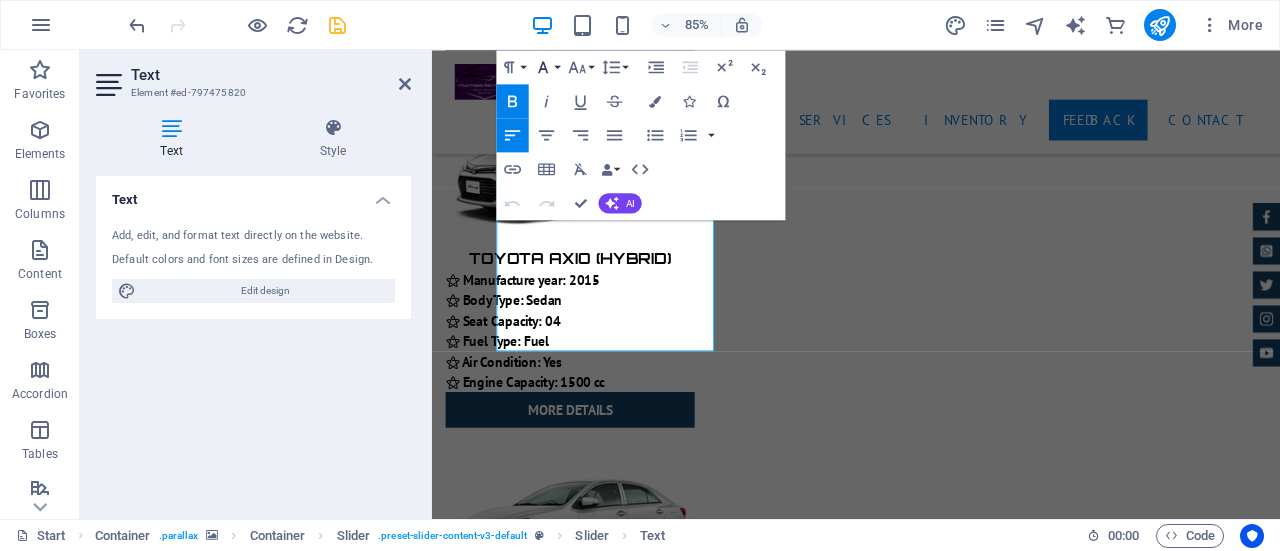 click 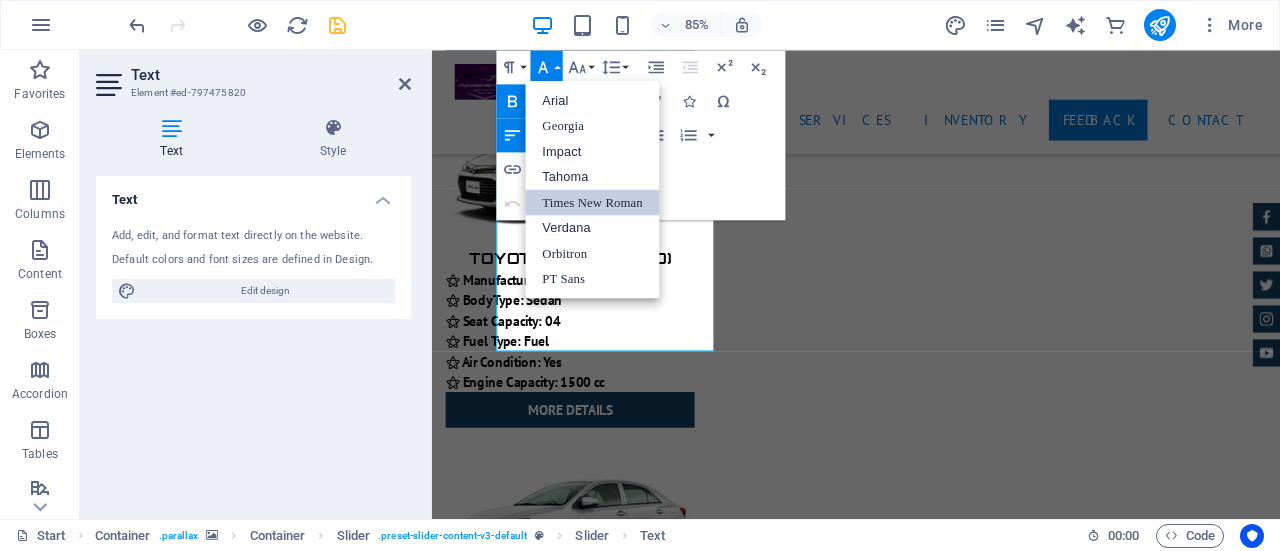 scroll, scrollTop: 0, scrollLeft: 0, axis: both 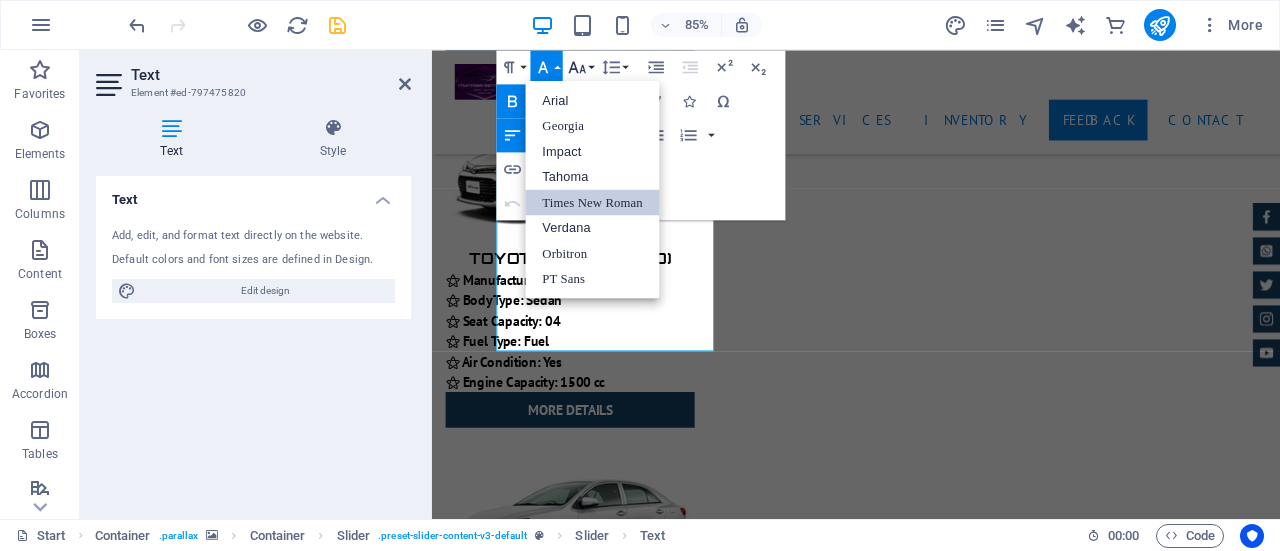 click 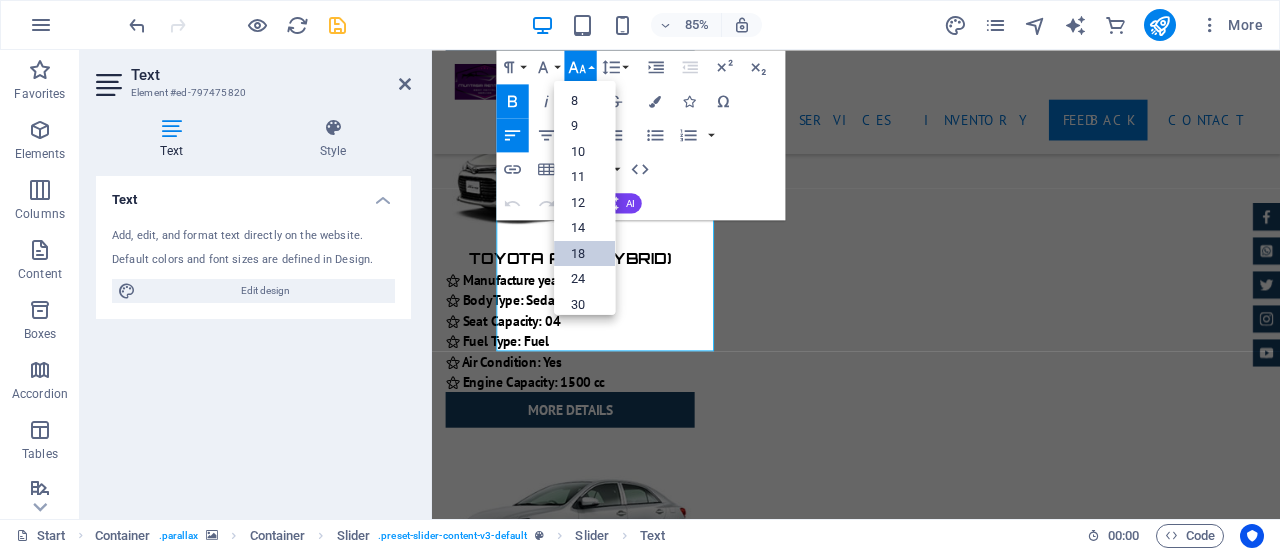 click on "18" at bounding box center (584, 253) 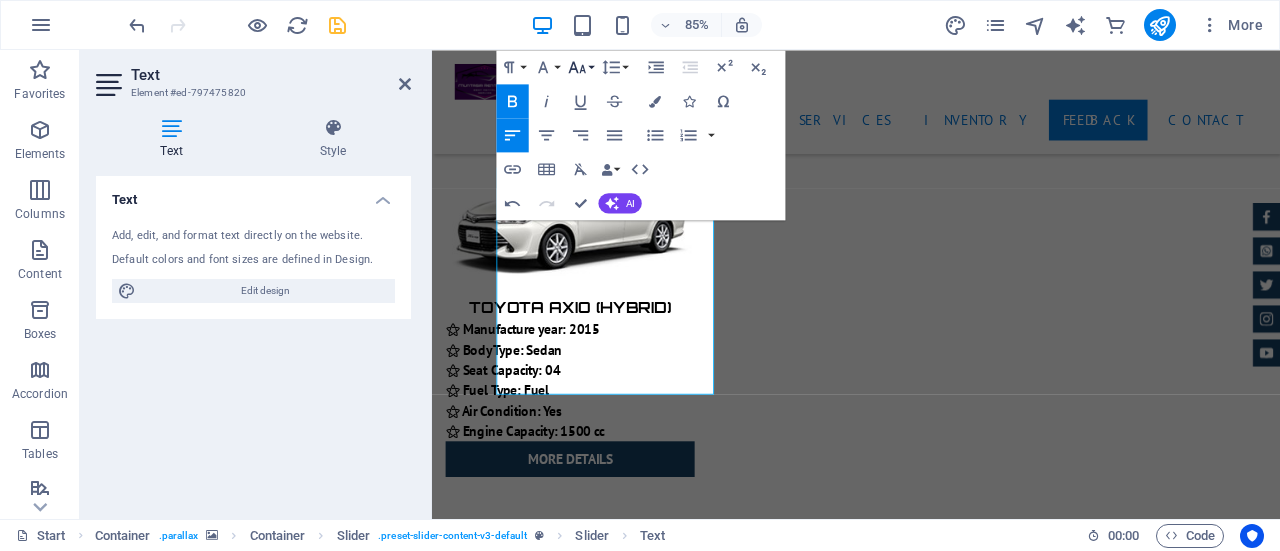 click on "Font Size" at bounding box center [581, 67] 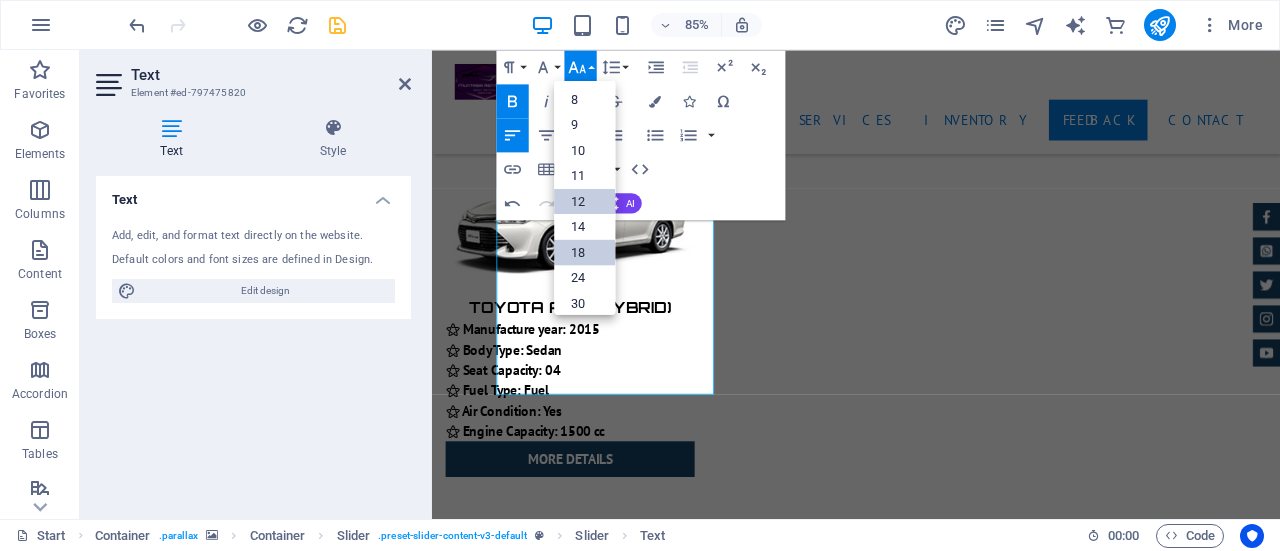 scroll, scrollTop: 0, scrollLeft: 0, axis: both 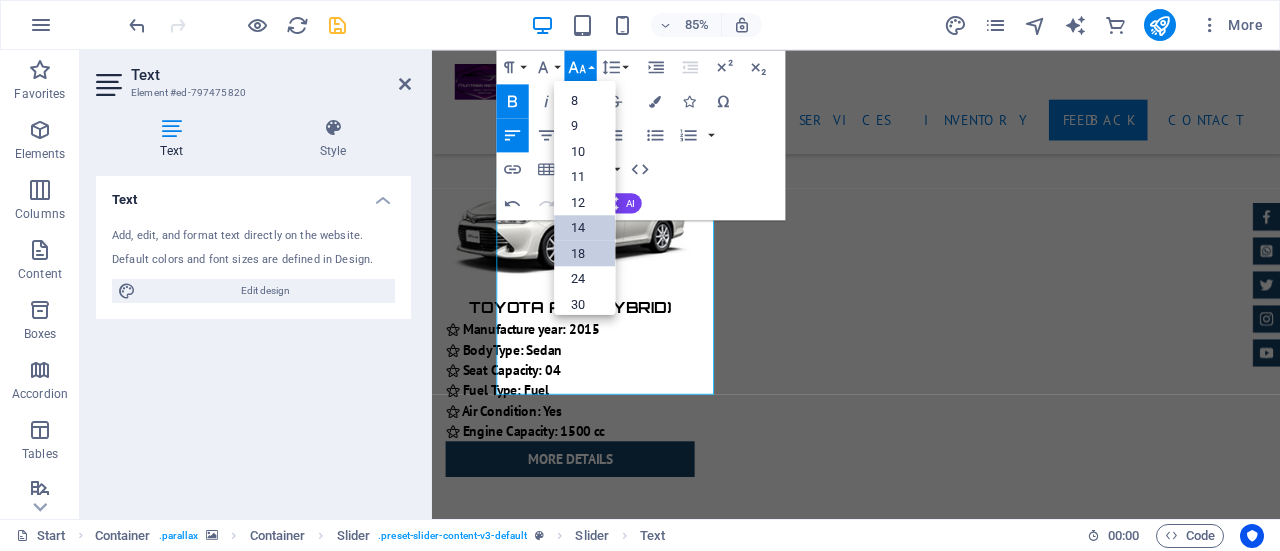 click on "14" at bounding box center (584, 228) 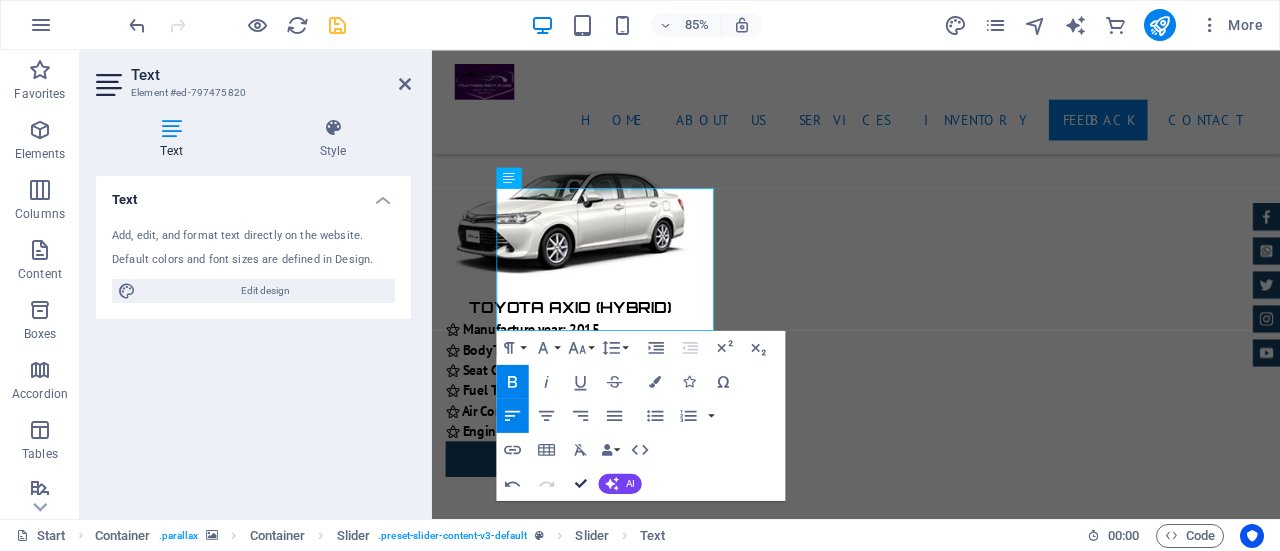 drag, startPoint x: 503, startPoint y: 429, endPoint x: 581, endPoint y: 480, distance: 93.193344 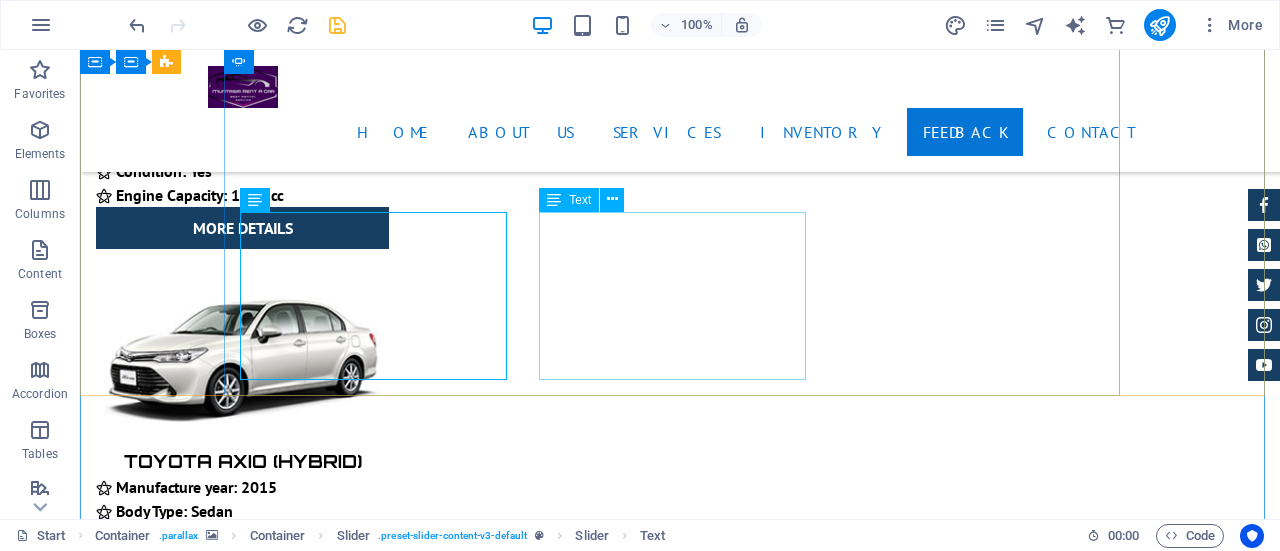 click on "[FIRST] [LAST]  - To me, the most important feature is cleanliness and behavior. I am really happy to experience both of the features in a highly professional standard. There is no option to provide 6 STAR. otherwise, I would have given 6 STAR." at bounding box center [-532, 20849] 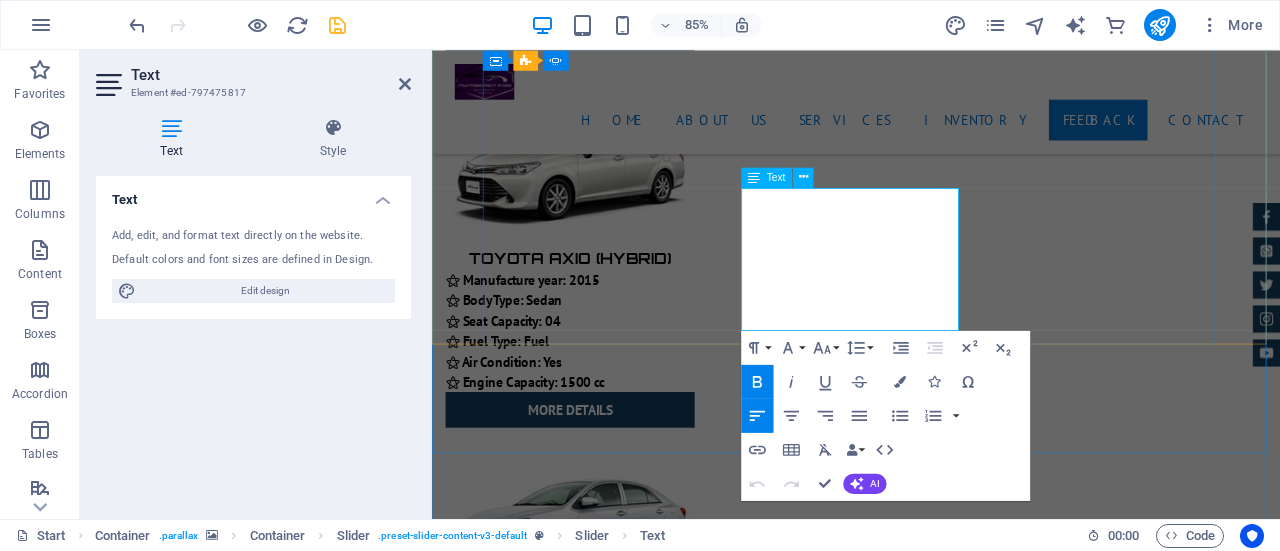 click on "- To me, the most important feature is cleanliness and behavior. I am really happy to experience both of the features in a highly professional standard. There is no option to provide 6 STAR. otherwise, I would have given 6 STAR." at bounding box center [-247, 20584] 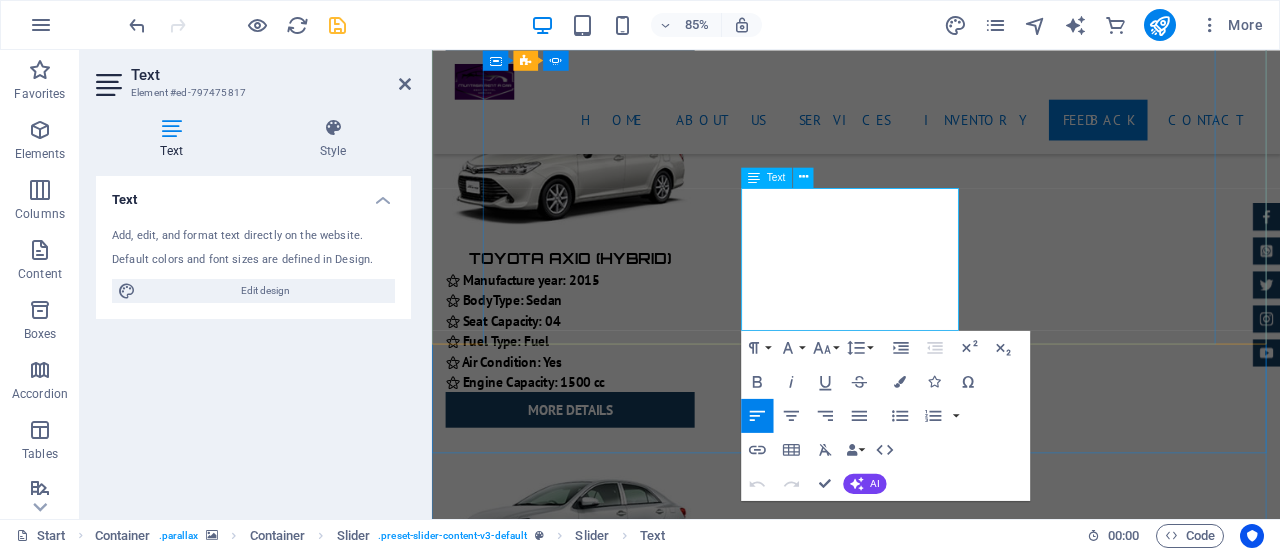 click on "- To me, the most important feature is cleanliness and behavior. I am really happy to experience both of the features in a highly professional standard. There is no option to provide 6 STAR. otherwise, I would have given 6 STAR." at bounding box center [-247, 20584] 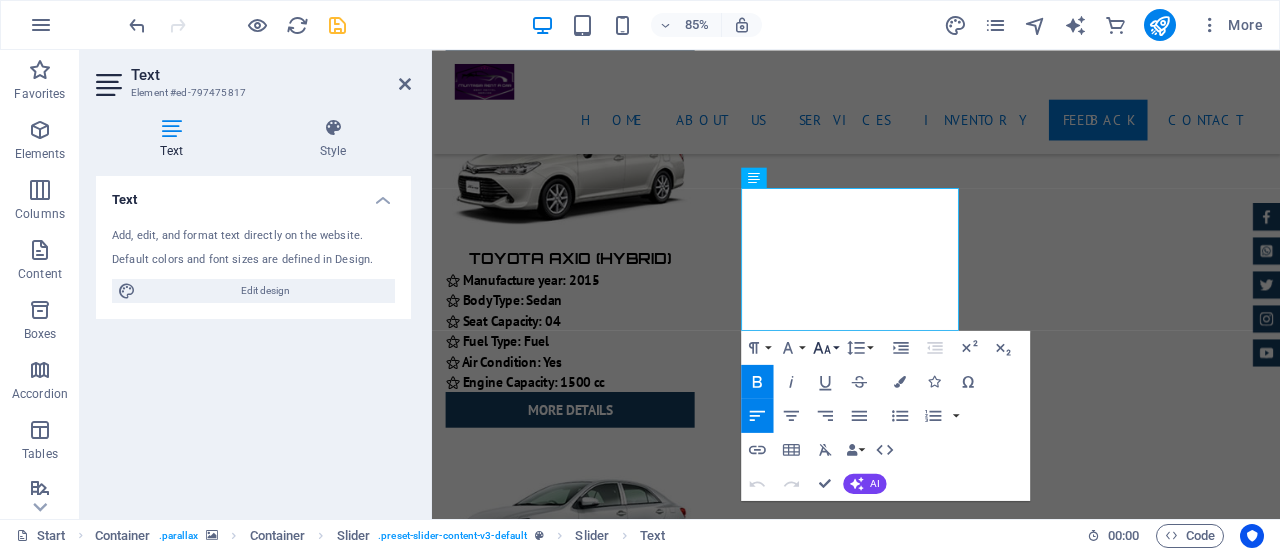 click 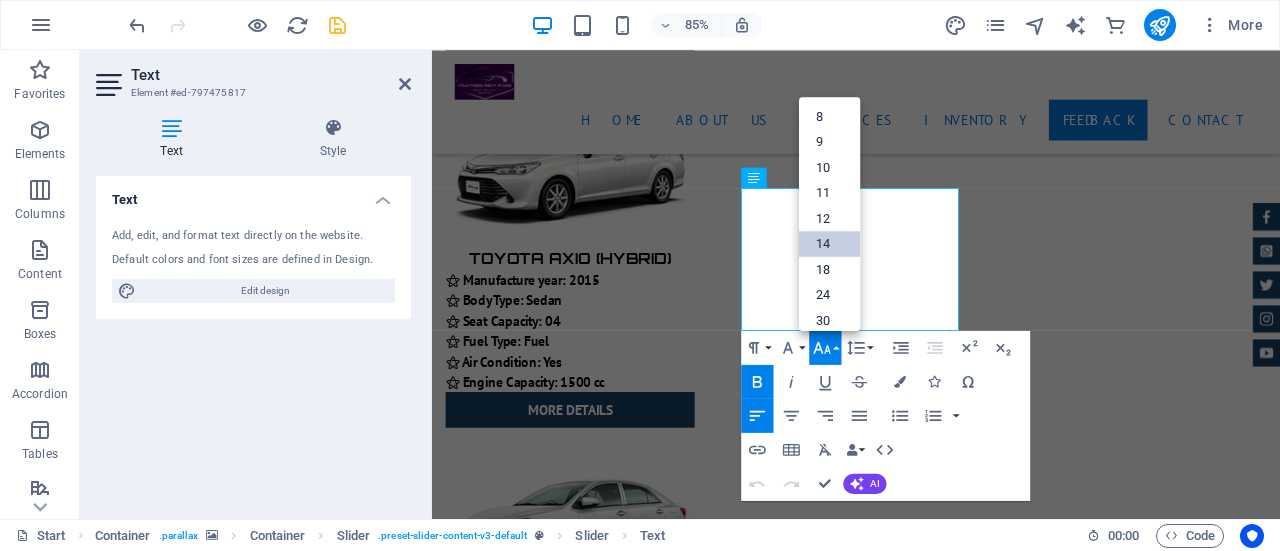 click on "14" at bounding box center (829, 244) 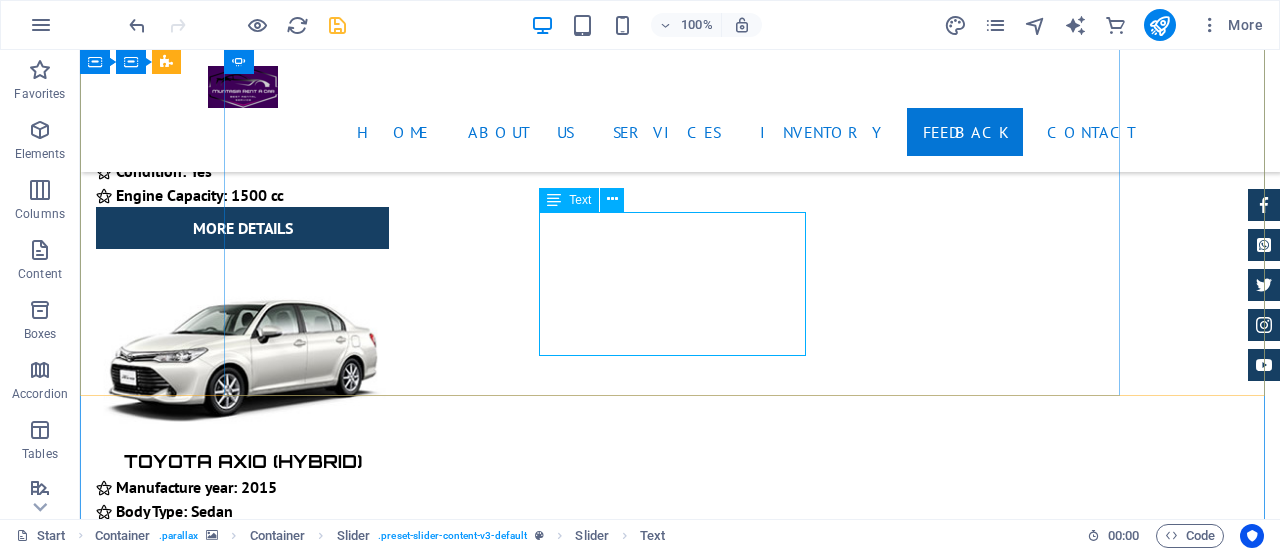 click on "[FIRST] [LAST]  - To me, the most important feature is cleanliness and behavior. I am really happy to experience both of the features in a highly professional standard. There is no option to provide 6 STAR. otherwise, I would have given 6 STAR." at bounding box center [-532, 20833] 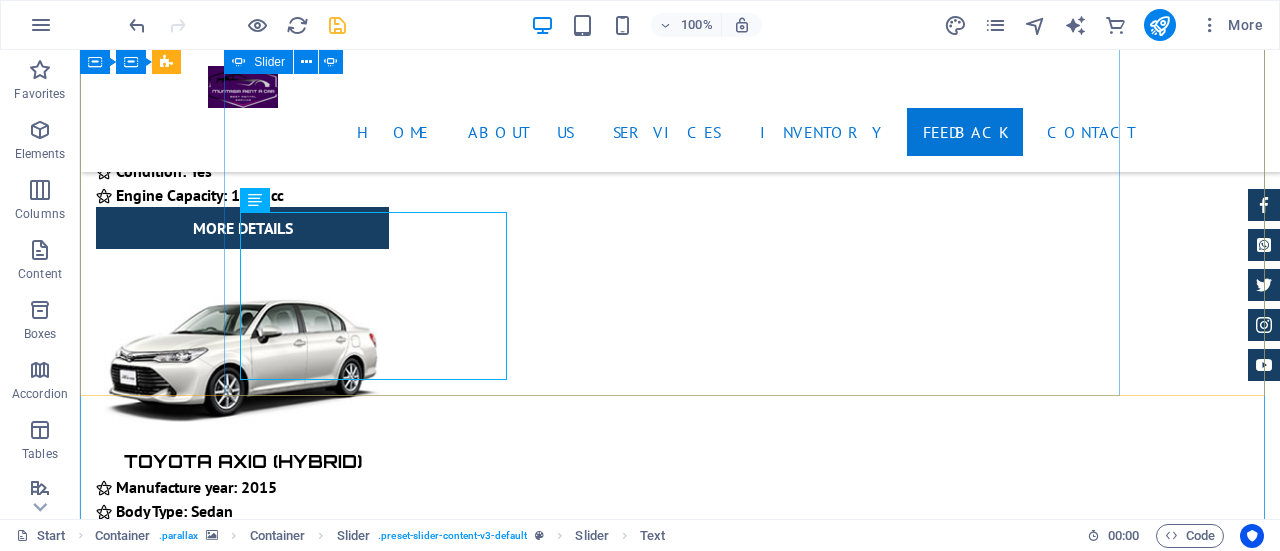 click on "[FIRST] [LAST] -  Lorem ipsum dolor sit amet, consetetur sadipscing elitr, sed diam nonumy eirmod tempor invidunt ut labore et dolore magna aliquyam erat. [FIRST] [LAST] -  Lorem ipsum dolor sit amet, consetetur sadipscing elitr, sed diam nonumy eirmod tempor invidunt ut labore et dolore magna aliquyam erat. [FIRST] [LAST] -  Lorem ipsum dolor sit amet, consetetur sadipscing elitr, sed diam nonumy eirmod tempor invidunt ut labore et dolore magna aliquyam erat. [FIRST] [LAST]  - We hired a Noah Hybrid from Muntasir Rent A Car for a day trip to Gazipur. The car arrived early in the morning and was clean and comfortable.The driver was polite and well-behaved. Overall, it was a smooth and pleasant family trip. Highly recommended [FIRST] [LAST]  - To me, the most important feature is cleanliness and behavior. I am really happy to experience both of the features in a highly professional standard. There is no option to provide 6 STAR. otherwise, I would have given 6 STAR. [FIRST] [LAST]  -  [FIRST] [LAST] -  -   -" at bounding box center (680, 21255) 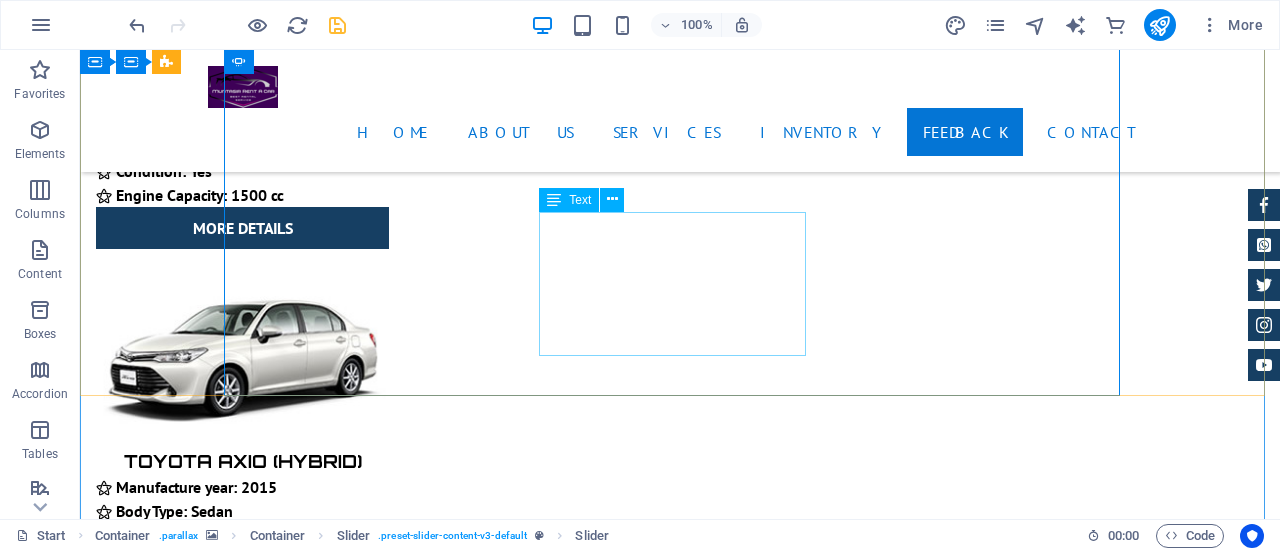 click on "[FIRST] [LAST]  - To me, the most important feature is cleanliness and behavior. I am really happy to experience both of the features in a highly professional standard. There is no option to provide 6 STAR. otherwise, I would have given 6 STAR." at bounding box center (-532, 20833) 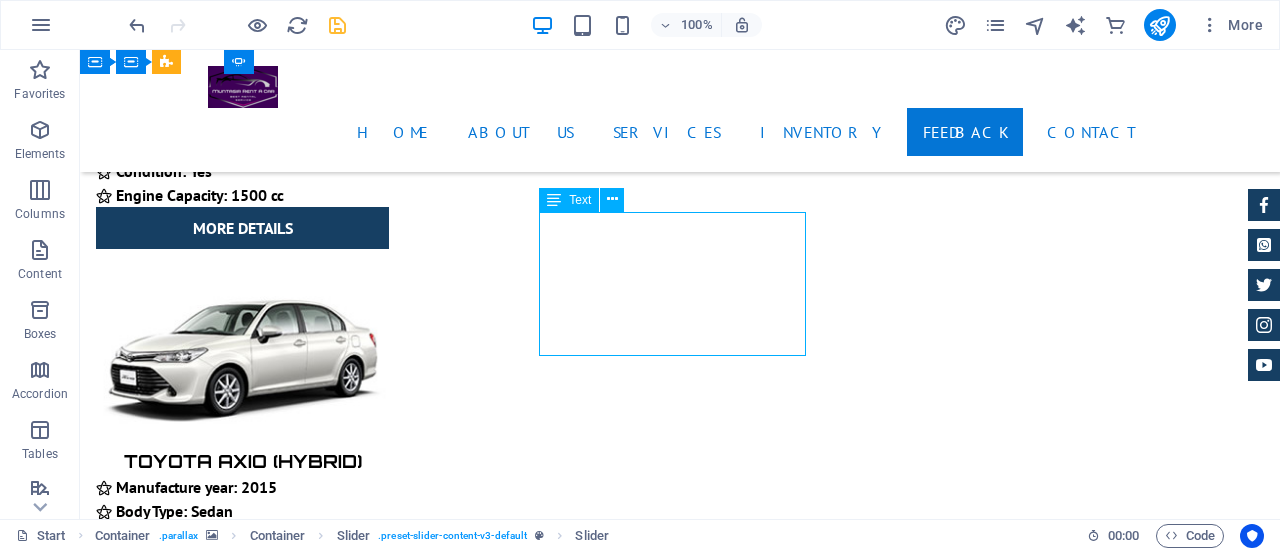 click on "[FIRST] [LAST]  - To me, the most important feature is cleanliness and behavior. I am really happy to experience both of the features in a highly professional standard. There is no option to provide 6 STAR. otherwise, I would have given 6 STAR." at bounding box center (-532, 20833) 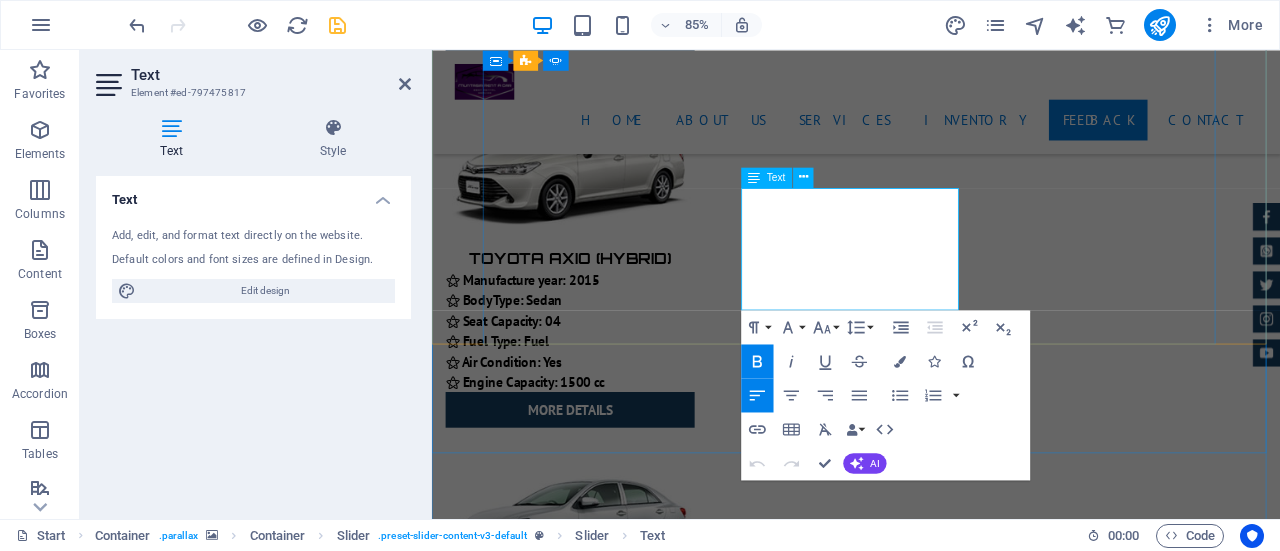 click on "- To me, the most important feature is cleanliness and behavior. I am really happy to experience both of the features in a highly professional standard. There is no option to provide 6 STAR. otherwise, I would have given 6 STAR." at bounding box center (-246, 20557) 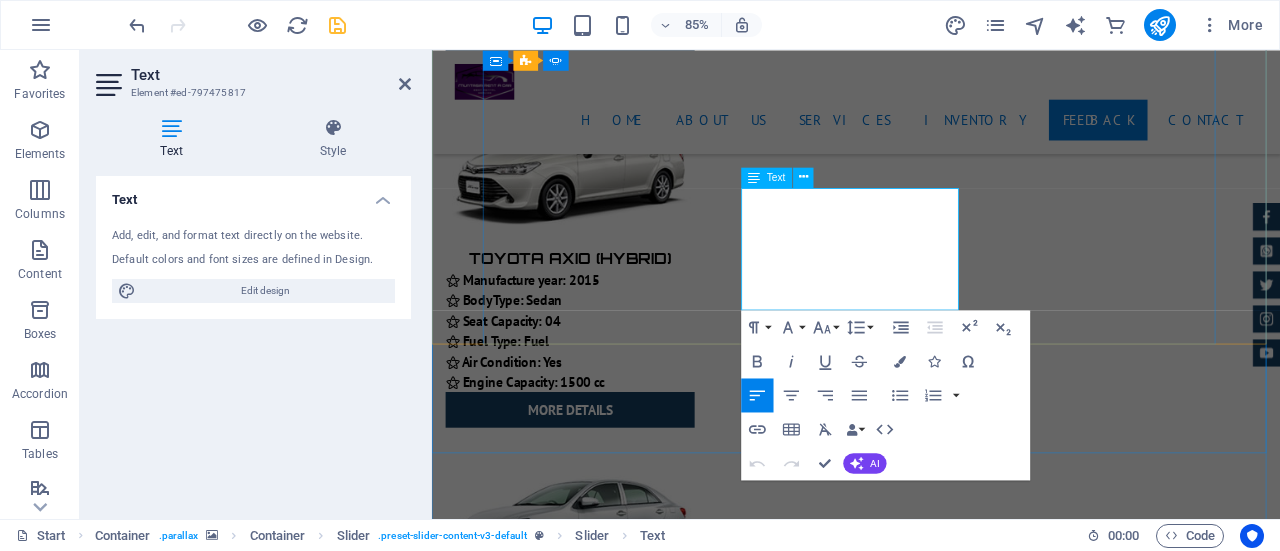 click on "- To me, the most important feature is cleanliness and behavior. I am really happy to experience both of the features in a highly professional standard. There is no option to provide 6 STAR. otherwise, I would have given 6 STAR." at bounding box center (-246, 20557) 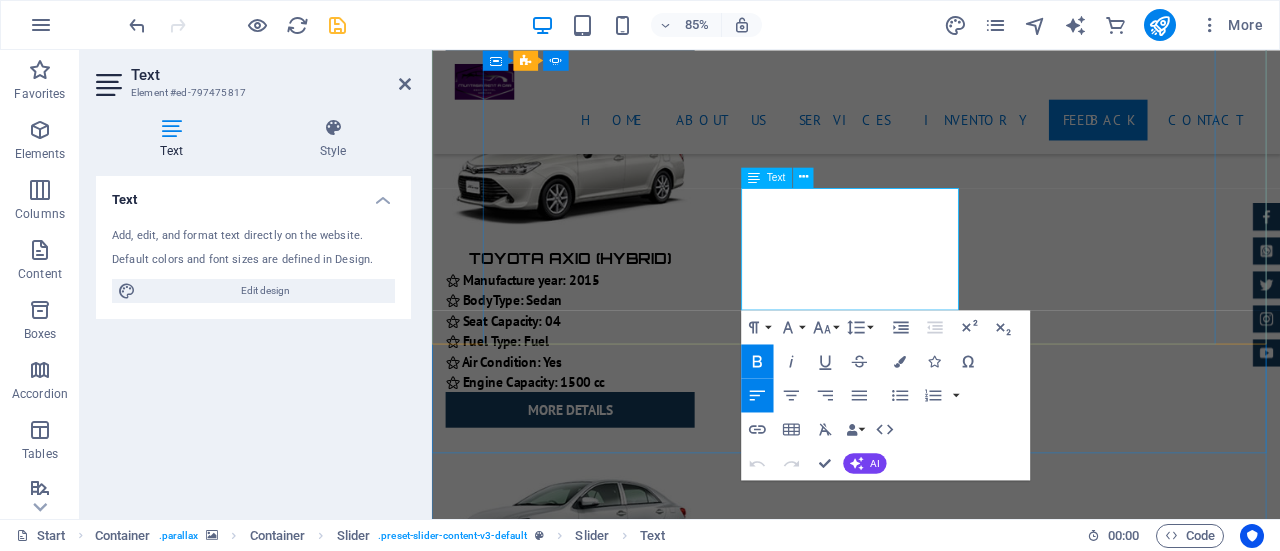 copy on "[FIRST] [LAST]  - To me, the most important feature is cleanliness and behavior. I am really happy to experience both of the features in a highly professional standard. There is no option to provide 6 STAR. otherwise, I would have given 6 STAR." 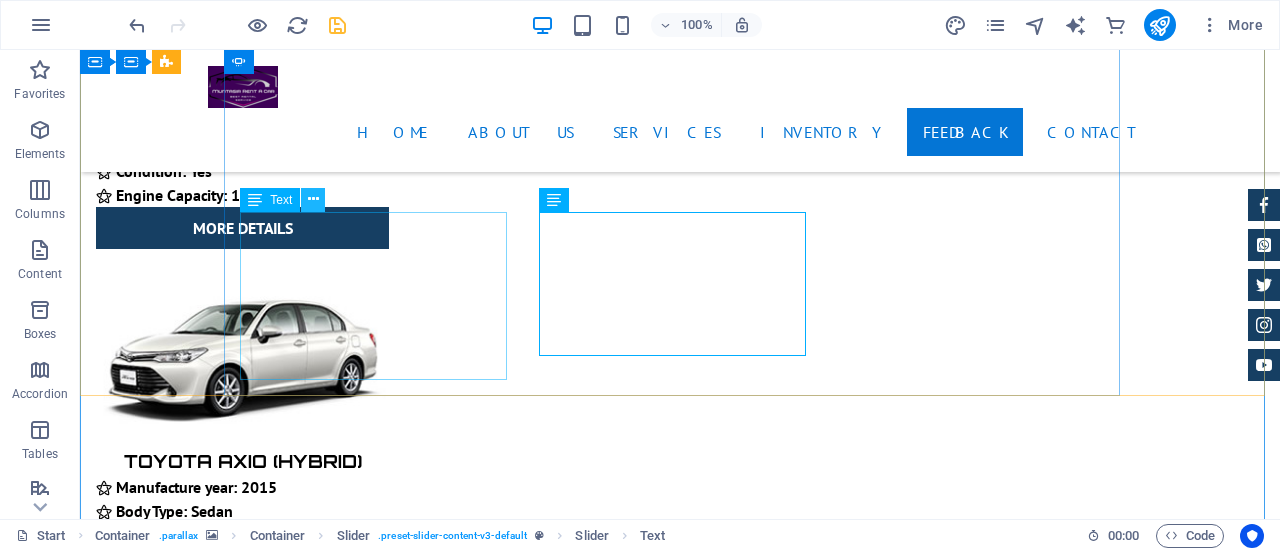 click at bounding box center (313, 199) 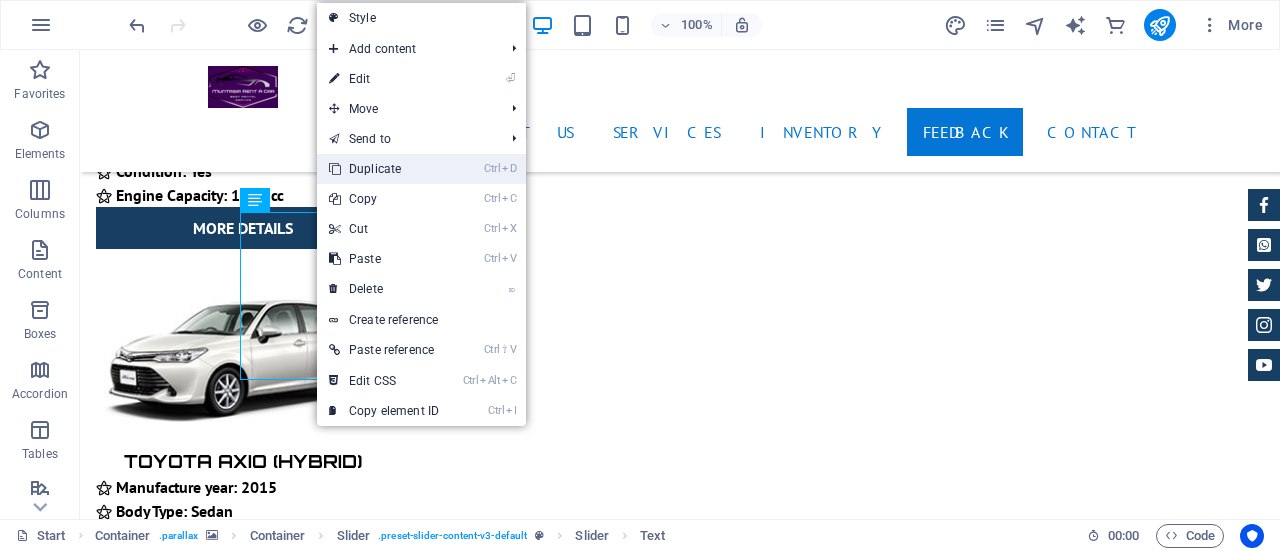 click on "Ctrl D  Duplicate" at bounding box center (384, 169) 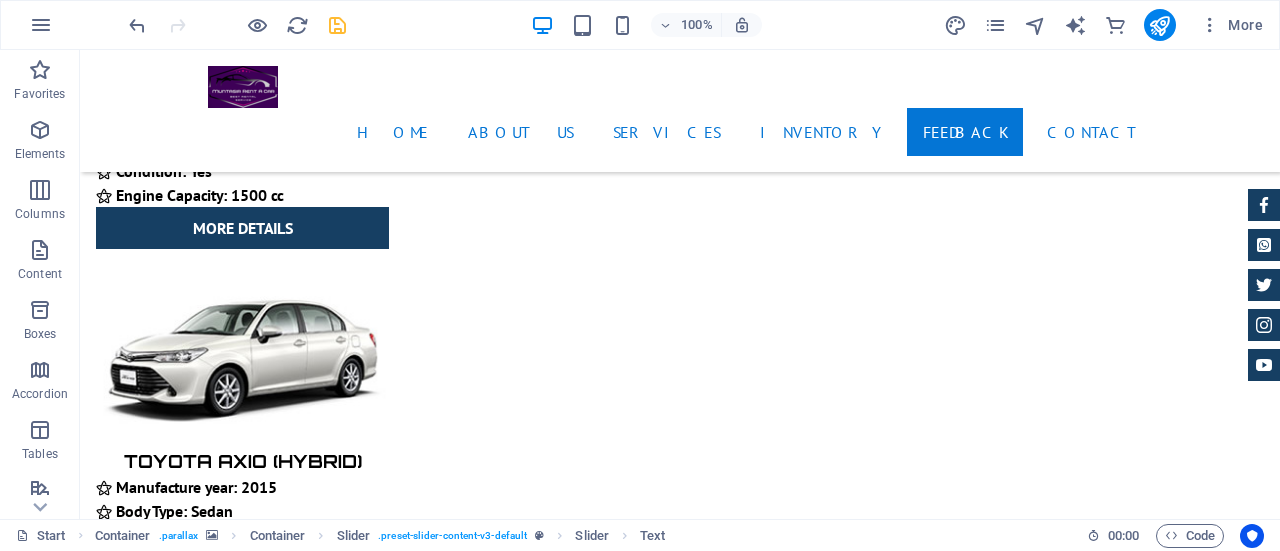 drag, startPoint x: 340, startPoint y: 267, endPoint x: 640, endPoint y: 211, distance: 305.18192 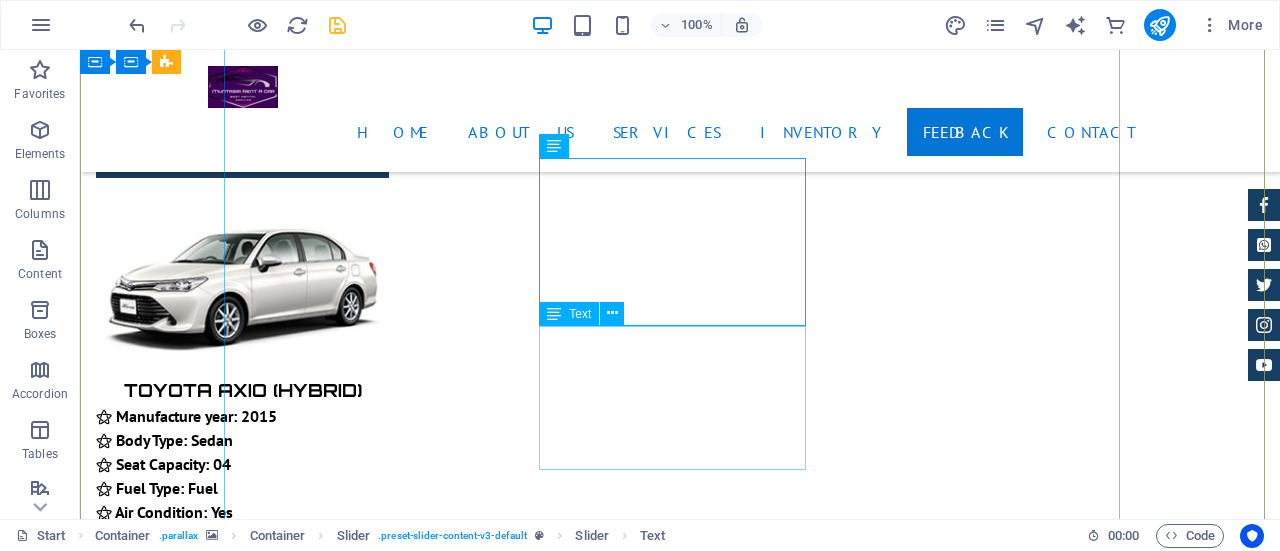 scroll, scrollTop: 11798, scrollLeft: 0, axis: vertical 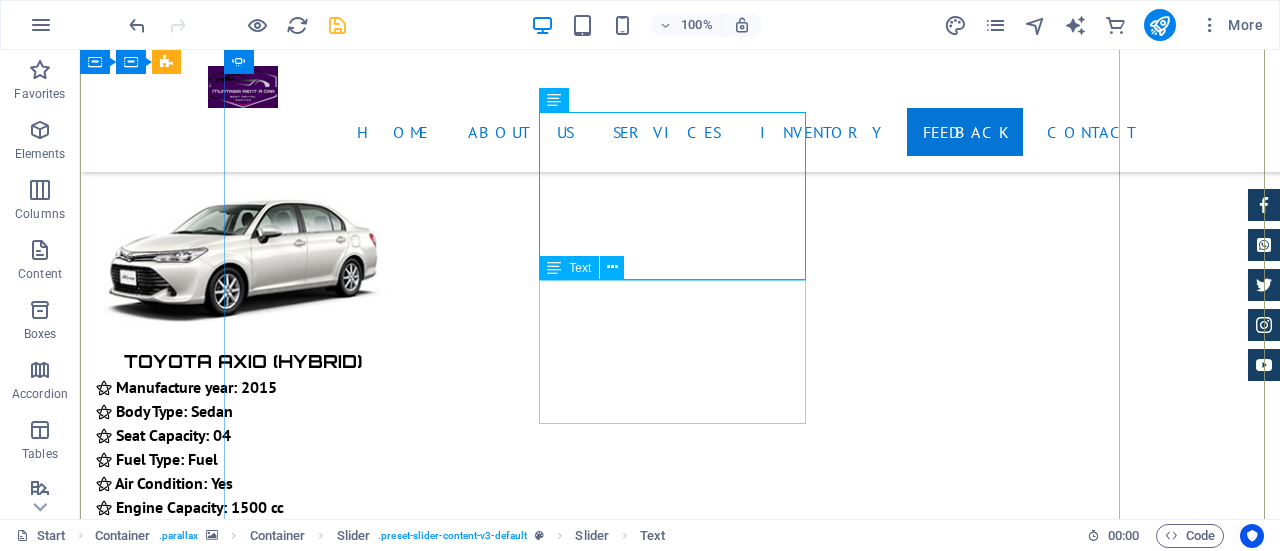 click on "[FIRST] [LAST]  - To me, the most important feature is cleanliness and behavior. I am really happy to experience both of the features in a highly professional standard. There is no option to provide 6 STAR. otherwise, I would have given 6 STAR." at bounding box center (-532, 21081) 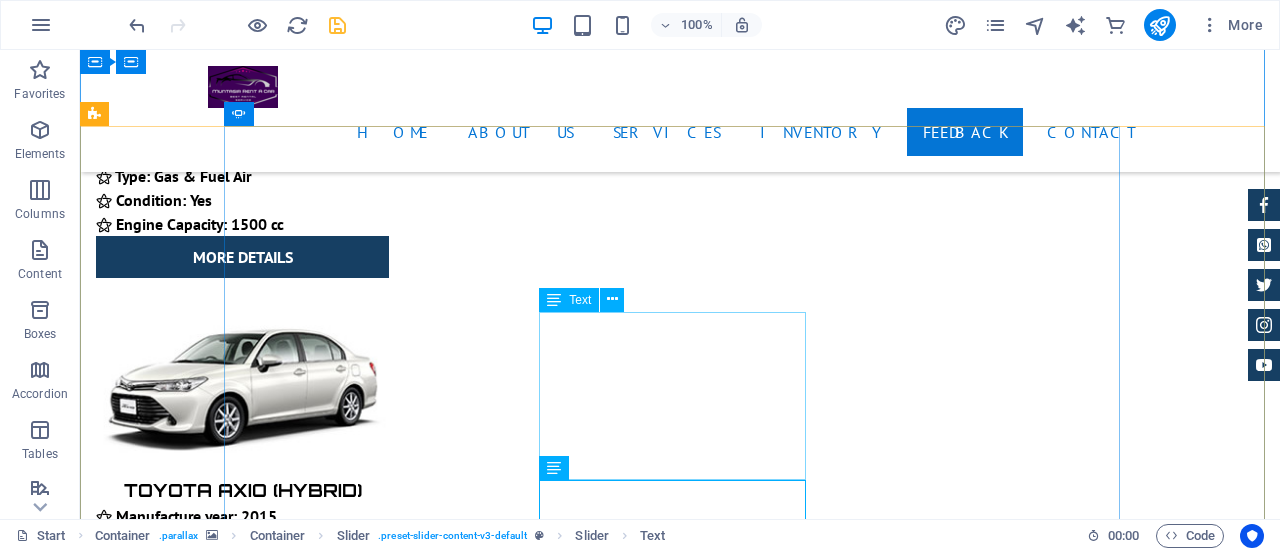 scroll, scrollTop: 11698, scrollLeft: 0, axis: vertical 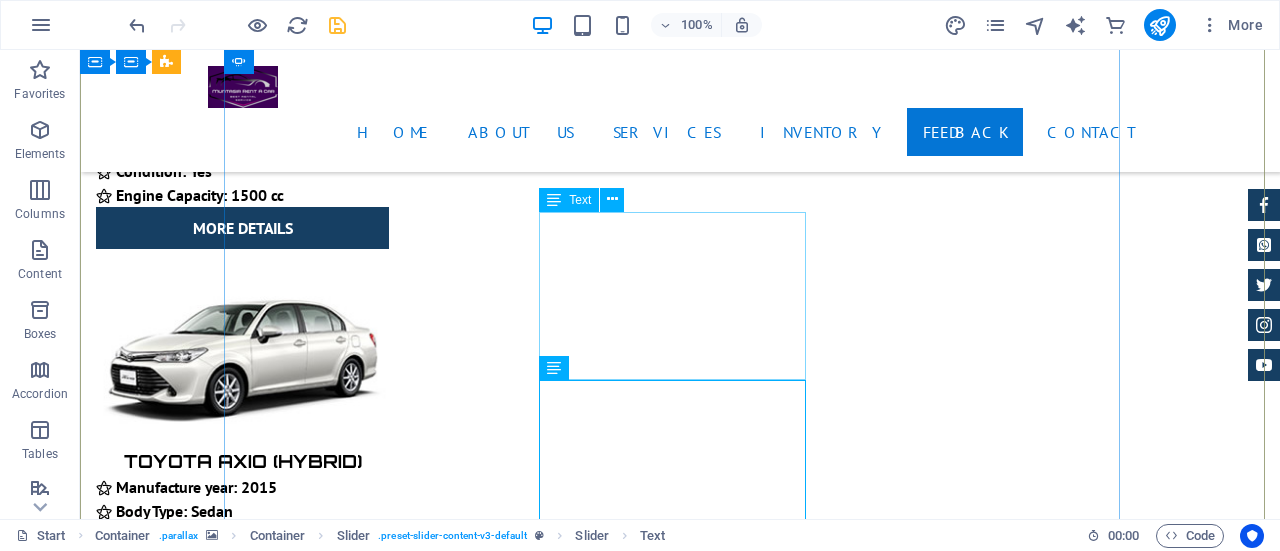 click on "[FIRST] [LAST] - We hired a Noah Hybrid from Muntasir Rent A Car for a day trip to Gazipur. The car arrived early in the morning and was clean and comfortable.The driver was polite and well-behaved. Overall, it was a smooth and pleasant family trip. Highly recommended" at bounding box center (-532, 20917) 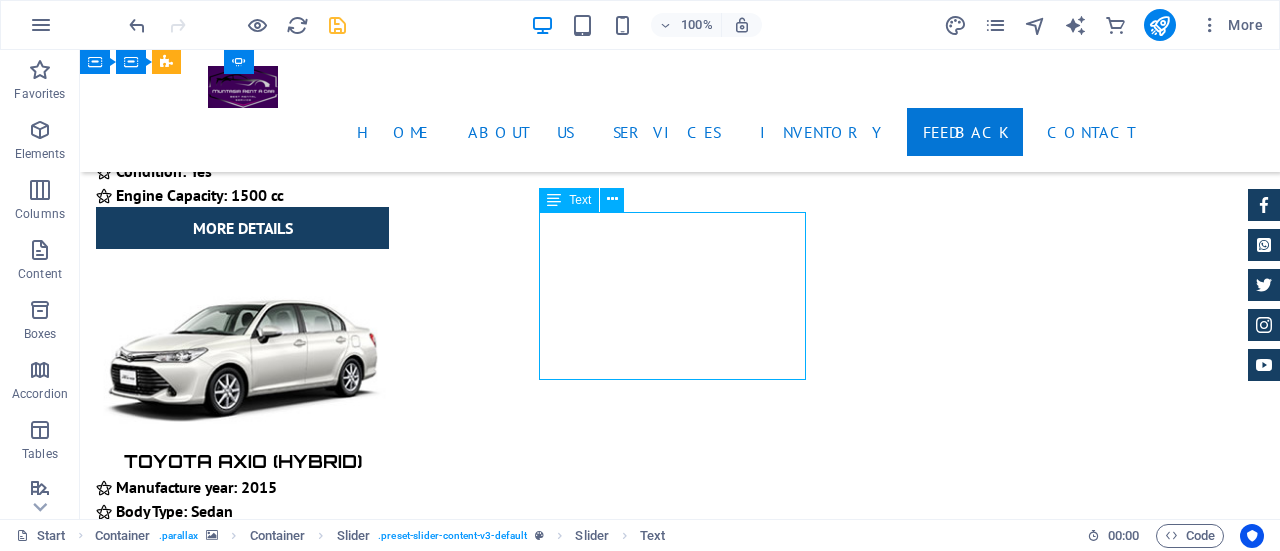 click on "[FIRST] [LAST] - We hired a Noah Hybrid from Muntasir Rent A Car for a day trip to Gazipur. The car arrived early in the morning and was clean and comfortable.The driver was polite and well-behaved. Overall, it was a smooth and pleasant family trip. Highly recommended" at bounding box center [-532, 20917] 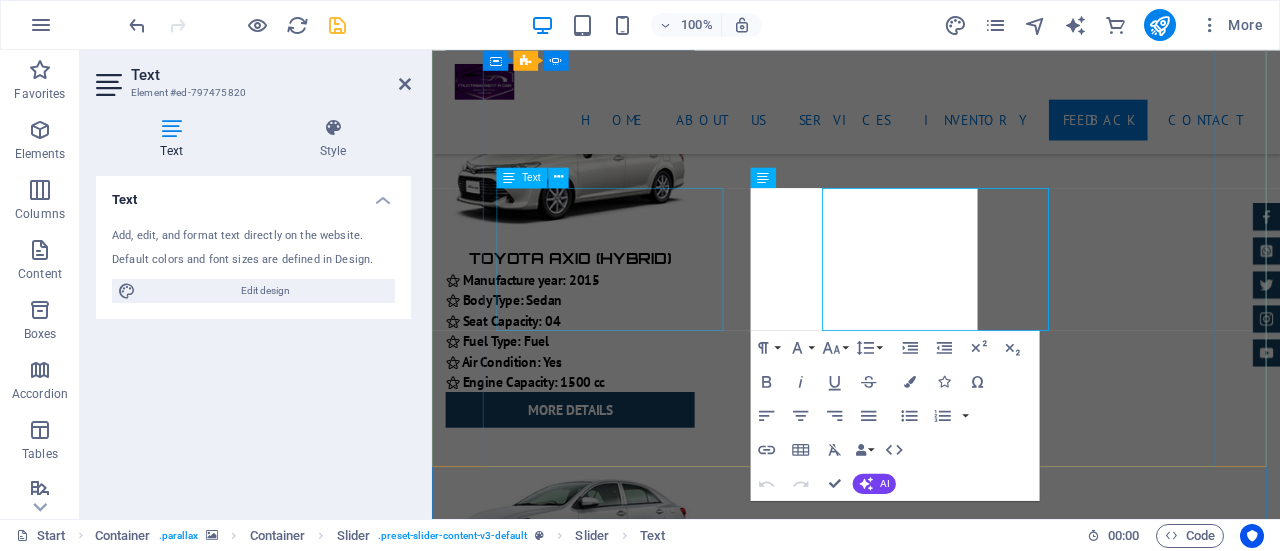click on "[FIRST] [LAST] - We hired a Noah Hybrid from Muntasir Rent A Car for a day trip to Gazipur. The car arrived early in the morning and was clean and comfortable.The driver was polite and well-behaved. Overall, it was a smooth and pleasant family trip. Highly recommended" at bounding box center [-272, 20222] 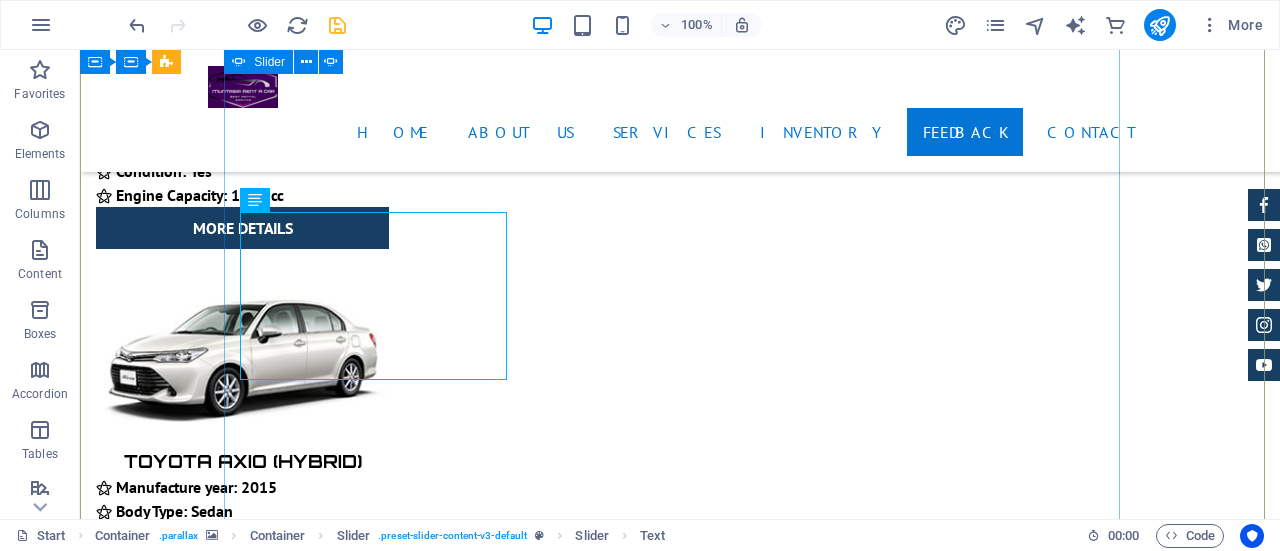 click on "[FIRST] [LAST] -  Lorem ipsum dolor sit amet, consetetur sadipscing elitr, sed diam nonumy eirmod tempor invidunt ut labore et dolore magna aliquyam erat. [FIRST] [LAST] -  Lorem ipsum dolor sit amet, consetetur sadipscing elitr, sed diam nonumy eirmod tempor invidunt ut labore et dolore magna aliquyam erat. [FIRST] [LAST] -  Lorem ipsum dolor sit amet, consetetur sadipscing elitr, sed diam nonumy eirmod tempor invidunt ut labore et dolore magna aliquyam erat. [FIRST] [LAST]  - We hired a Noah Hybrid from Muntasir Rent A Car for a day trip to Gazipur. The car arrived early in the morning and was clean and comfortable.The driver was polite and well-behaved. Overall, it was a smooth and pleasant family trip. Highly recommended [FIRST] [LAST]  - We hired a Noah Hybrid from Muntasir Rent A Car for a day trip to Gazipur. The car arrived early in the morning and was clean and comfortable.The driver was polite and well-behaved. Overall, it was a smooth and pleasant family trip. Highly recommended [FIRST] [LAST] [FIRST] [LAST]" at bounding box center (680, 21519) 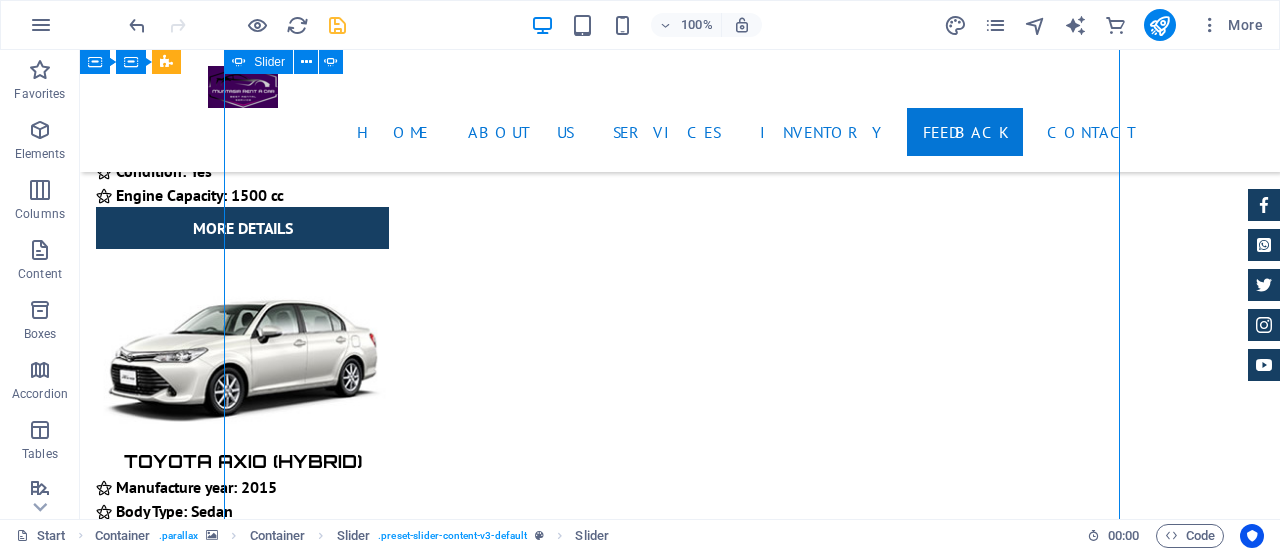 click on "[FIRST] [LAST] -  Lorem ipsum dolor sit amet, consetetur sadipscing elitr, sed diam nonumy eirmod tempor invidunt ut labore et dolore magna aliquyam erat. [FIRST] [LAST] -  Lorem ipsum dolor sit amet, consetetur sadipscing elitr, sed diam nonumy eirmod tempor invidunt ut labore et dolore magna aliquyam erat. [FIRST] [LAST] -  Lorem ipsum dolor sit amet, consetetur sadipscing elitr, sed diam nonumy eirmod tempor invidunt ut labore et dolore magna aliquyam erat. [FIRST] [LAST]  - We hired a Noah Hybrid from Muntasir Rent A Car for a day trip to Gazipur. The car arrived early in the morning and was clean and comfortable.The driver was polite and well-behaved. Overall, it was a smooth and pleasant family trip. Highly recommended [FIRST] [LAST]  - We hired a Noah Hybrid from Muntasir Rent A Car for a day trip to Gazipur. The car arrived early in the morning and was clean and comfortable.The driver was polite and well-behaved. Overall, it was a smooth and pleasant family trip. Highly recommended [FIRST] [LAST] [FIRST] [LAST]" at bounding box center [680, 21519] 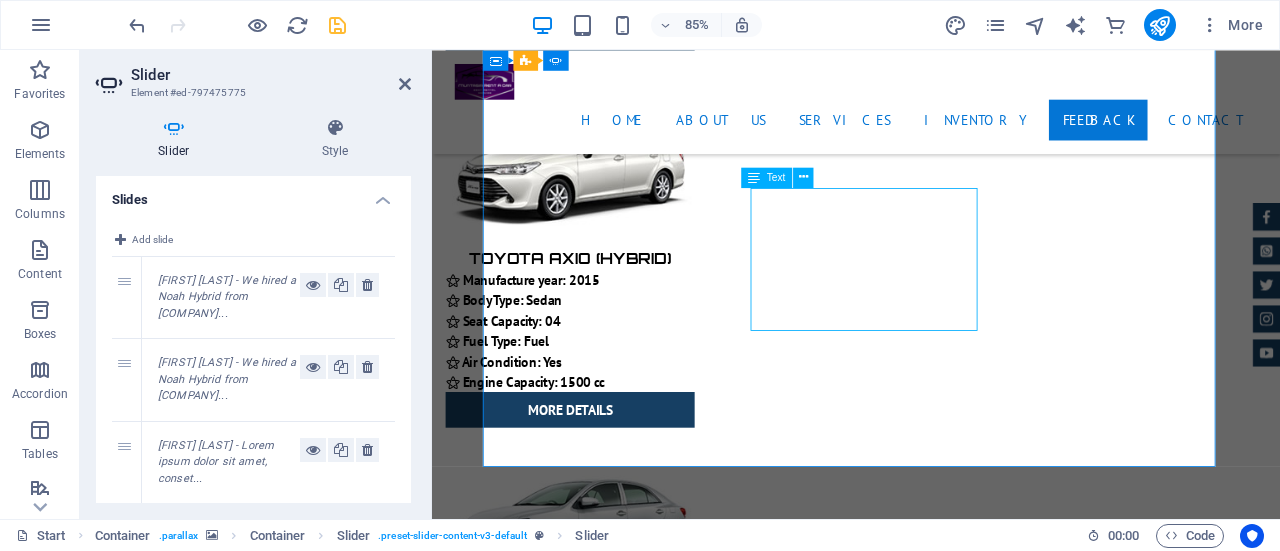 click on "[FIRST] [LAST] - We hired a Noah Hybrid from Muntasir Rent A Car for a day trip to Gazipur. The car arrived early in the morning and was clean and comfortable.The driver was polite and well-behaved. Overall, it was a smooth and pleasant family trip. Highly recommended" at bounding box center (-244, 20640) 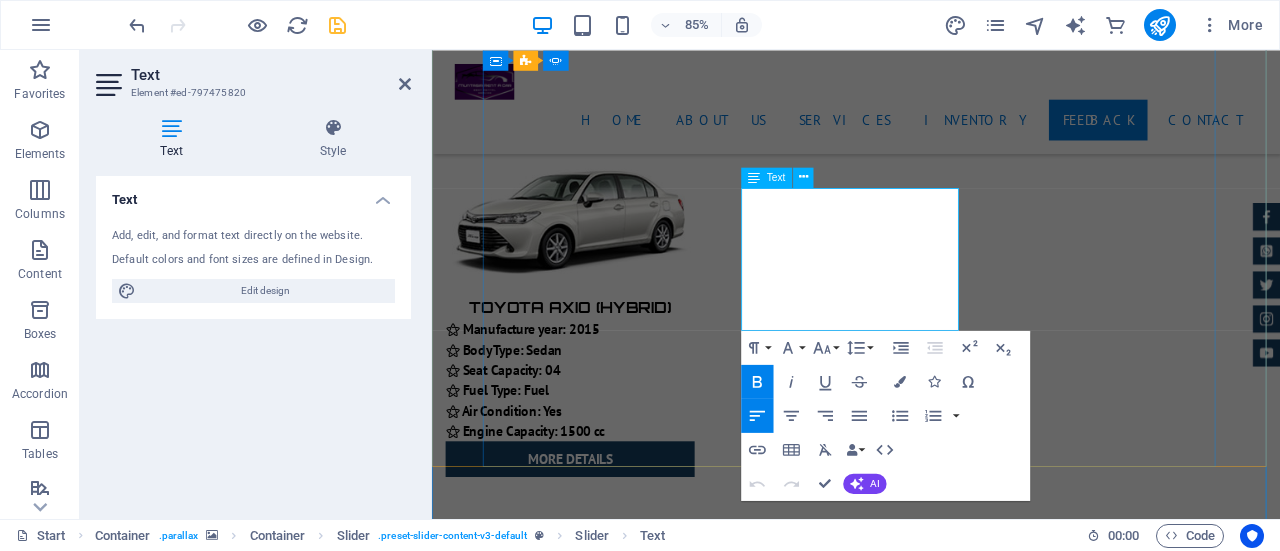 click on "- We hired a Noah Hybrid from Muntasir Rent A Car for a day trip to Gazipur. The car arrived early in the morning and was clean and comfortable.The driver was polite and well-behaved. Overall, it was a smooth and pleasant family trip. Highly recommended" at bounding box center [-245, 20740] 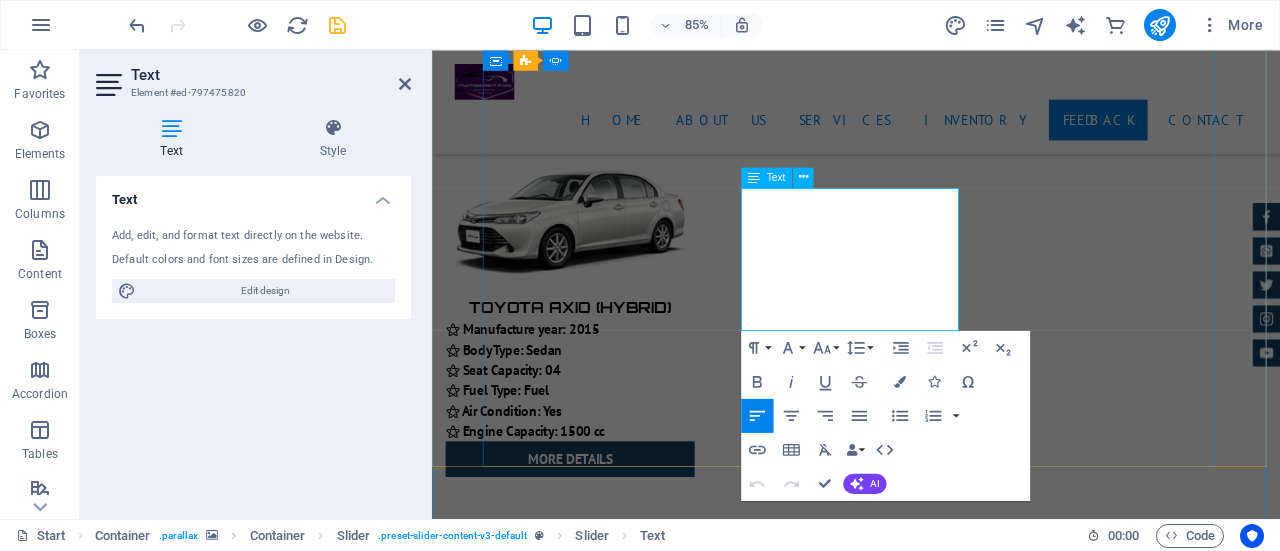 click on "- We hired a Noah Hybrid from Muntasir Rent A Car for a day trip to Gazipur. The car arrived early in the morning and was clean and comfortable.The driver was polite and well-behaved. Overall, it was a smooth and pleasant family trip. Highly recommended" at bounding box center (-245, 20740) 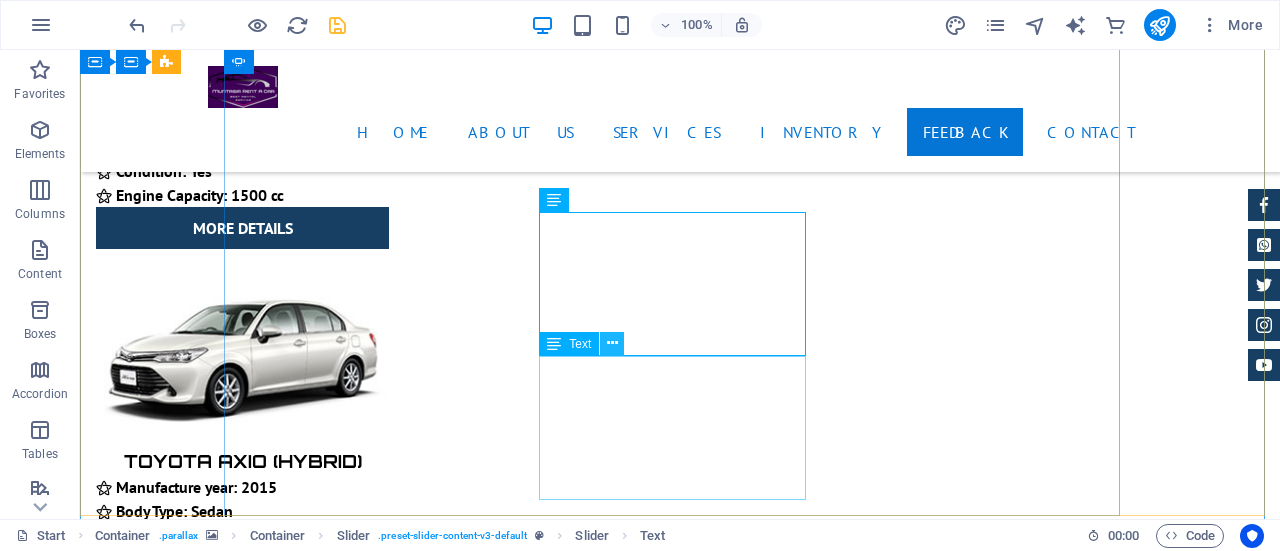 click at bounding box center [612, 343] 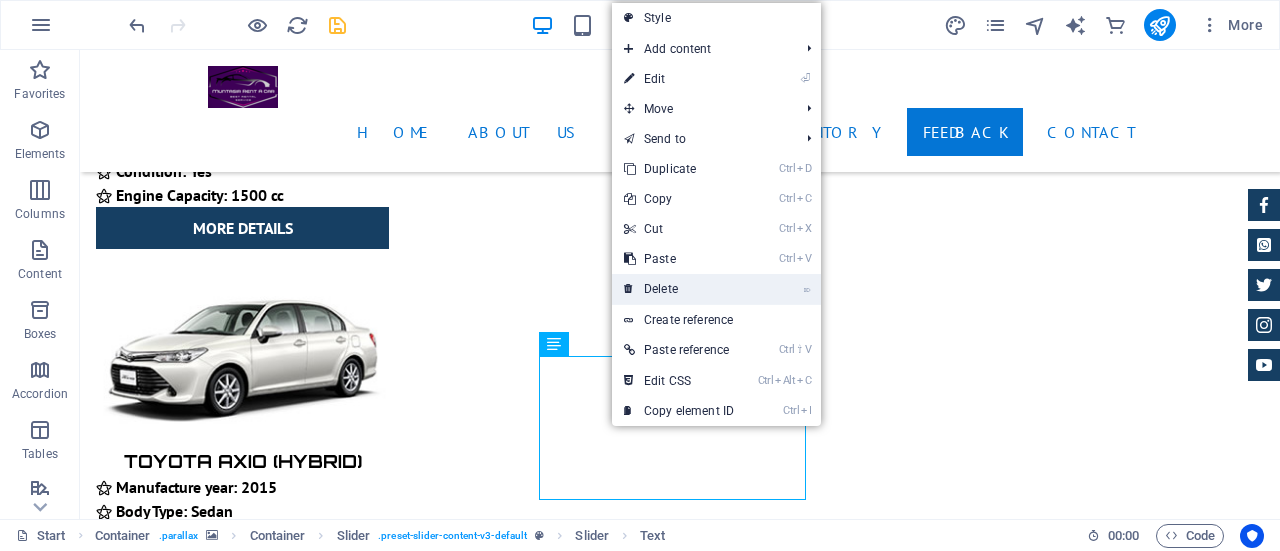 click on "⌦  Delete" at bounding box center (679, 289) 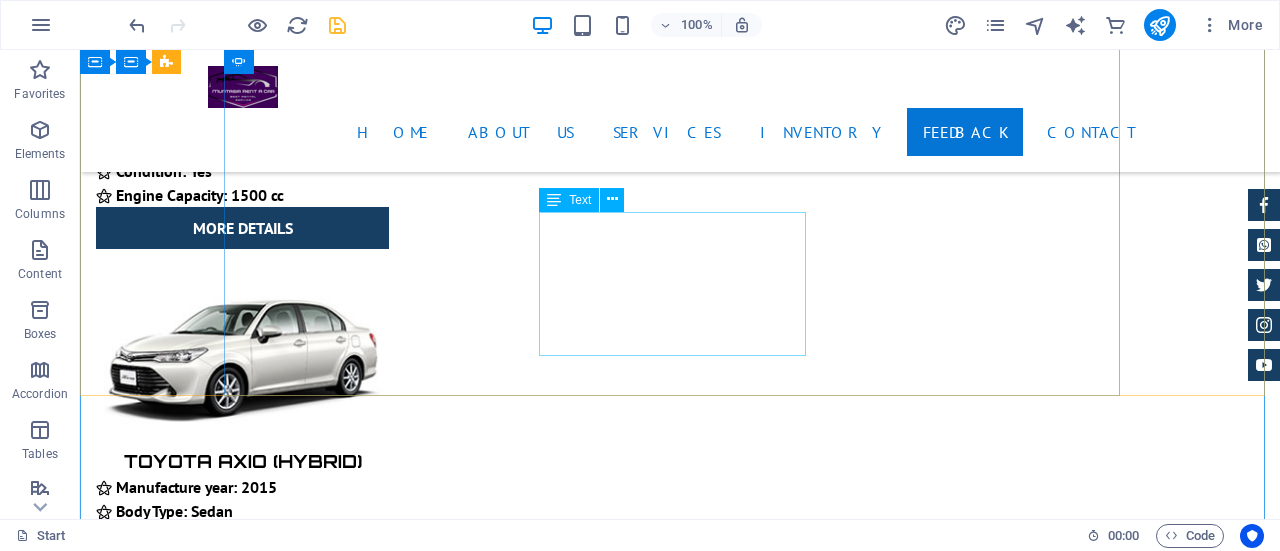 click on "[FIRST] [LAST]  - To me, the most important feature is cleanliness and behavior. I am really happy to experience both of the features in a highly professional standard. There is no option to provide 6 STAR. otherwise, I would have given 6 STAR." at bounding box center (-532, 20833) 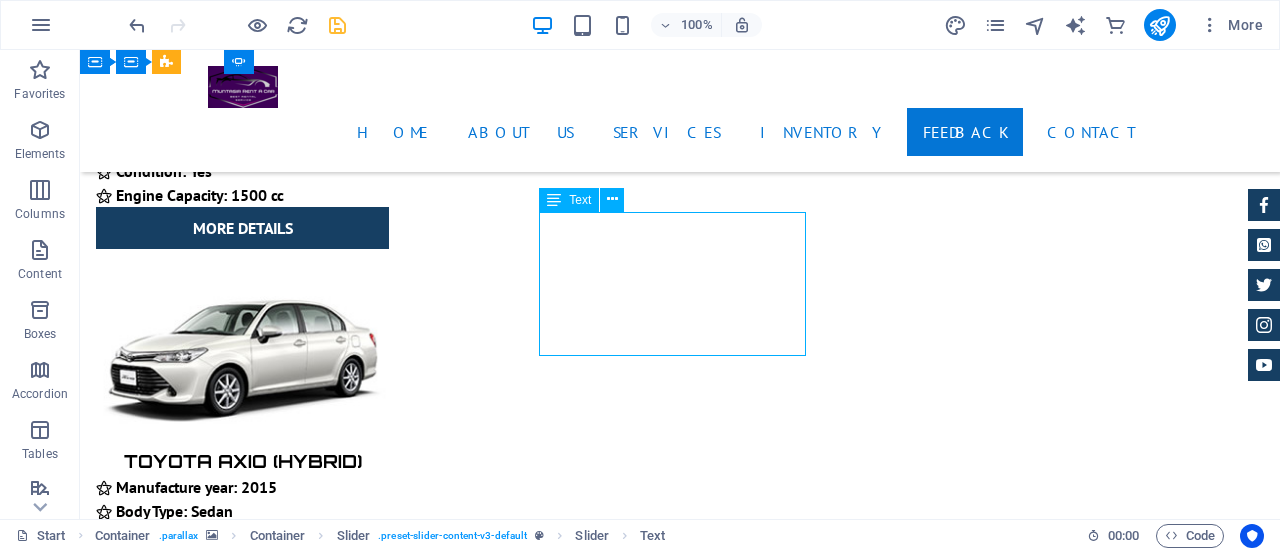 click on "[FIRST] [LAST]  - To me, the most important feature is cleanliness and behavior. I am really happy to experience both of the features in a highly professional standard. There is no option to provide 6 STAR. otherwise, I would have given 6 STAR." at bounding box center [-532, 20833] 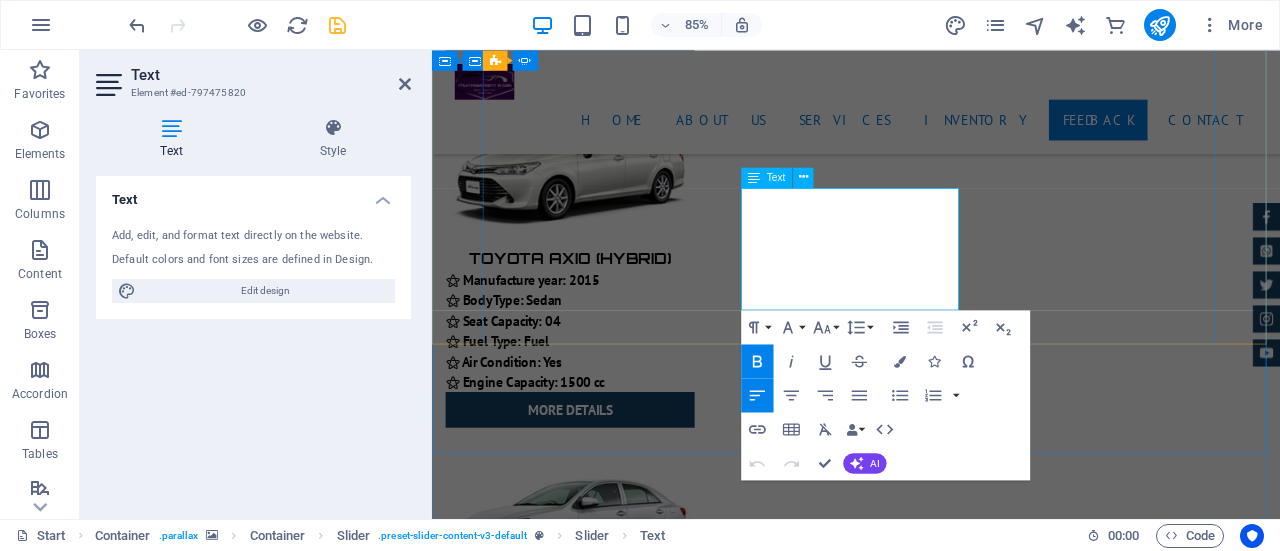 click on "- To me, the most important feature is cleanliness and behavior. I am really happy to experience both of the features in a highly professional standard. There is no option to provide 6 STAR. otherwise, I would have given 6 STAR." at bounding box center [-246, 20557] 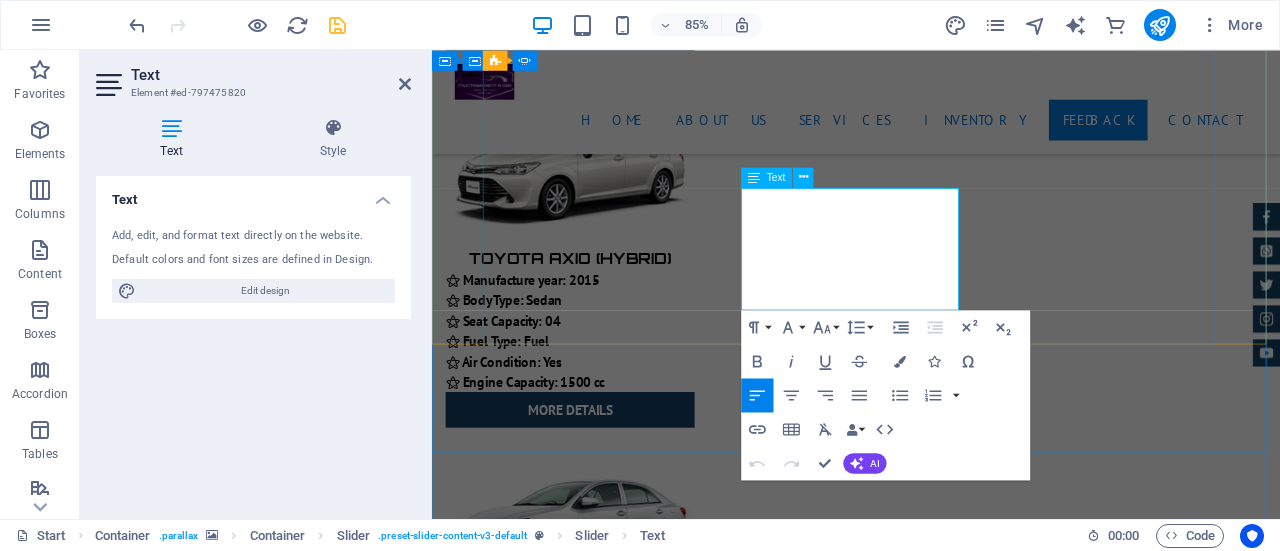 click on "[FIRST] [LAST]  - To me, the most important feature is cleanliness and behavior. I am really happy to experience both of the features in a highly professional standard. There is no option to provide 6 STAR. otherwise, I would have given 6 STAR." at bounding box center (-244, 20556) 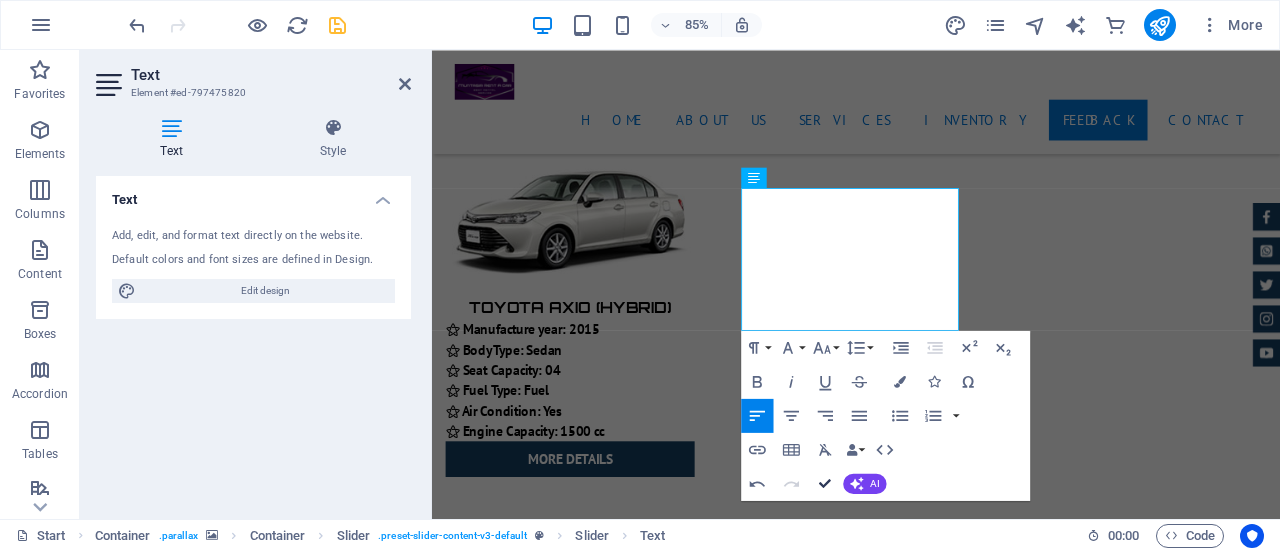 drag, startPoint x: 750, startPoint y: 426, endPoint x: 828, endPoint y: 482, distance: 96.02083 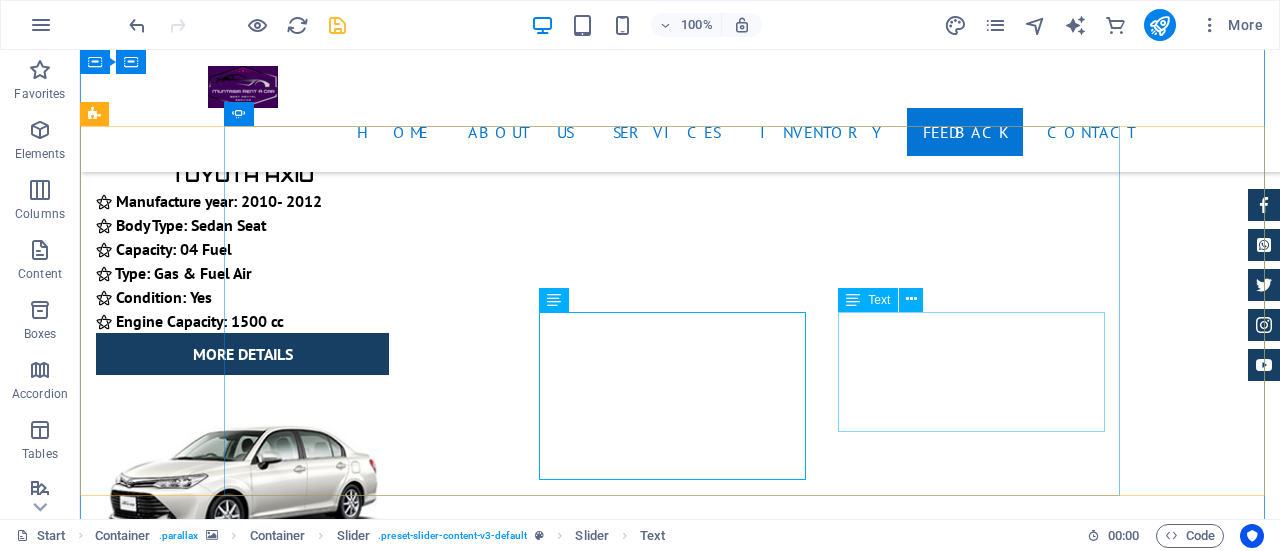 scroll, scrollTop: 11598, scrollLeft: 0, axis: vertical 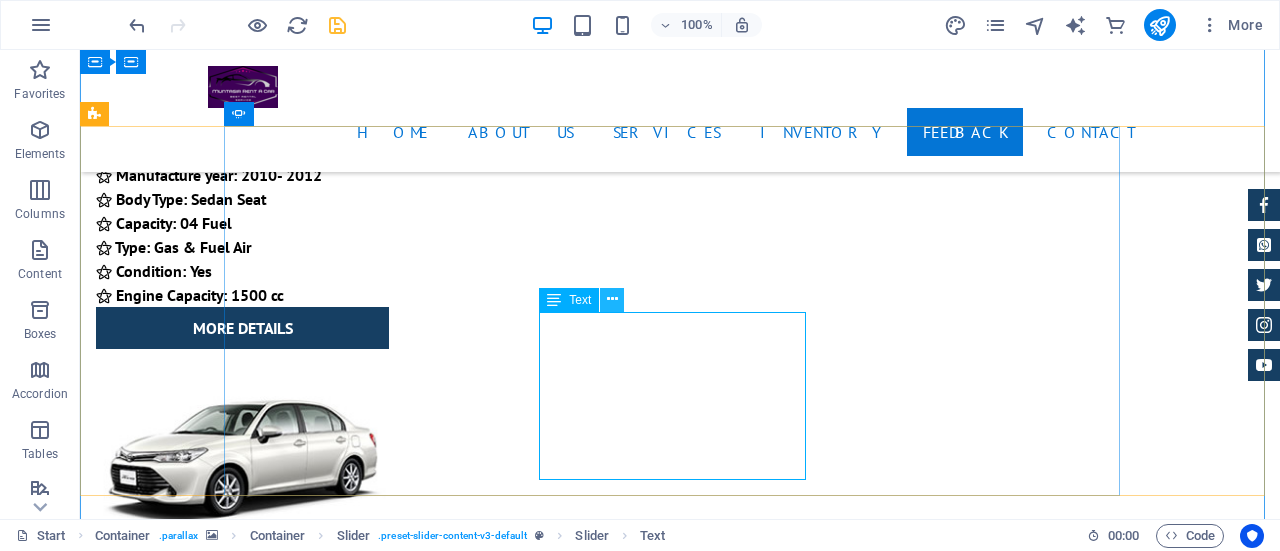 click at bounding box center [612, 299] 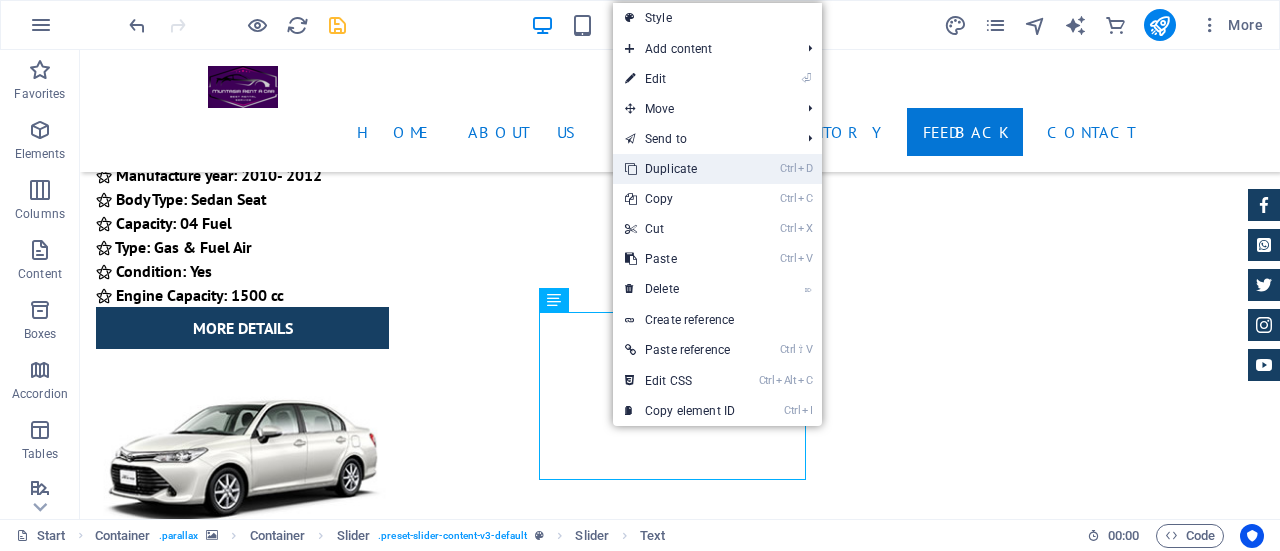 click on "Ctrl D  Duplicate" at bounding box center [680, 169] 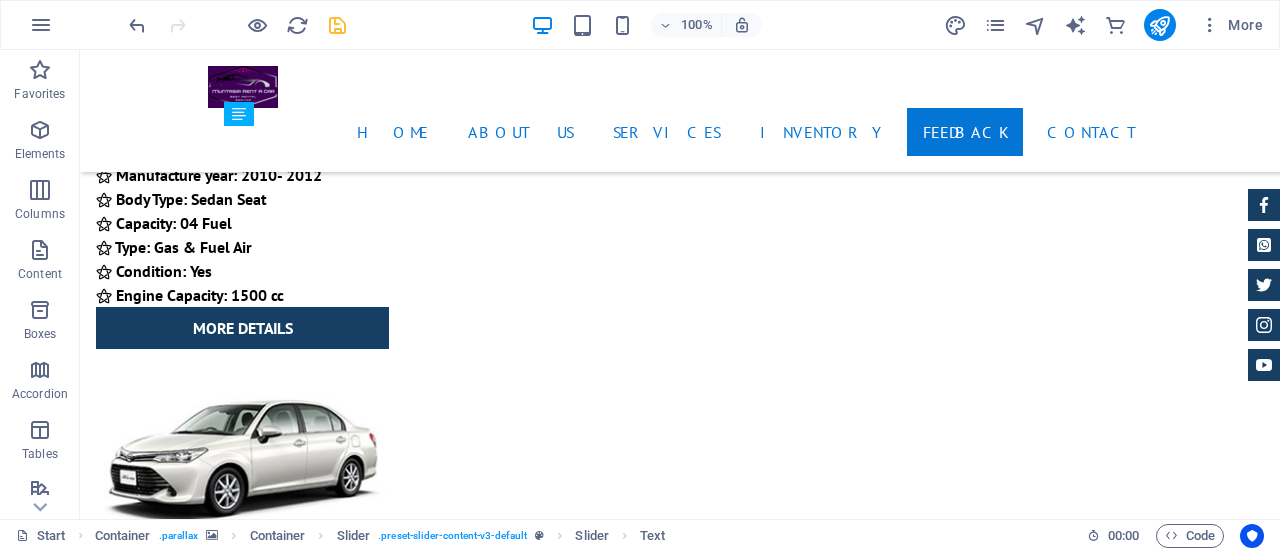 drag, startPoint x: 644, startPoint y: 321, endPoint x: 950, endPoint y: 312, distance: 306.13232 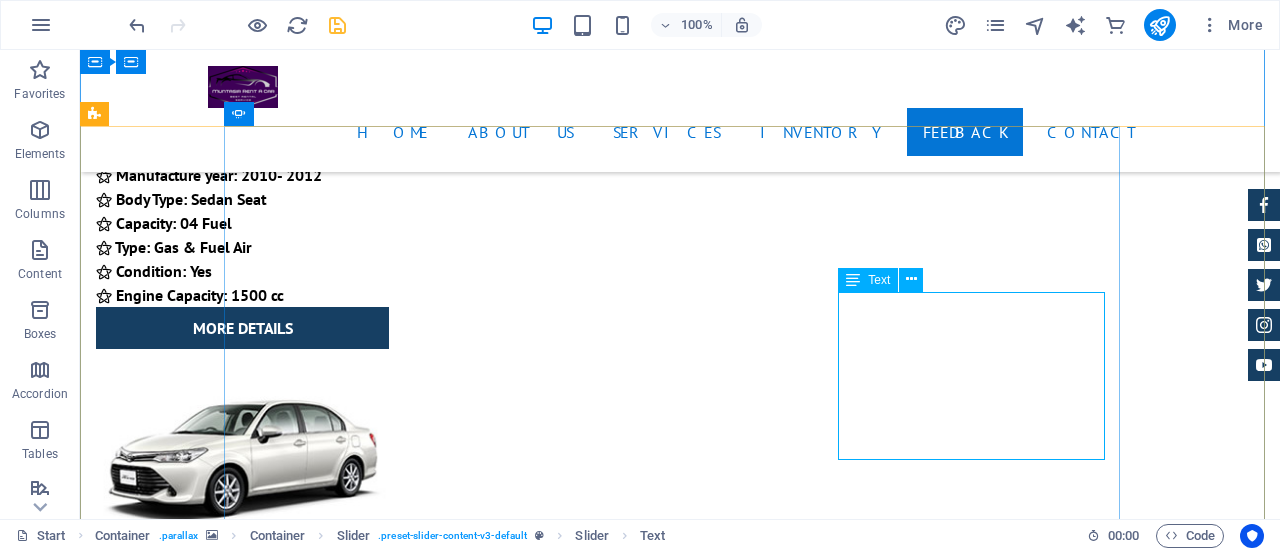 click on "[FIRST] [LAST]  - To me, the most important feature is cleanliness and behavior. I am really happy to experience both of the features in a highly professional standard. There is no option to provide 6 STAR. otherwise, I would have given 6 STAR." at bounding box center (-532, 21463) 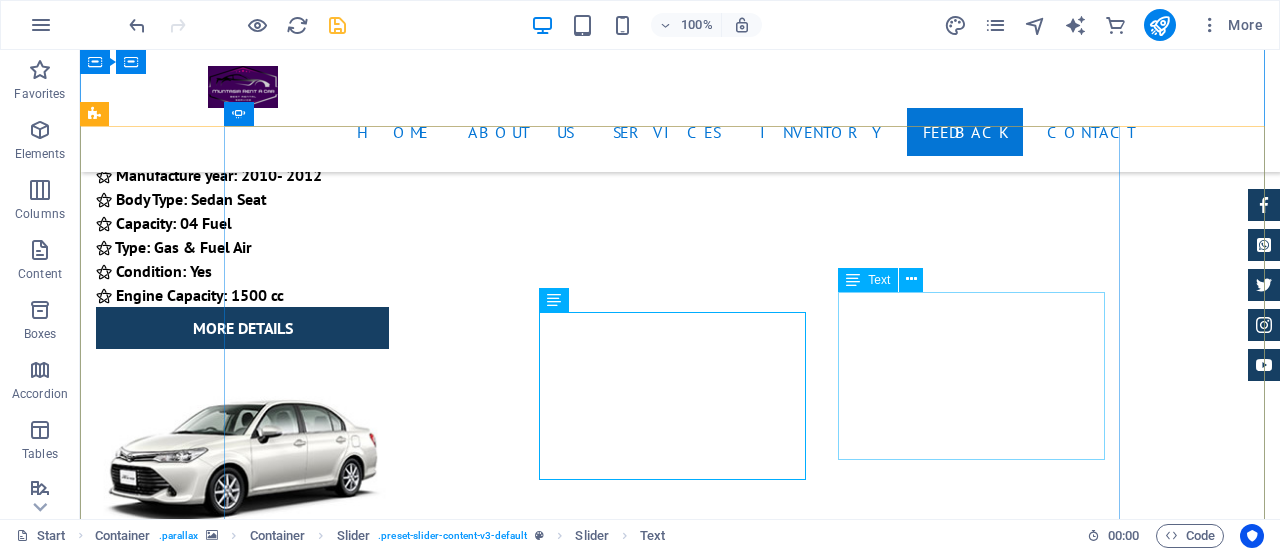 click on "[FIRST] [LAST]  - To me, the most important feature is cleanliness and behavior. I am really happy to experience both of the features in a highly professional standard. There is no option to provide 6 STAR. otherwise, I would have given 6 STAR." at bounding box center (-532, 21379) 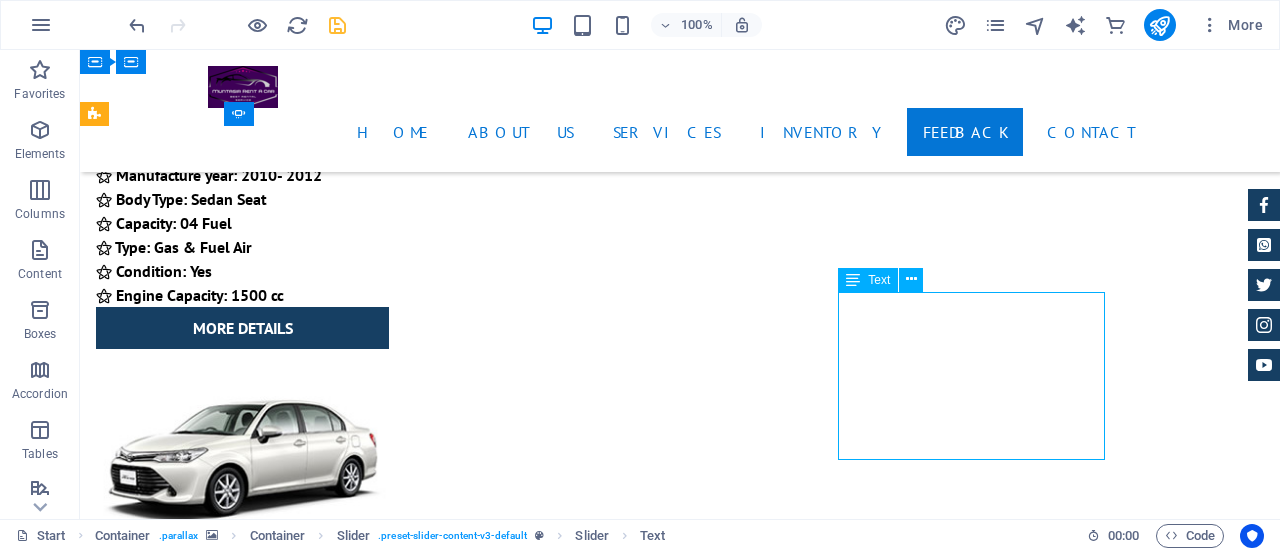 click on "[FIRST] [LAST]  - To me, the most important feature is cleanliness and behavior. I am really happy to experience both of the features in a highly professional standard. There is no option to provide 6 STAR. otherwise, I would have given 6 STAR." at bounding box center (-532, 21379) 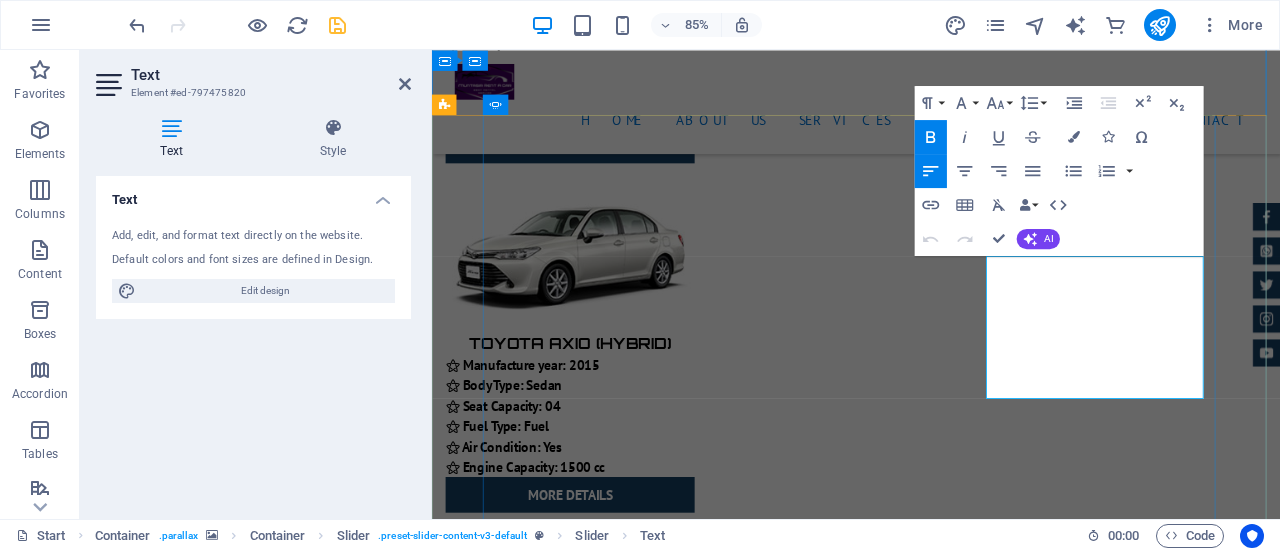 click on "- To me, the most important feature is cleanliness and behavior. I am really happy to experience both of the features in a highly professional standard. There is no option to provide 6 STAR. otherwise, I would have given 6 STAR." at bounding box center (-246, 21091) 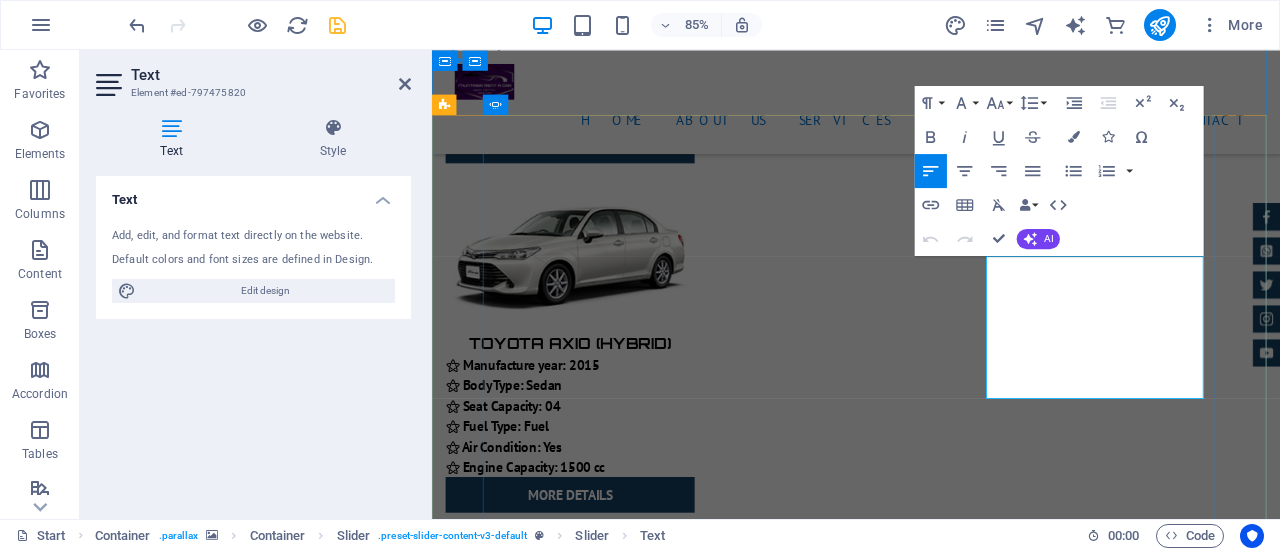 click on "- To me, the most important feature is cleanliness and behavior. I am really happy to experience both of the features in a highly professional standard. There is no option to provide 6 STAR. otherwise, I would have given 6 STAR." at bounding box center [-246, 21091] 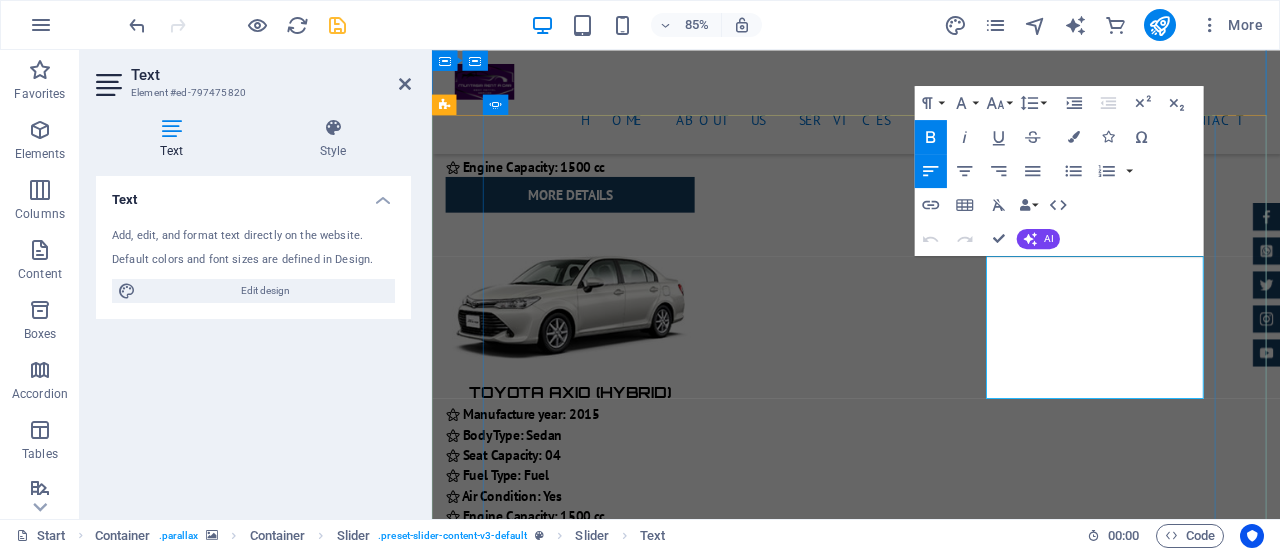 click on "- To me, the most important feature is cleanliness and behavior. I am really happy to experience both of the features in a highly professional standard. There is no option to provide 6 STAR. otherwise, I would have given 6 STAR." at bounding box center (-246, 21190) 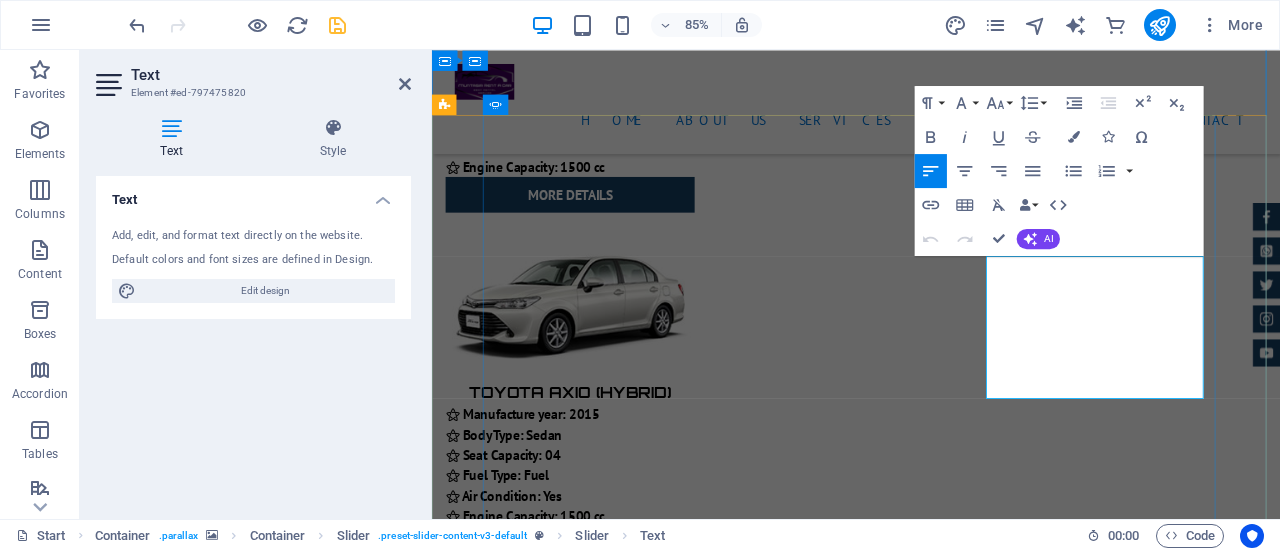 click on "- To me, the most important feature is cleanliness and behavior. I am really happy to experience both of the features in a highly professional standard. There is no option to provide 6 STAR. otherwise, I would have given 6 STAR." at bounding box center [-246, 21190] 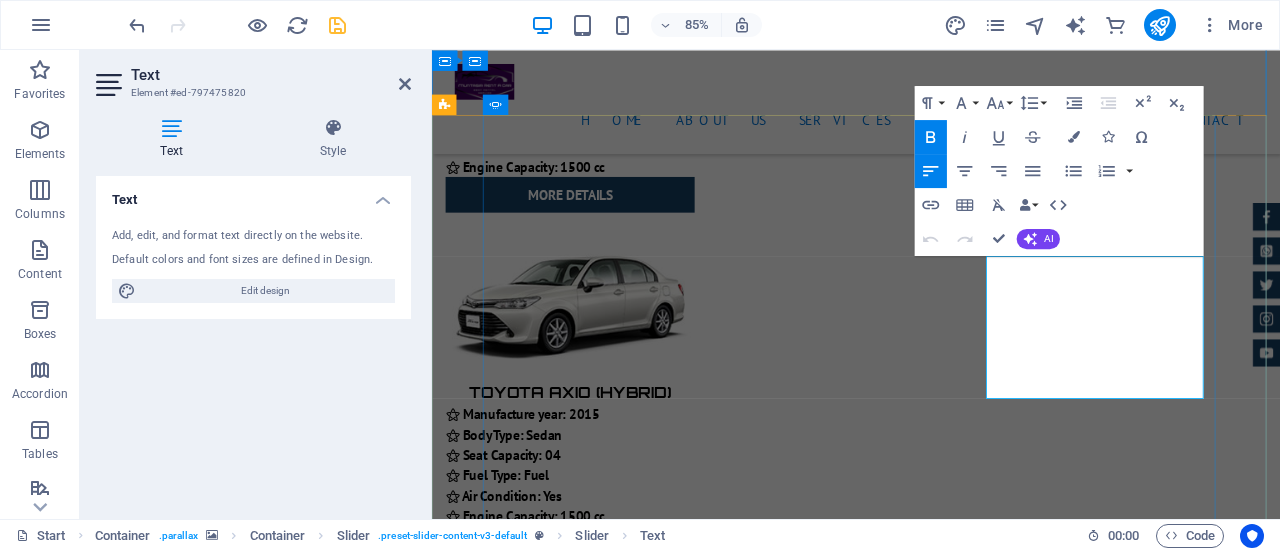 click on "- To me, the most important feature is cleanliness and behavior. I am really happy to experience both of the features in a highly professional standard. There is no option to provide 6 STAR. otherwise, I would have given 6 STAR." at bounding box center (-246, 21190) 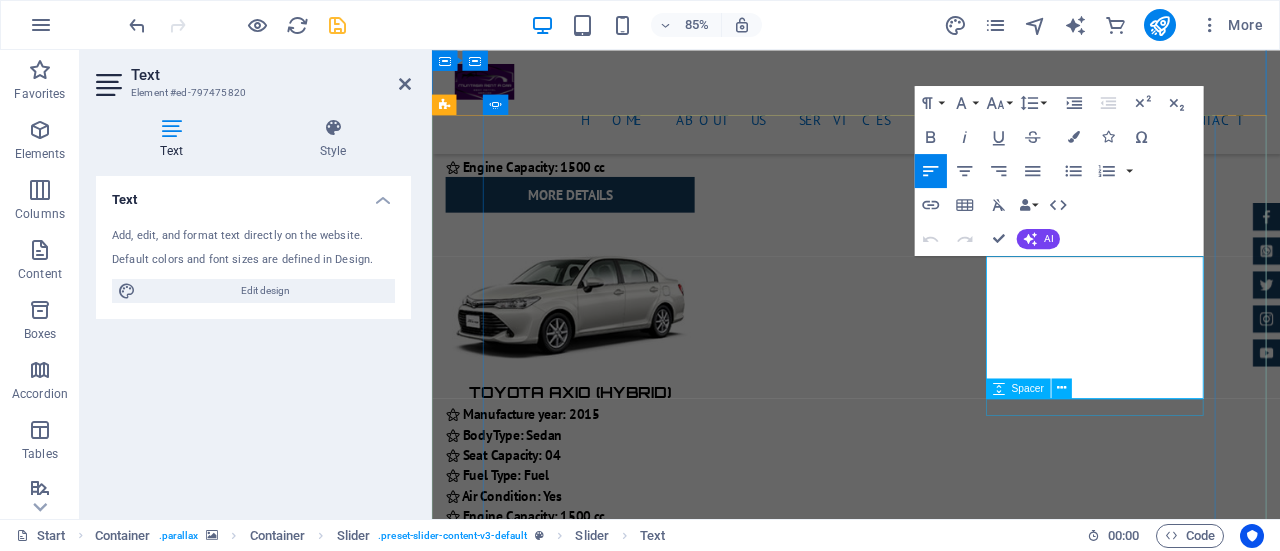 drag, startPoint x: 1198, startPoint y: 306, endPoint x: 1332, endPoint y: 458, distance: 202.63268 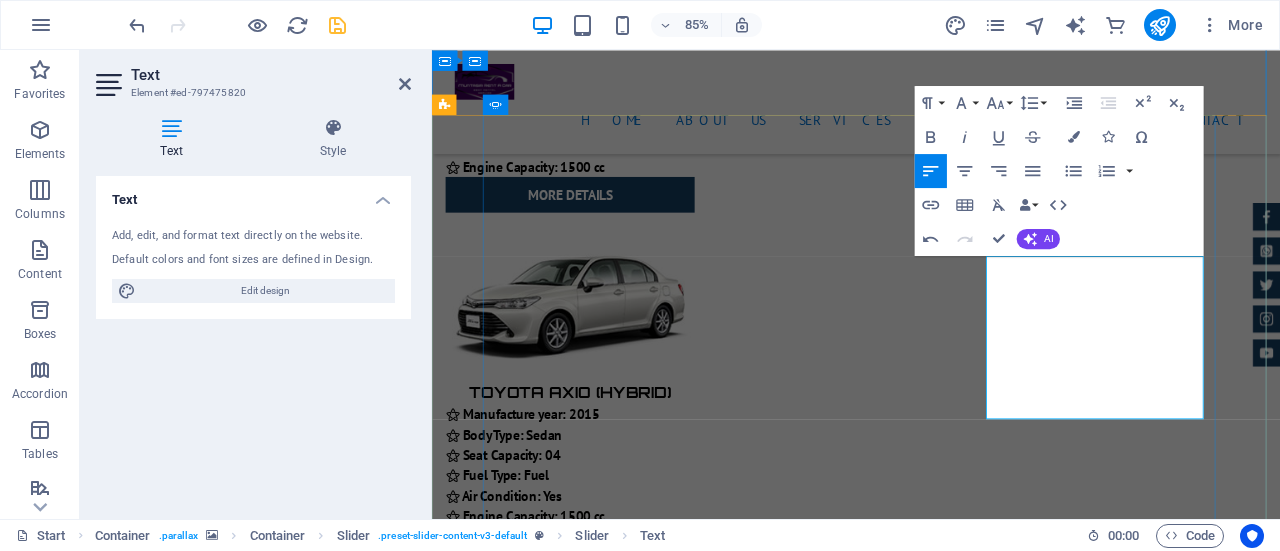 scroll, scrollTop: 2620, scrollLeft: 0, axis: vertical 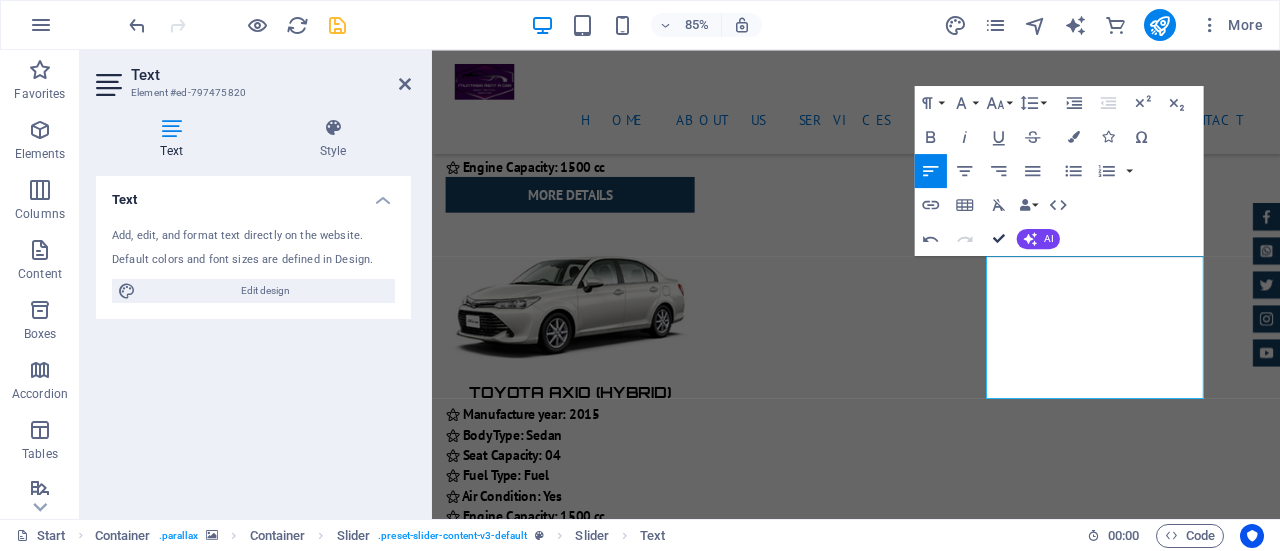 drag, startPoint x: 919, startPoint y: 198, endPoint x: 996, endPoint y: 241, distance: 88.19297 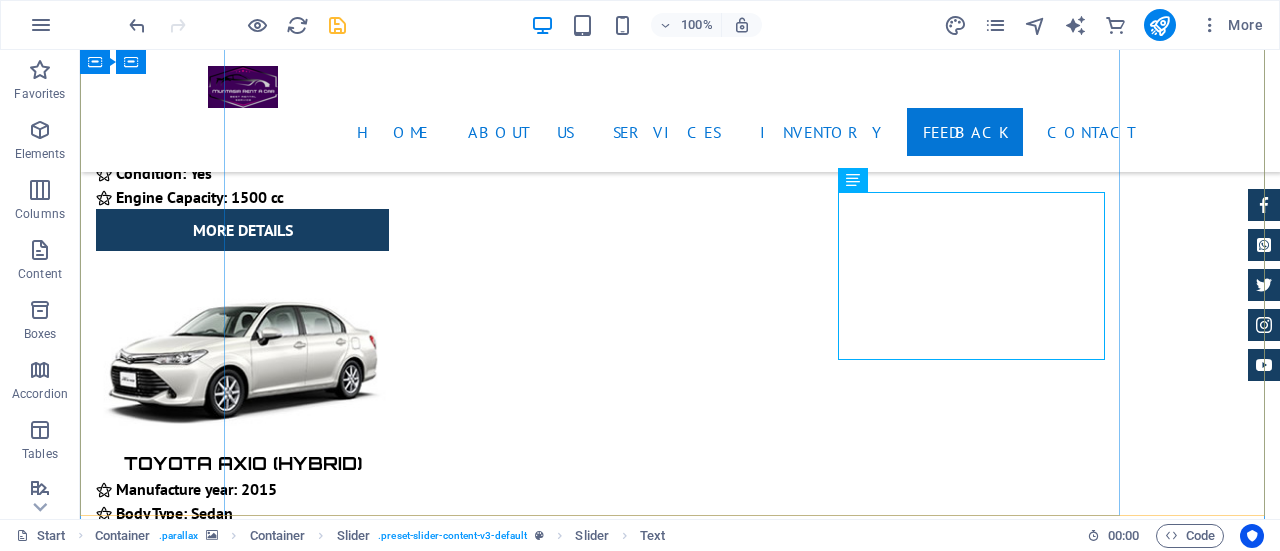 scroll, scrollTop: 11698, scrollLeft: 0, axis: vertical 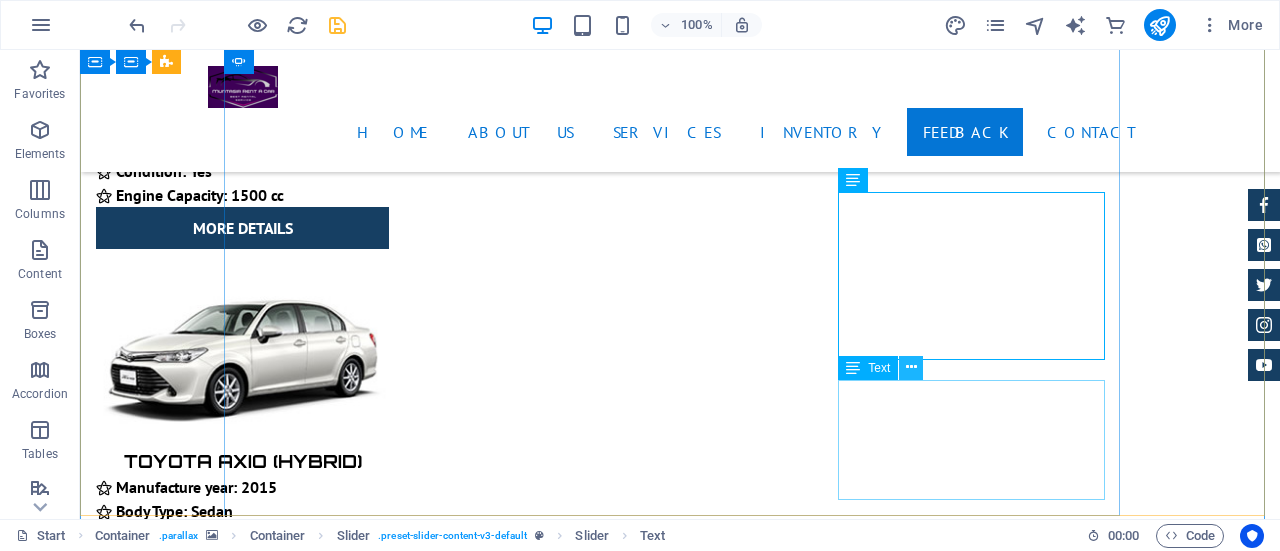 click at bounding box center [911, 367] 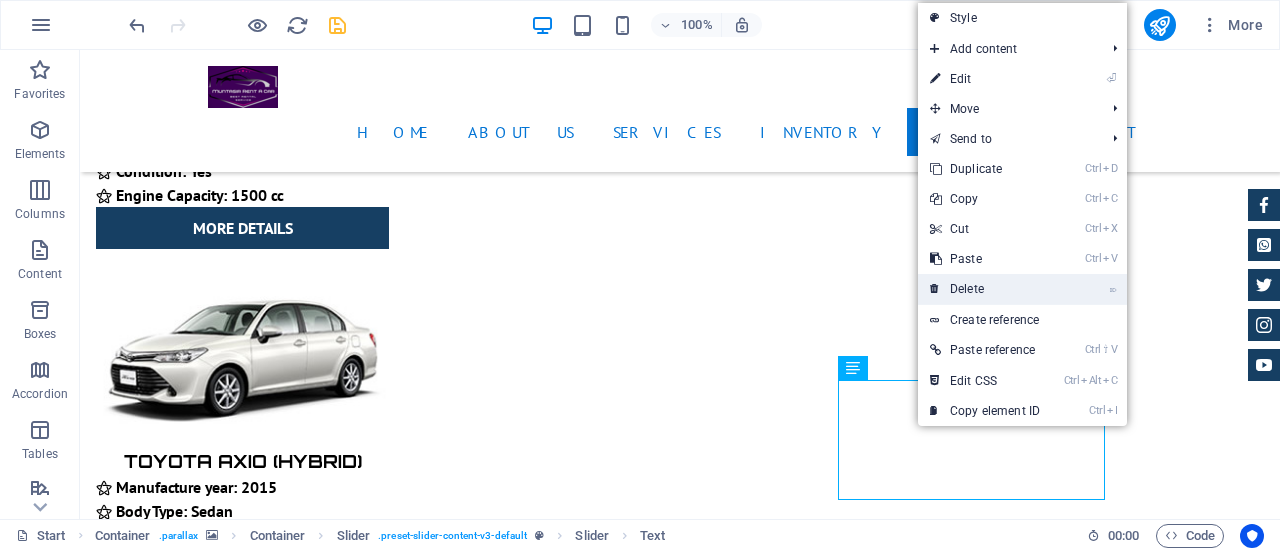 drag, startPoint x: 884, startPoint y: 243, endPoint x: 961, endPoint y: 287, distance: 88.68484 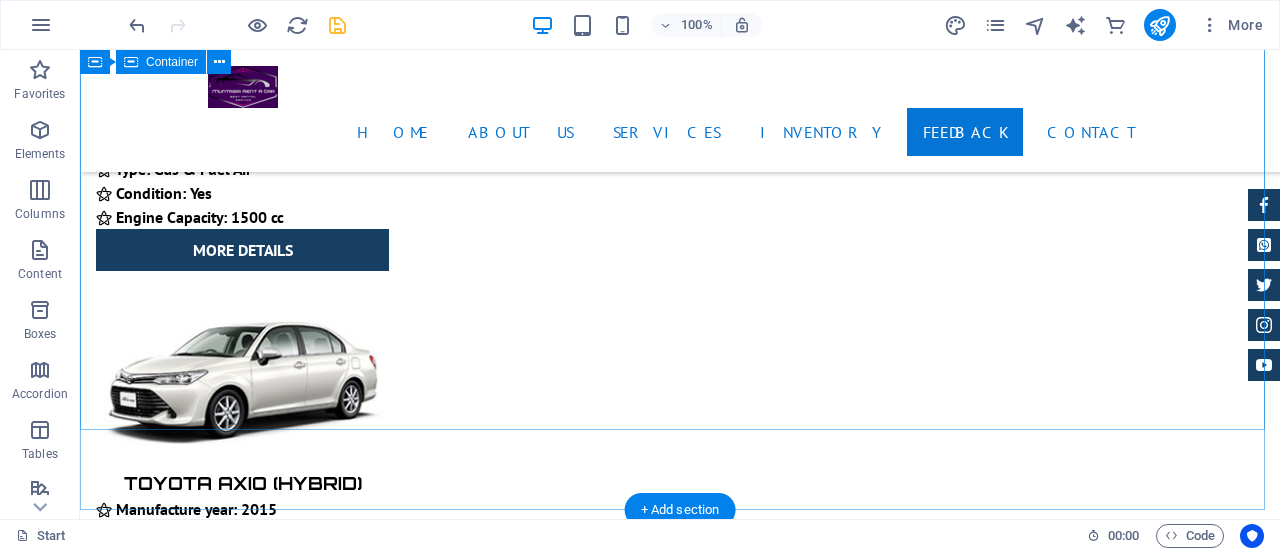 scroll, scrollTop: 11798, scrollLeft: 0, axis: vertical 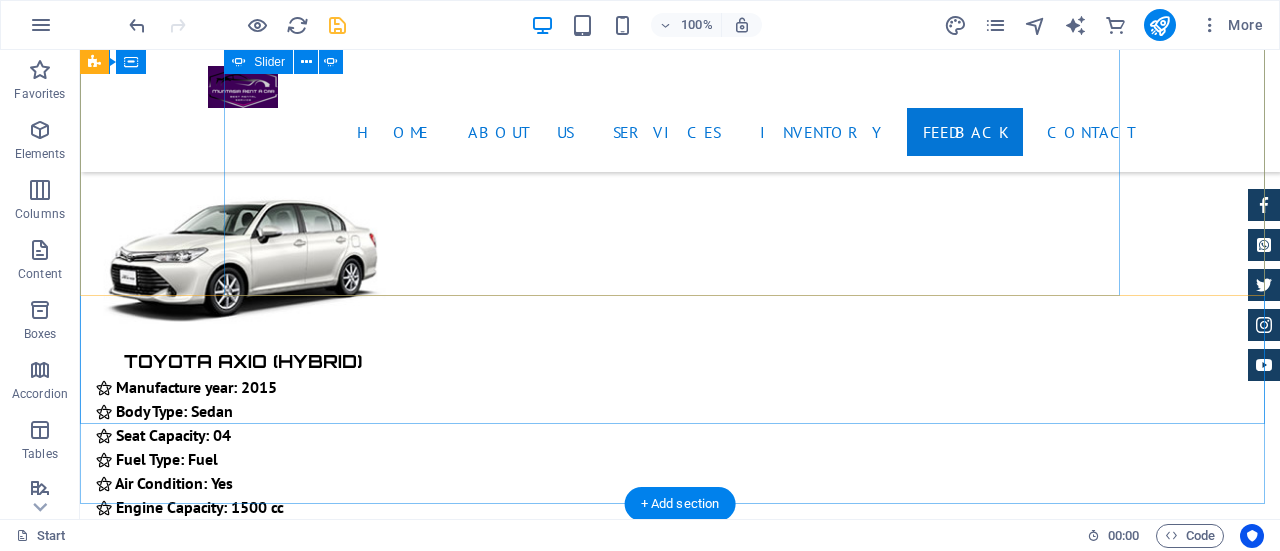 click on "2" at bounding box center [132, -11269] 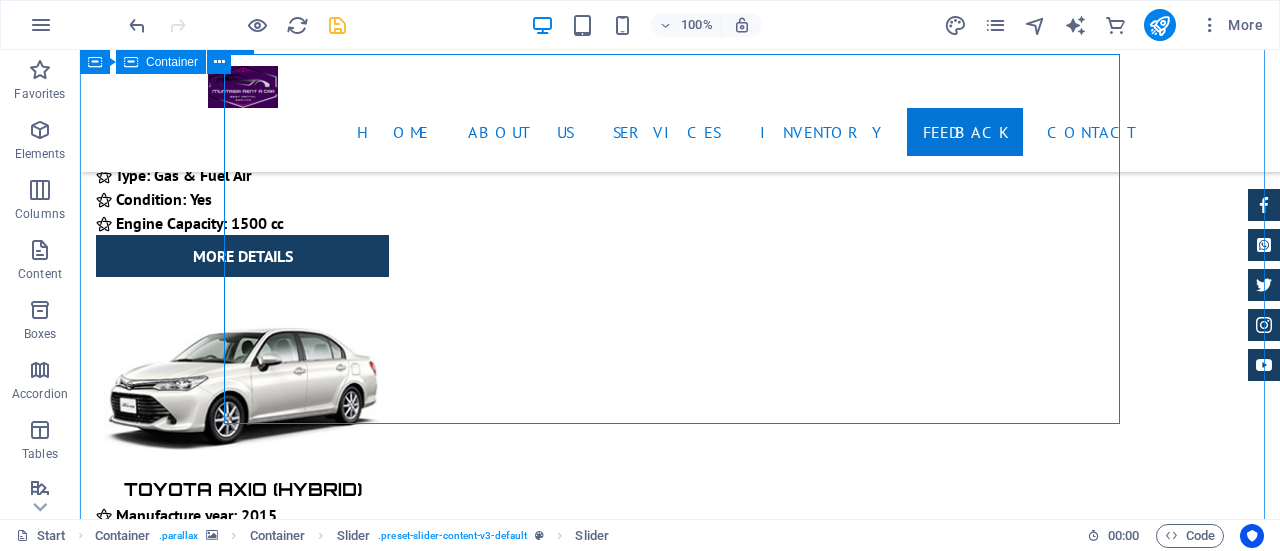 scroll, scrollTop: 11698, scrollLeft: 0, axis: vertical 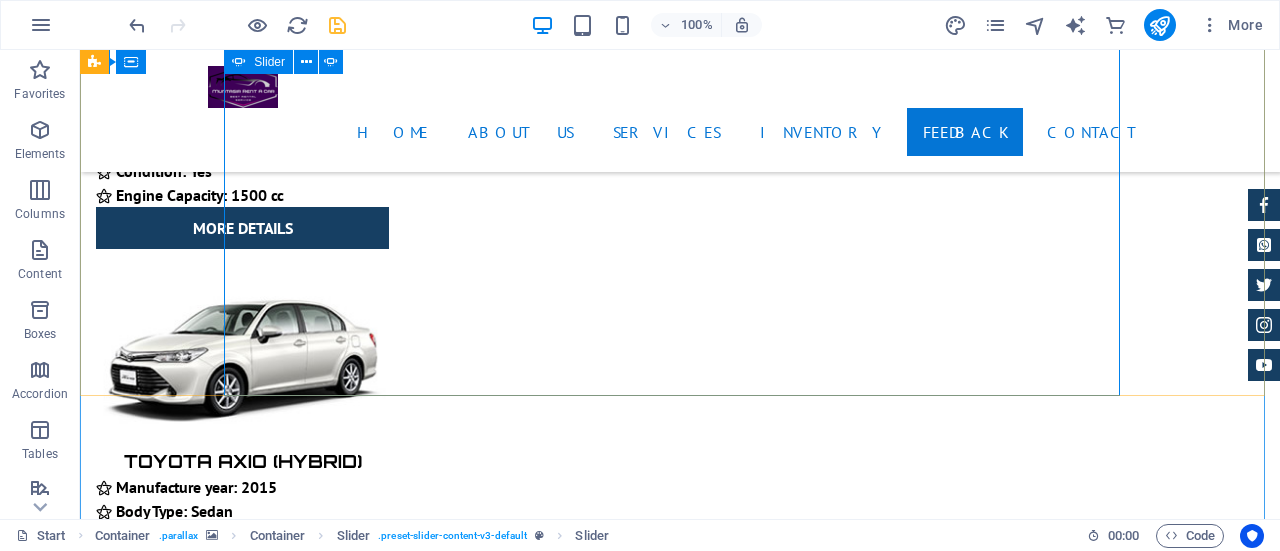 click on "1" at bounding box center [700, -11187] 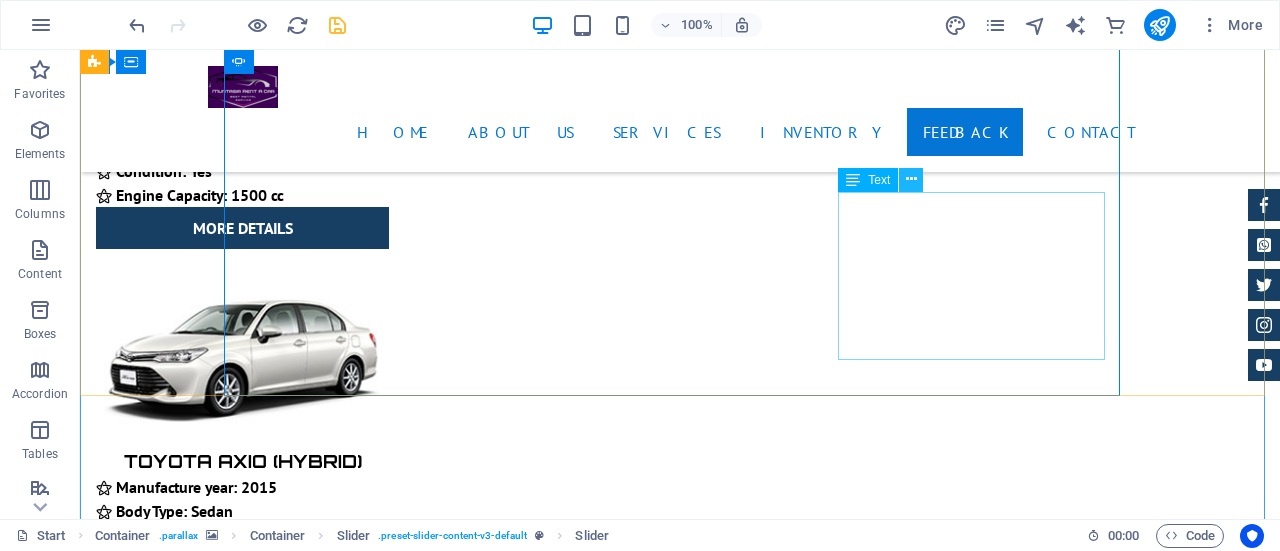 click at bounding box center [911, 179] 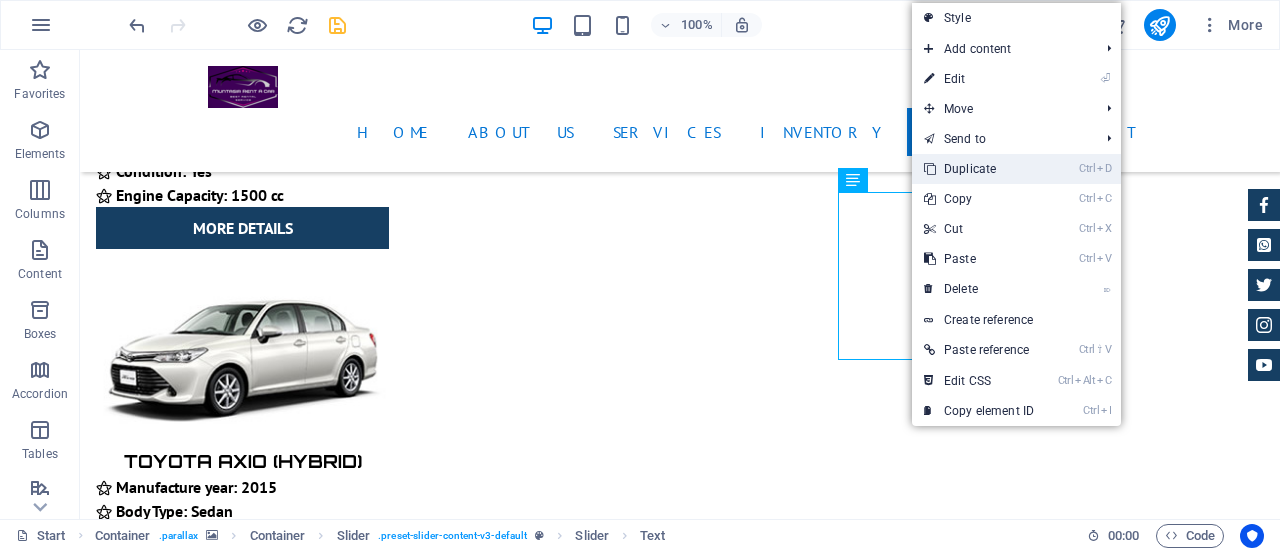 drag, startPoint x: 962, startPoint y: 169, endPoint x: 849, endPoint y: 175, distance: 113.15918 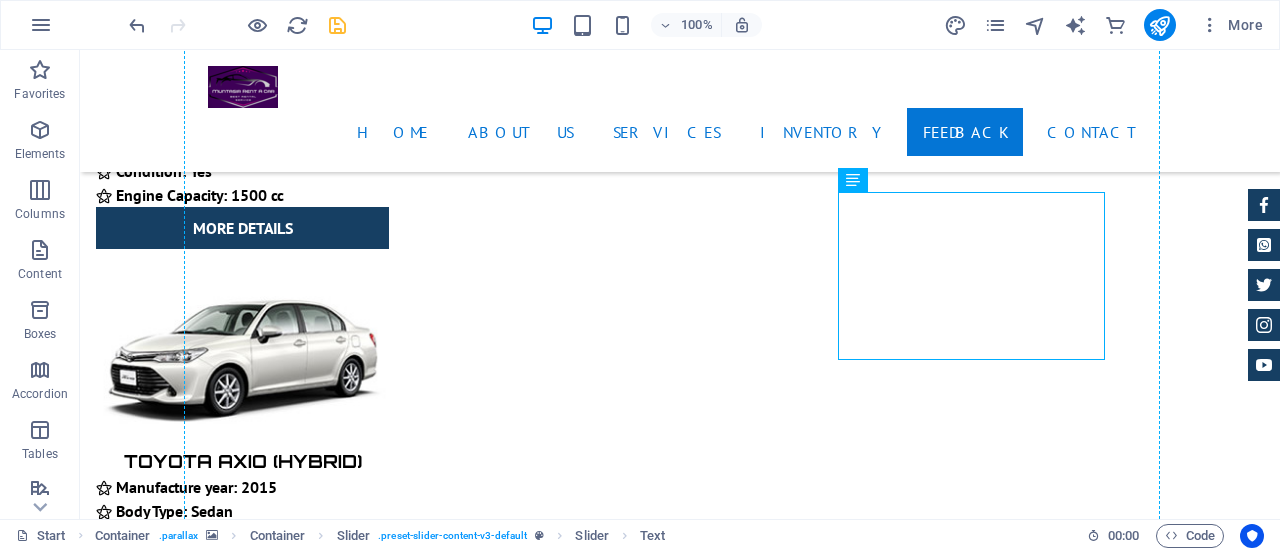 drag, startPoint x: 979, startPoint y: 204, endPoint x: 1116, endPoint y: 288, distance: 160.70158 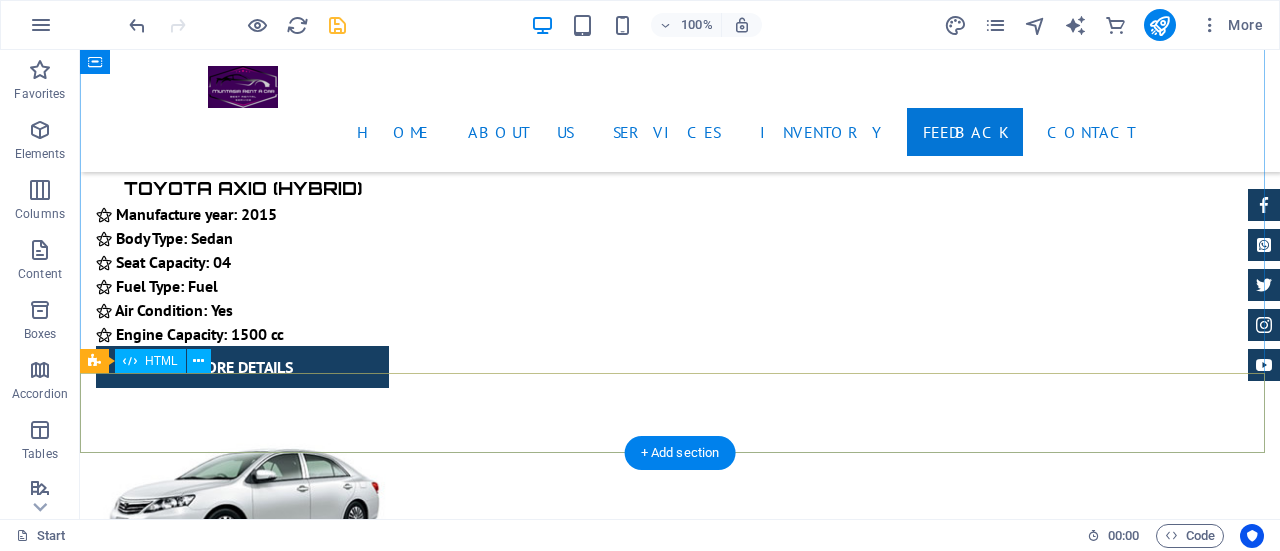 scroll, scrollTop: 11998, scrollLeft: 0, axis: vertical 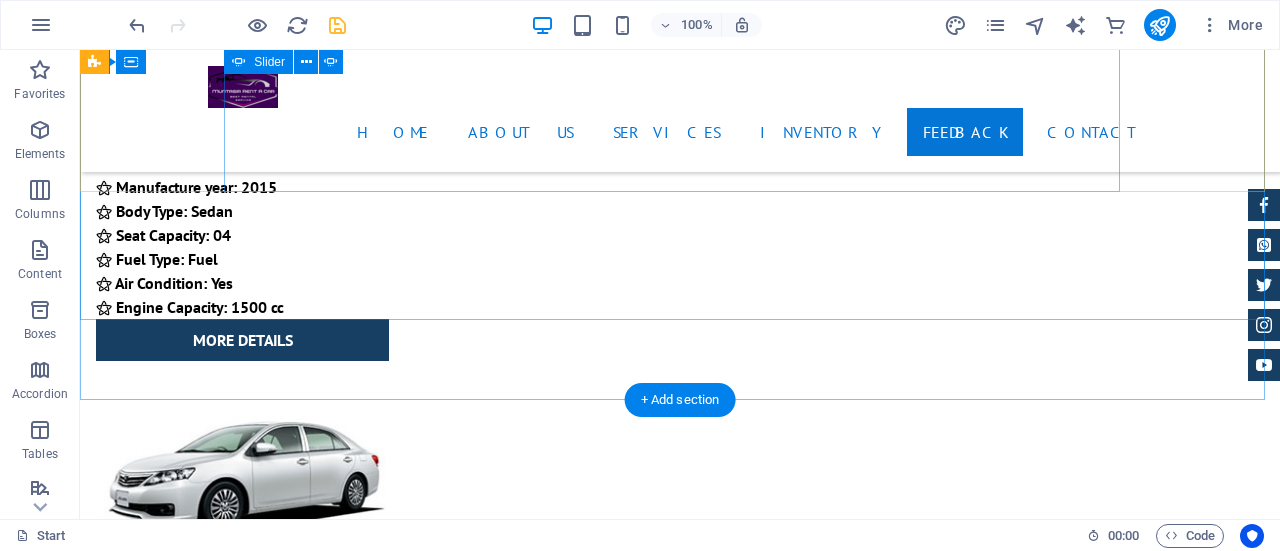 click on "1" at bounding box center [132, -11493] 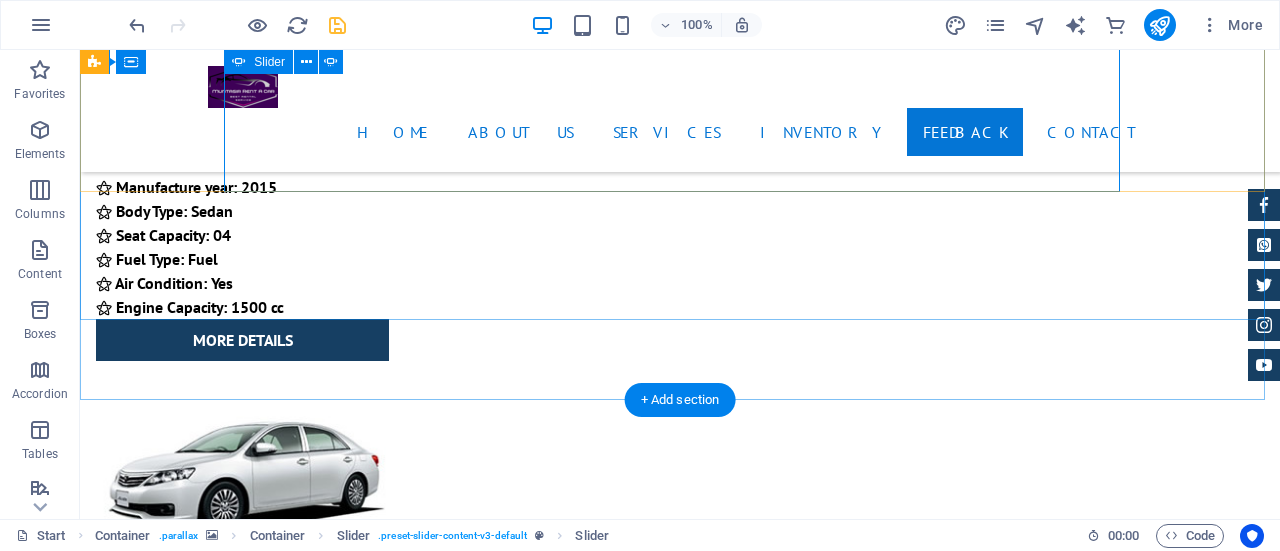 click on "2" at bounding box center [132, -11469] 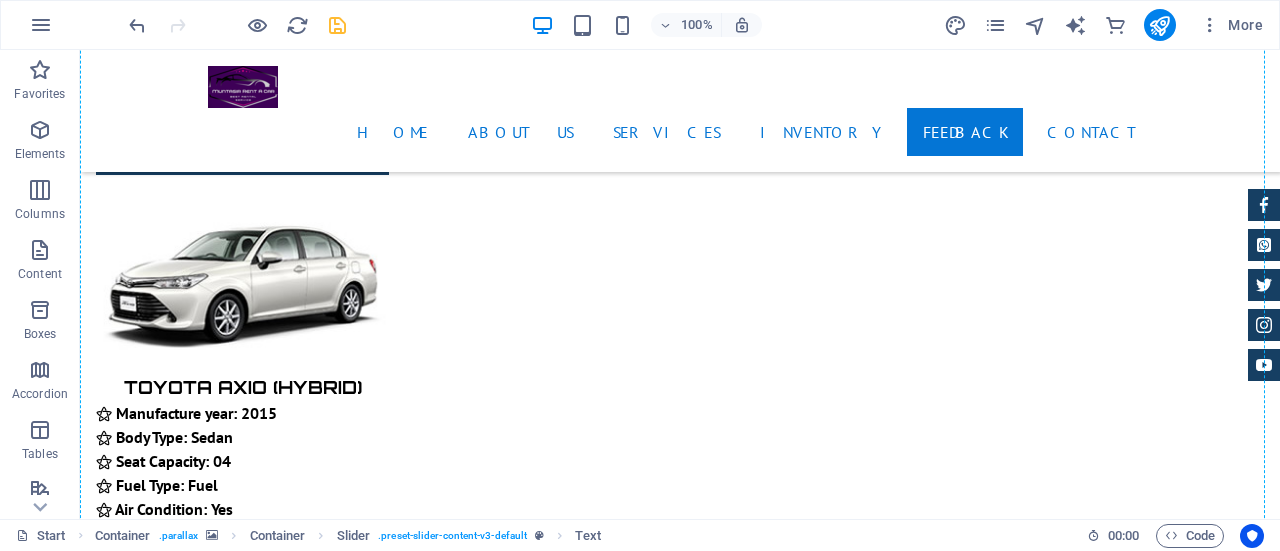 scroll, scrollTop: 11802, scrollLeft: 0, axis: vertical 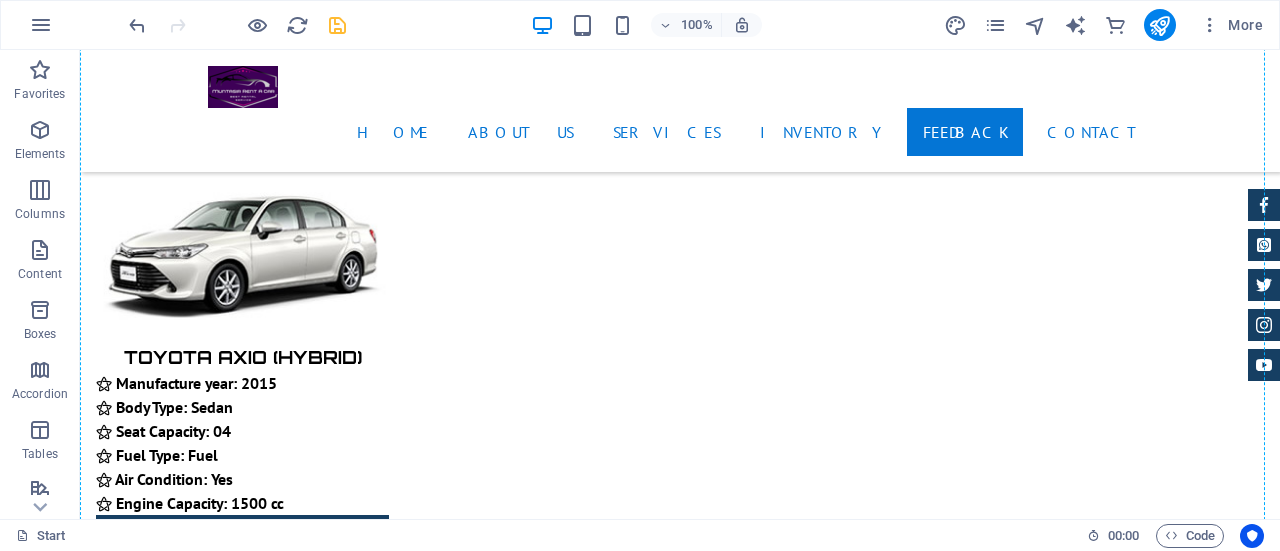 drag, startPoint x: 358, startPoint y: 229, endPoint x: 684, endPoint y: 409, distance: 372.39227 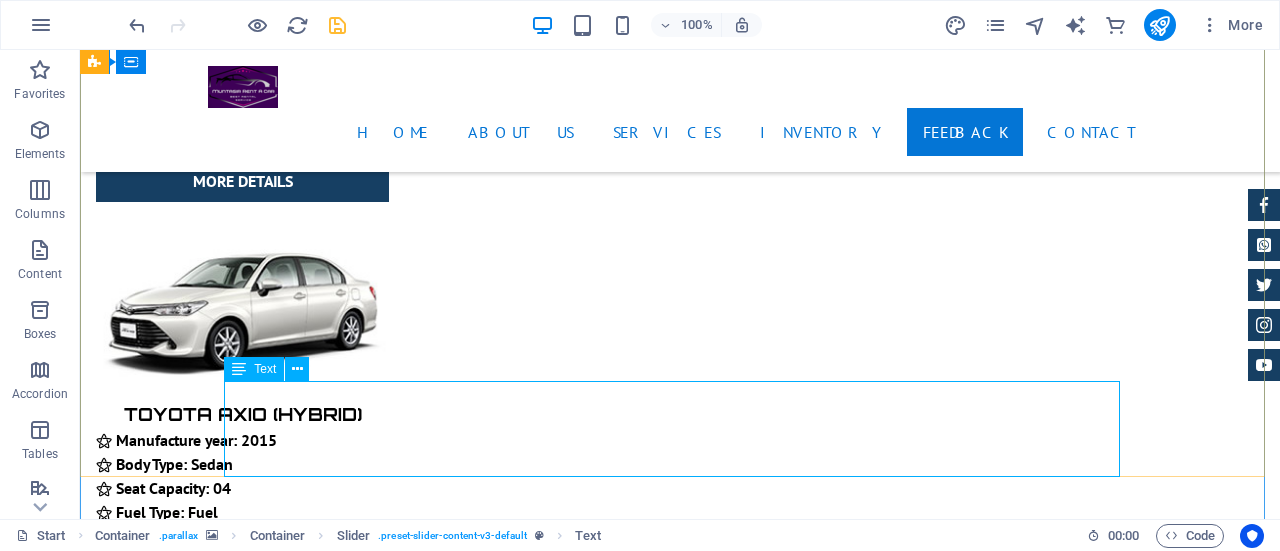 scroll, scrollTop: 11702, scrollLeft: 0, axis: vertical 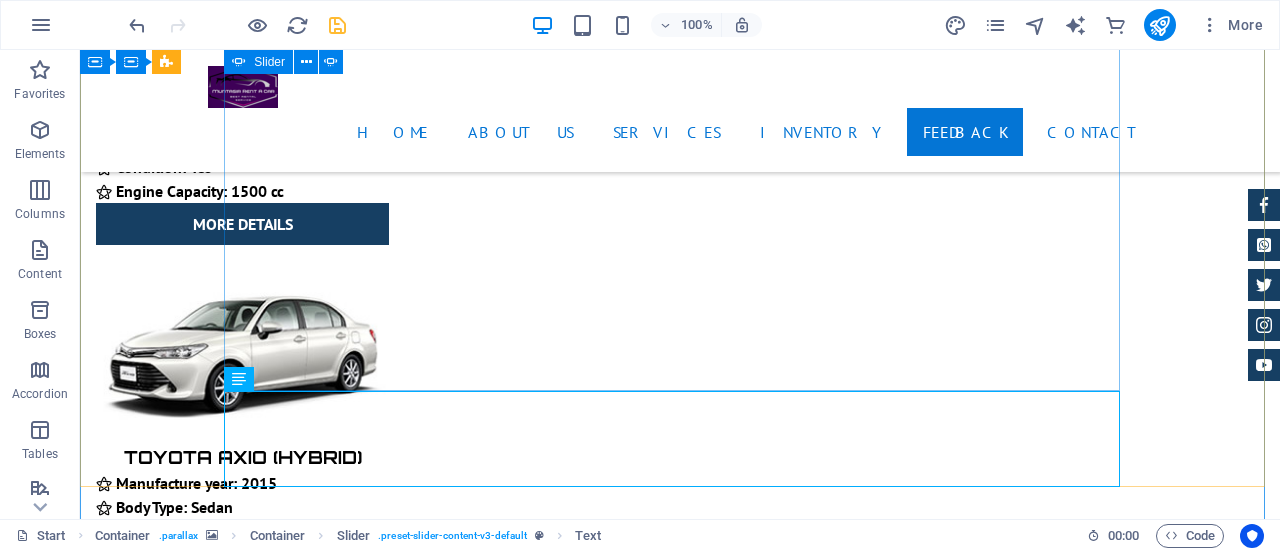 click on "2" at bounding box center (132, -11173) 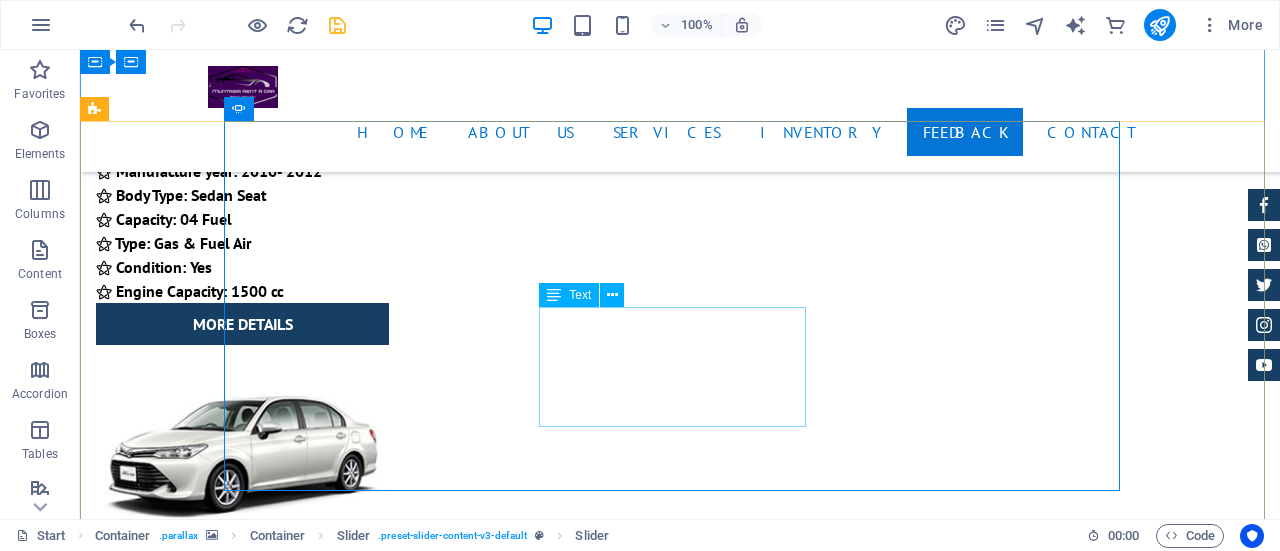 scroll, scrollTop: 11702, scrollLeft: 0, axis: vertical 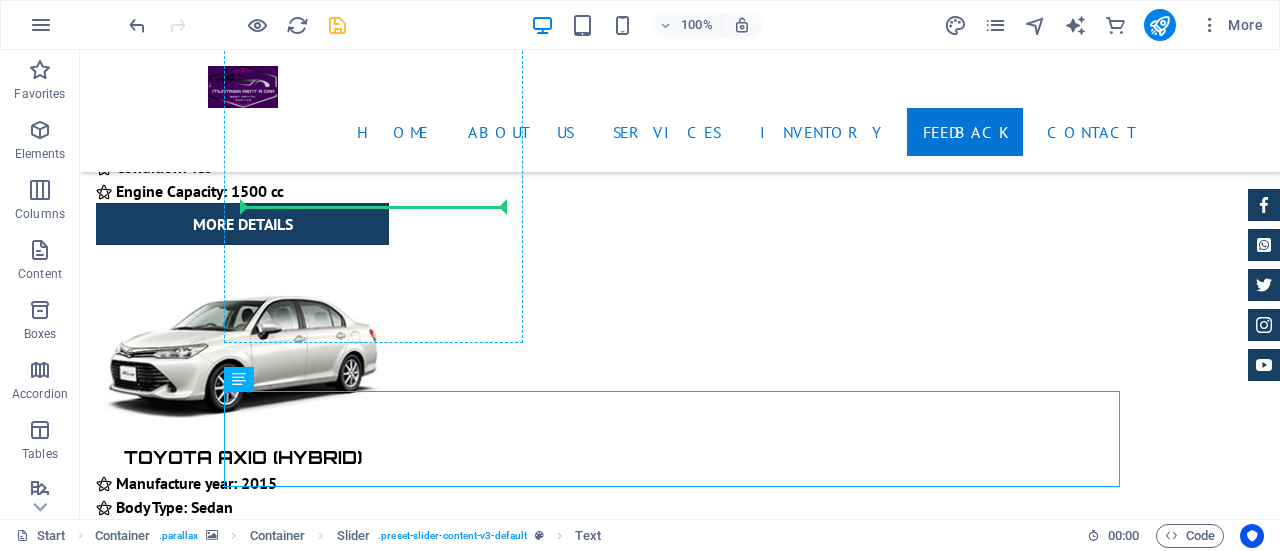 drag, startPoint x: 362, startPoint y: 401, endPoint x: 374, endPoint y: 217, distance: 184.39088 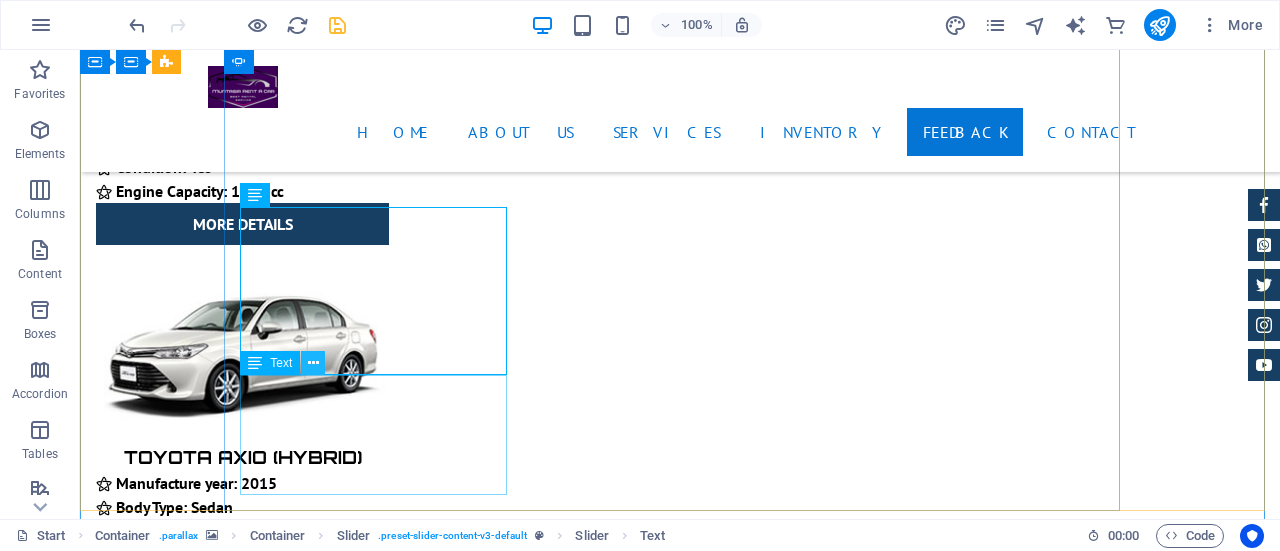 click at bounding box center [313, 363] 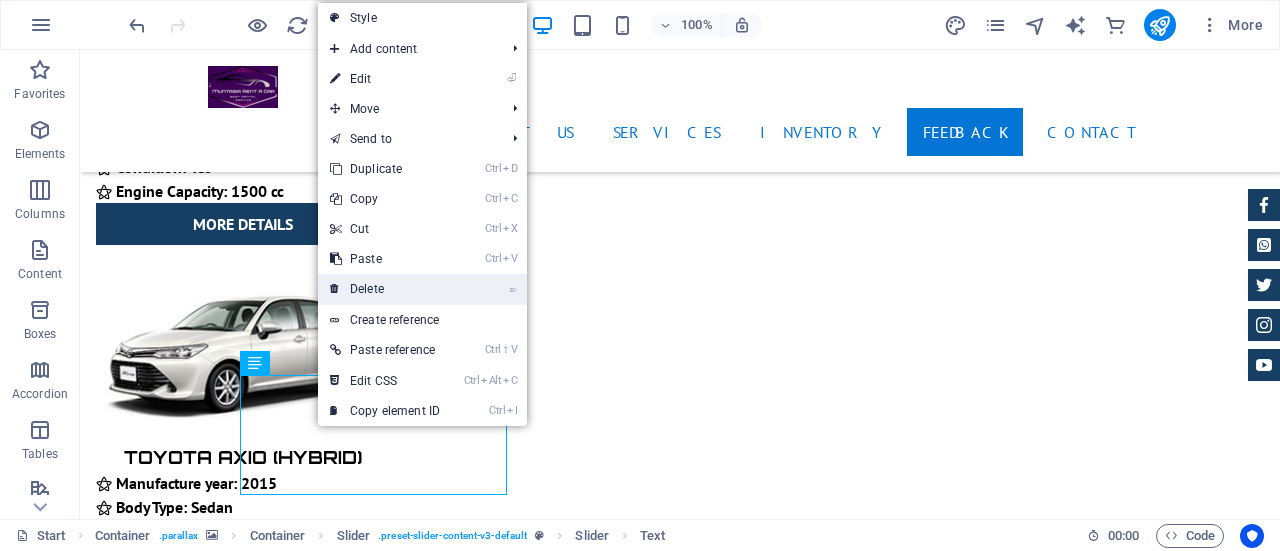click on "⌦  Delete" at bounding box center [385, 289] 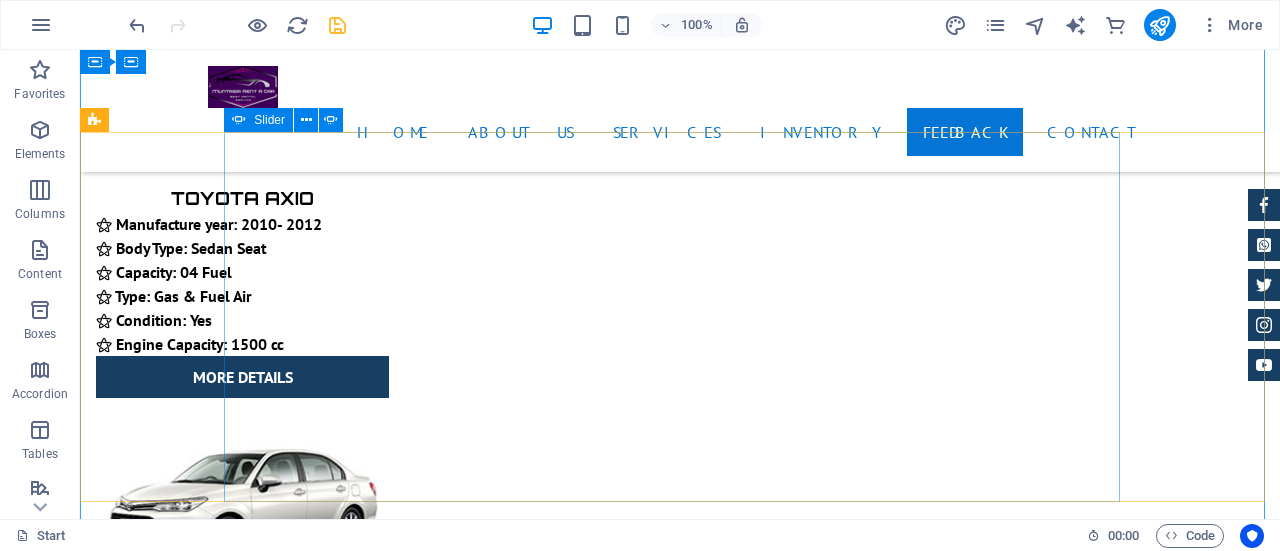 scroll, scrollTop: 11602, scrollLeft: 0, axis: vertical 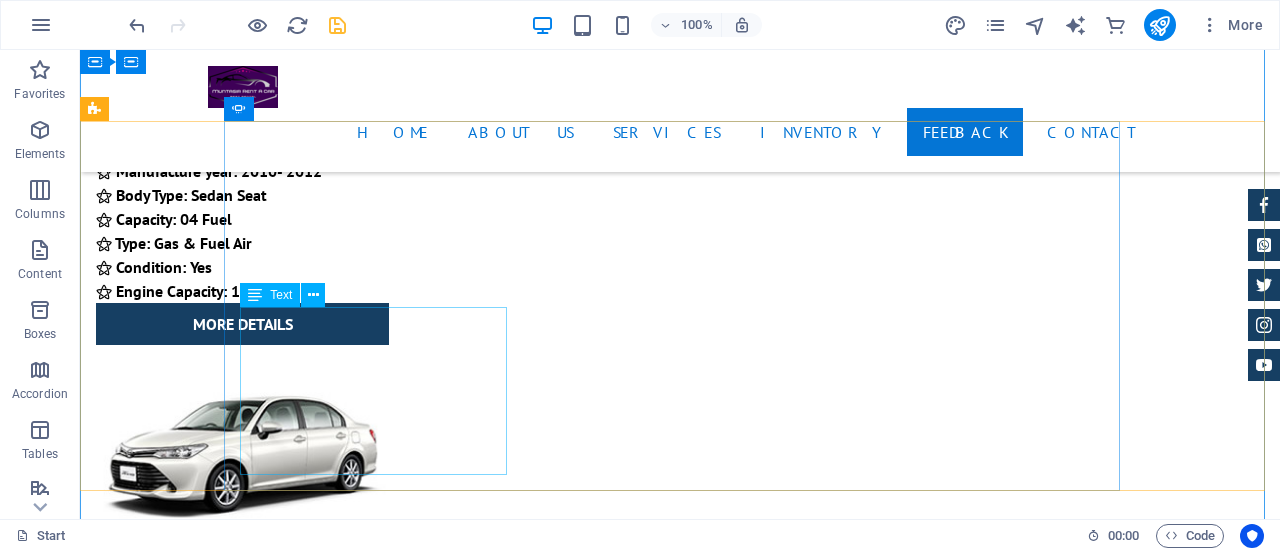 click on "[FIRST] [LAST]  -  Muntasir Rent A Car r is a Bangladeshi best car rental service provider company at low cost. If you need a car rental service you can choose them without any hesitations." at bounding box center [-1429, 22461] 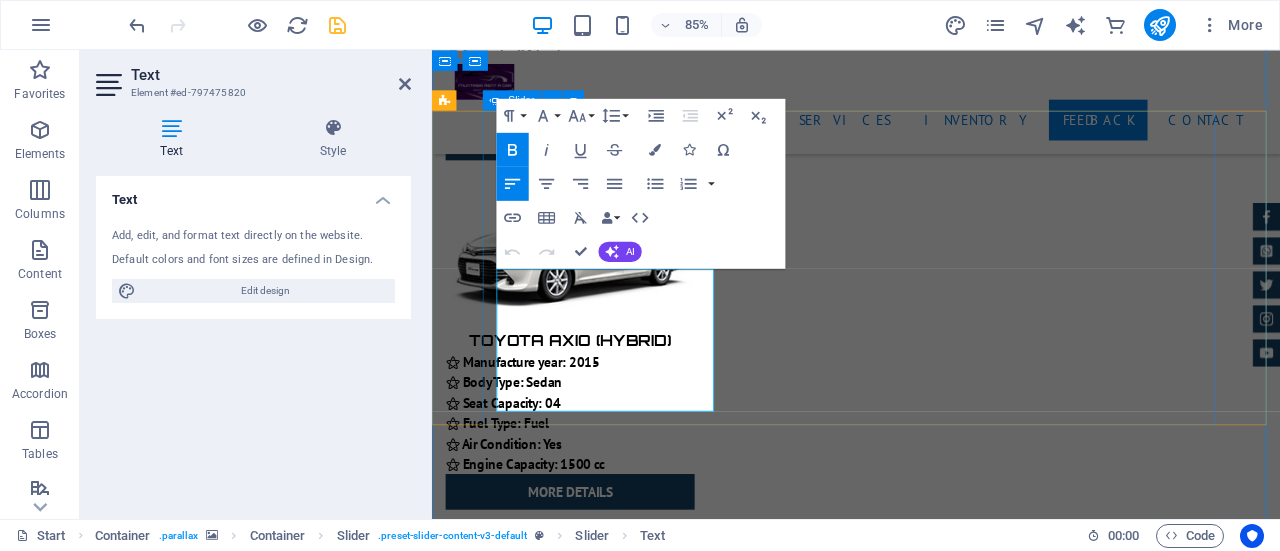 drag, startPoint x: 536, startPoint y: 324, endPoint x: 497, endPoint y: 319, distance: 39.319206 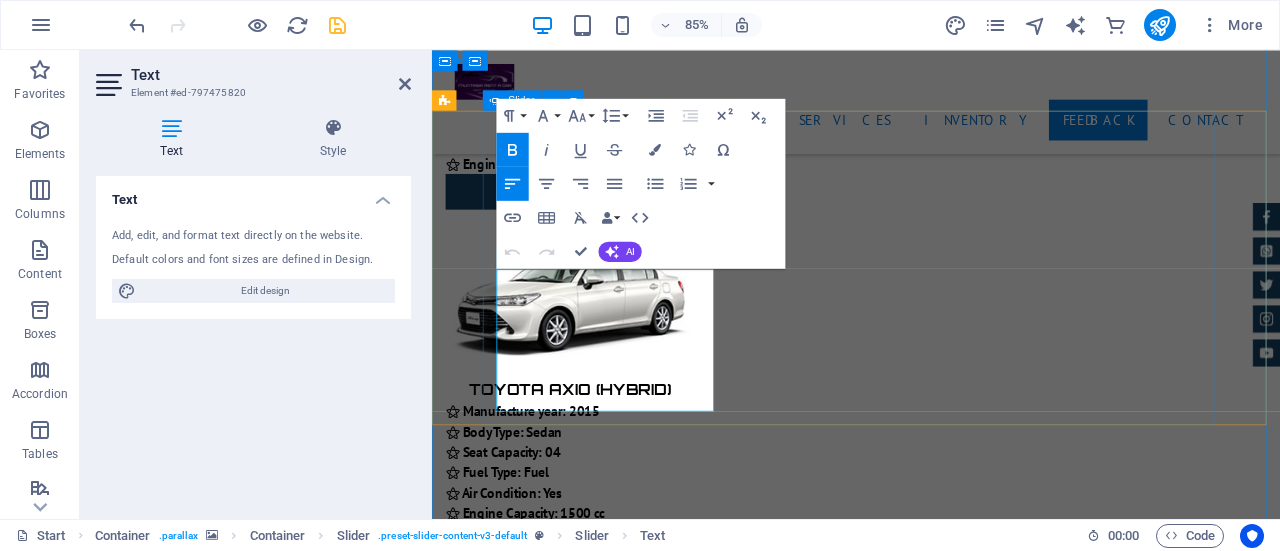 type 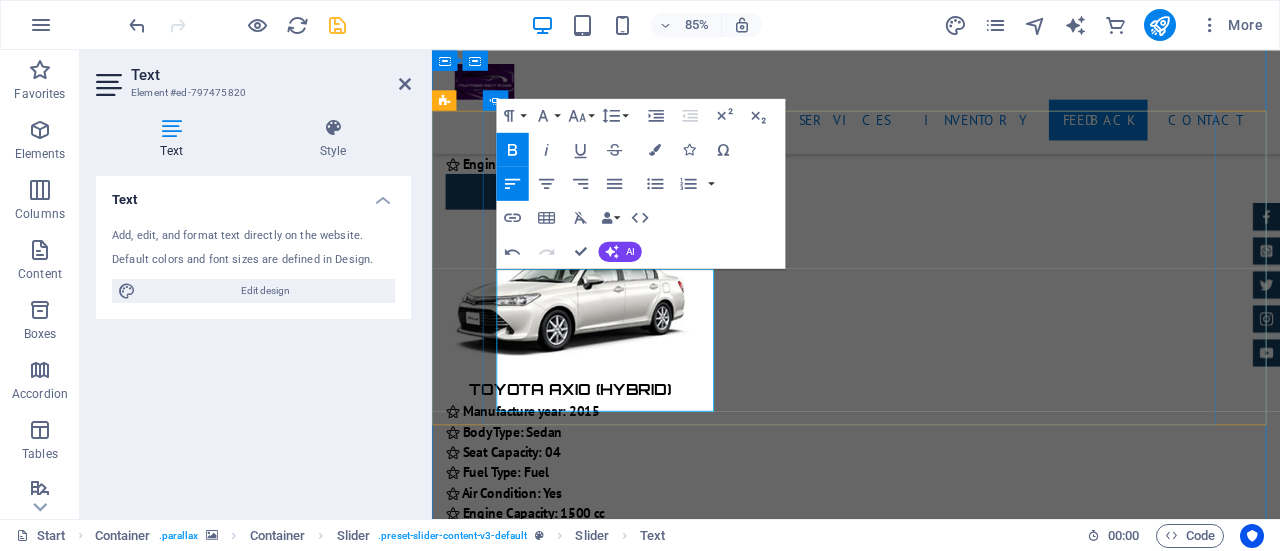 drag, startPoint x: 539, startPoint y: 320, endPoint x: 606, endPoint y: 321, distance: 67.00746 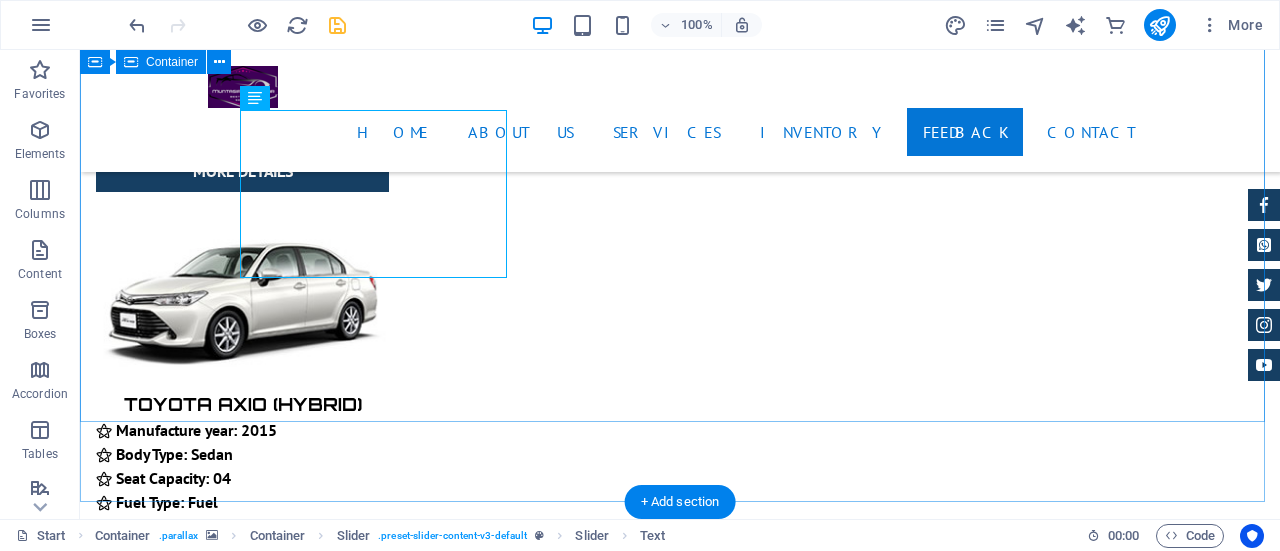 scroll, scrollTop: 11802, scrollLeft: 0, axis: vertical 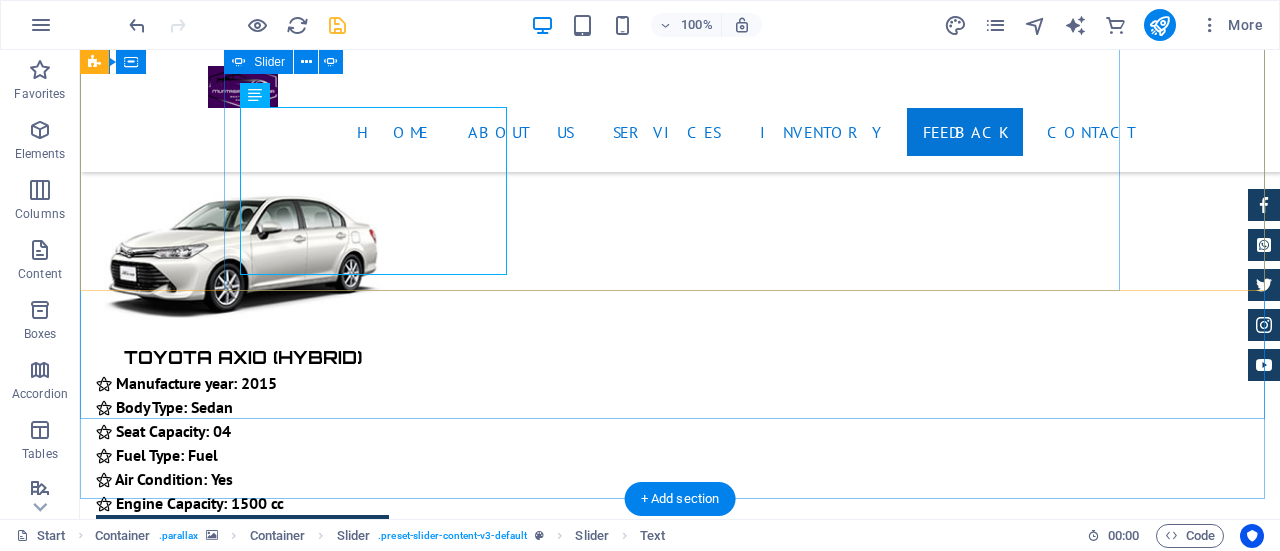 click on "1" at bounding box center (132, -11297) 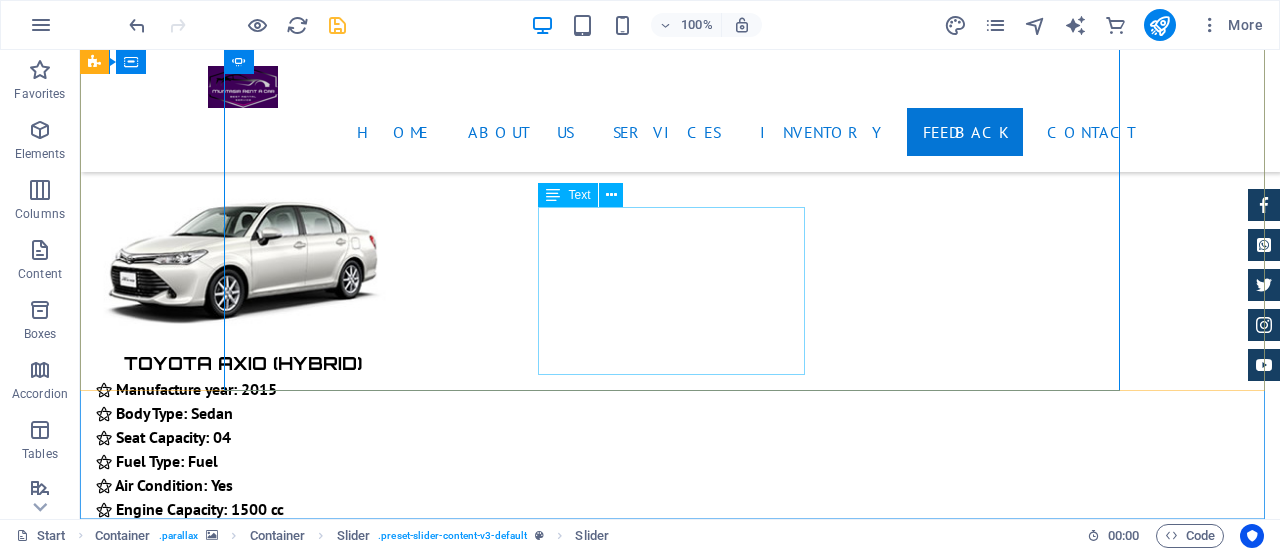 scroll, scrollTop: 11702, scrollLeft: 0, axis: vertical 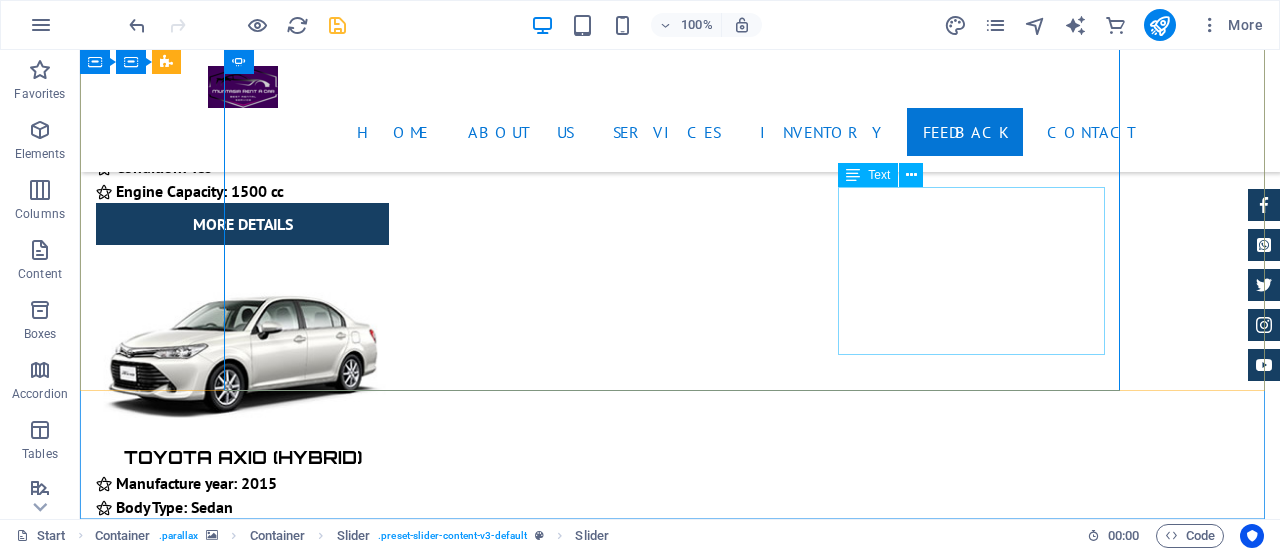 click on "[FIRST] [LAST]  -  Muntasir Rent A Car r is a Bangladeshi best car rental service provider company at low cost. If you need a car rental service you can choose them without any hesitations." at bounding box center [-532, 21683] 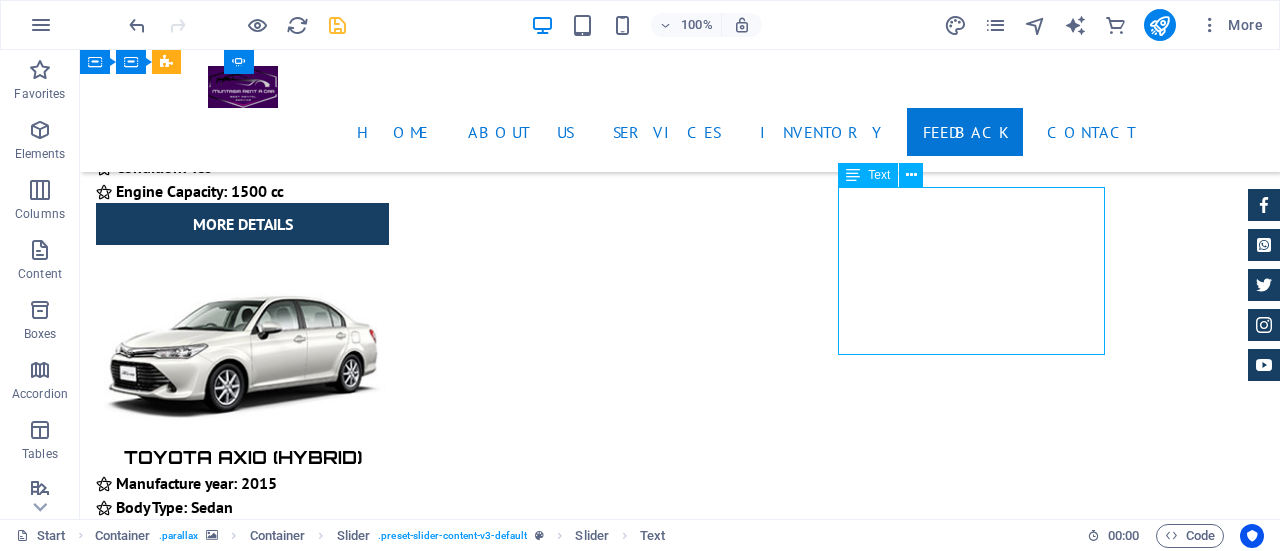 click on "[FIRST] [LAST]  -  Muntasir Rent A Car r is a Bangladeshi best car rental service provider company at low cost. If you need a car rental service you can choose them without any hesitations." at bounding box center [-532, 21683] 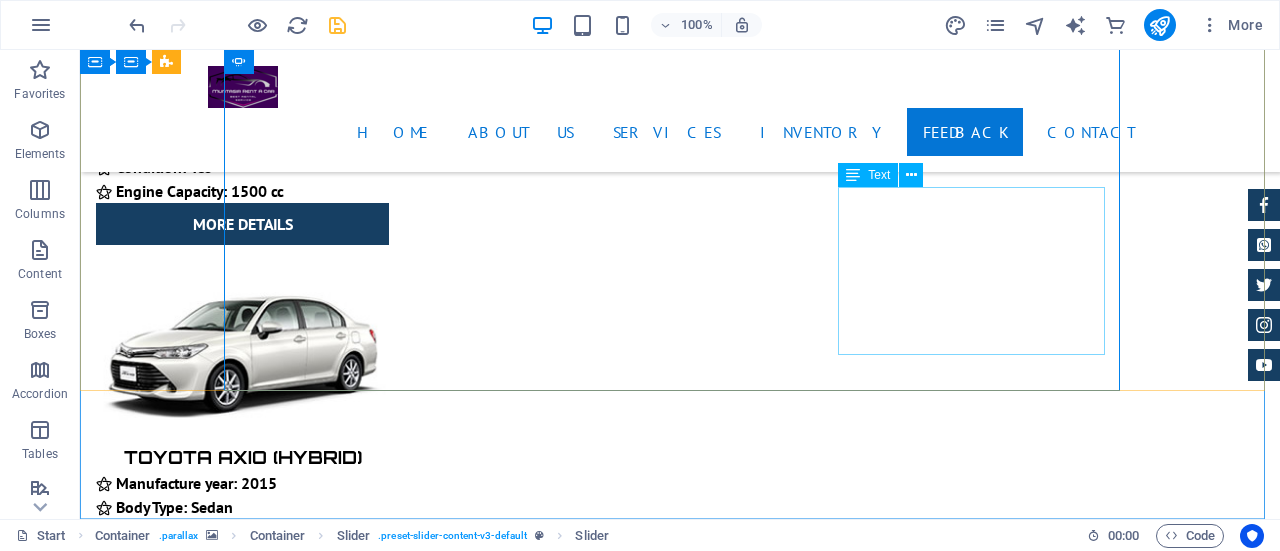 click on "[FIRST] [LAST]  -  Muntasir Rent A Car r is a Bangladeshi best car rental service provider company at low cost. If you need a car rental service you can choose them without any hesitations." at bounding box center (-532, 21683) 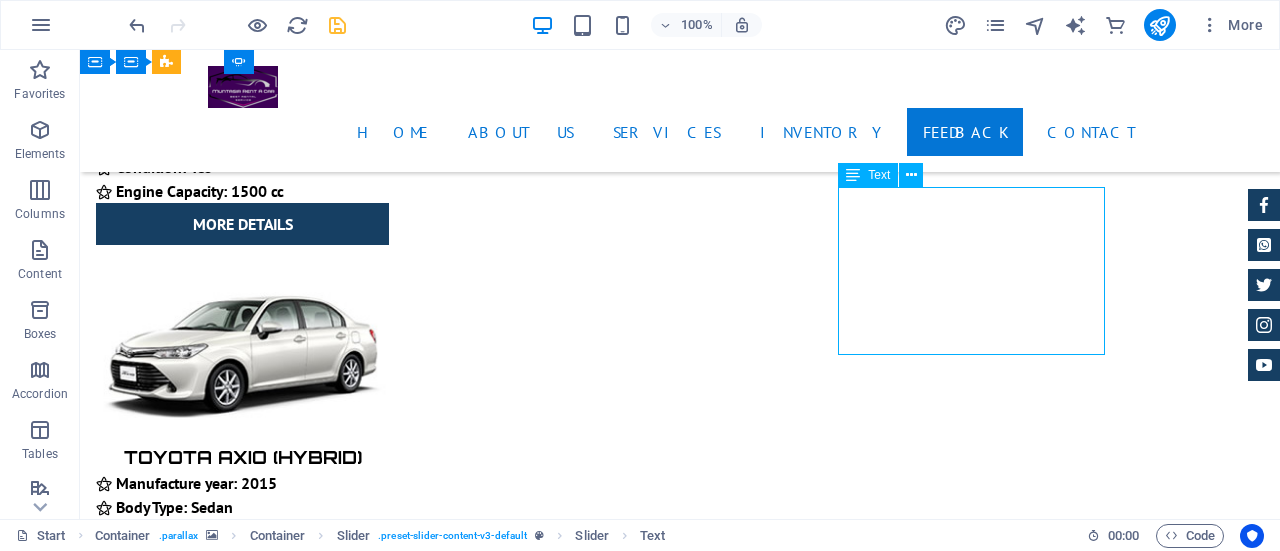 click on "[FIRST] [LAST]  -  Muntasir Rent A Car r is a Bangladeshi best car rental service provider company at low cost. If you need a car rental service you can choose them without any hesitations." at bounding box center (-532, 21683) 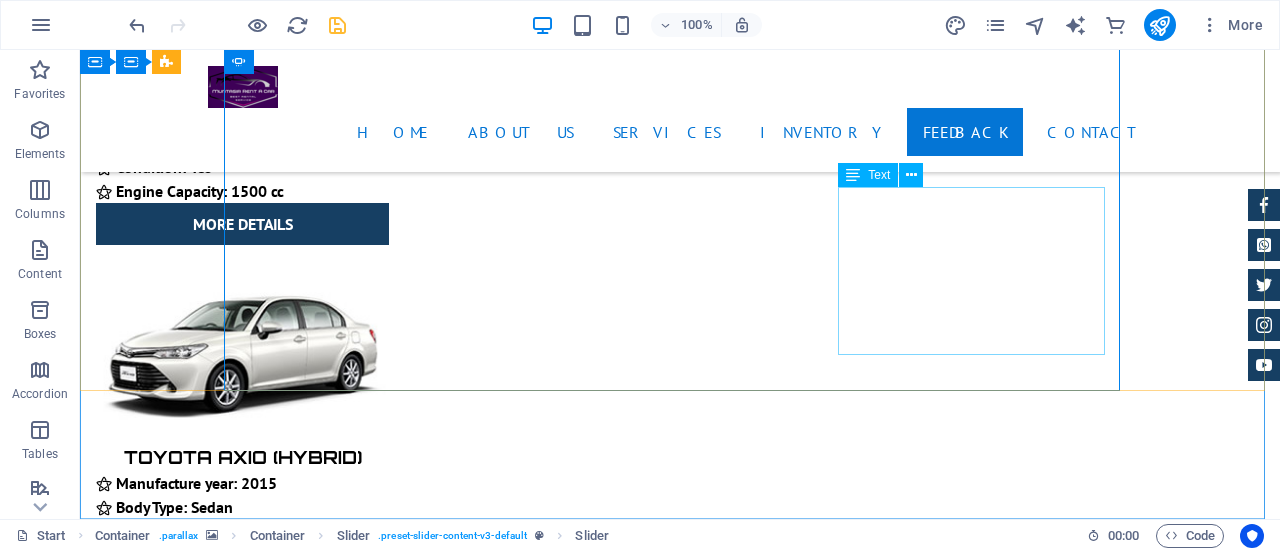 click on "[FIRST] [LAST]  -  Muntasir Rent A Car r is a Bangladeshi best car rental service provider company at low cost. If you need a car rental service you can choose them without any hesitations." at bounding box center (-532, 21683) 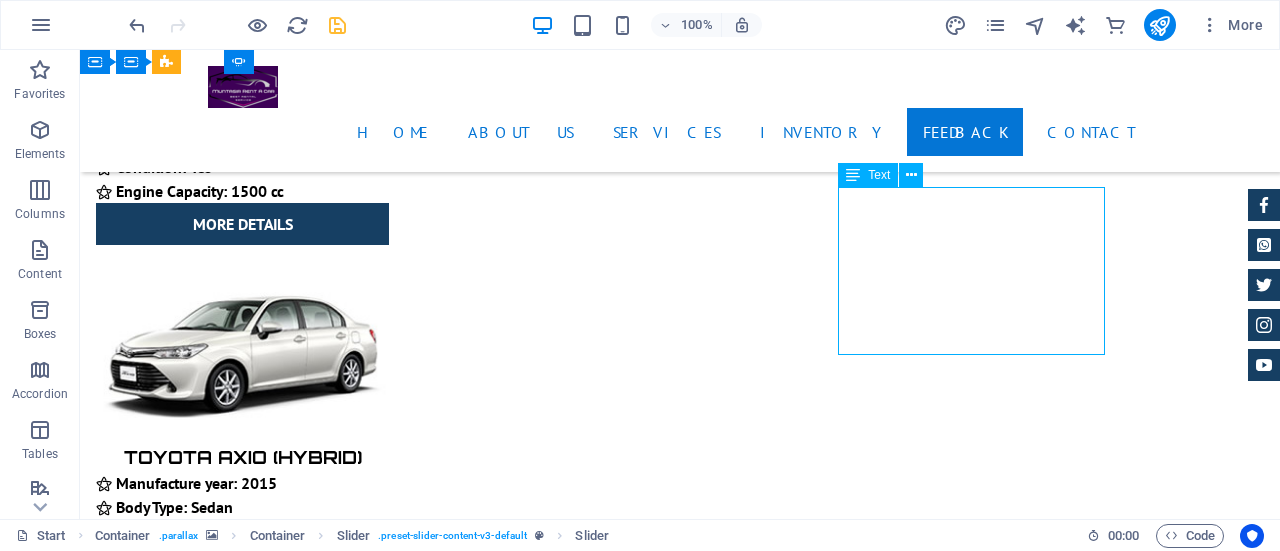 click on "[FIRST] [LAST]  -  Muntasir Rent A Car r is a Bangladeshi best car rental service provider company at low cost. If you need a car rental service you can choose them without any hesitations." at bounding box center [-532, 21683] 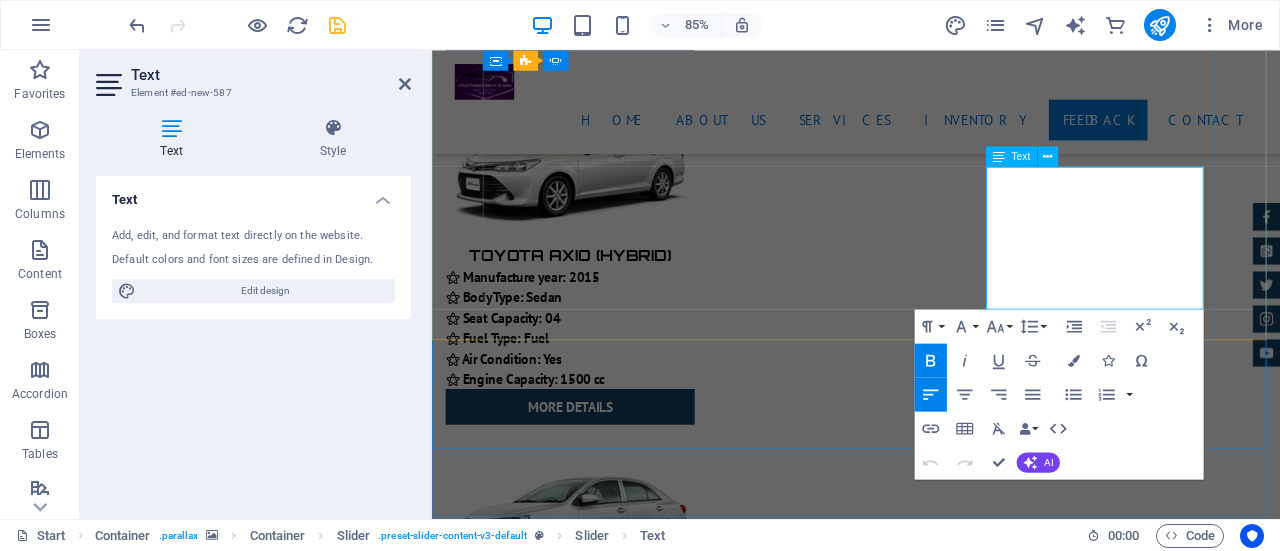 click on "[FIRST] [LAST] r is a Bangladeshi best car rental service provider company at low cost. If you need a car rental service you can choose them without any hesitations." at bounding box center (-244, 21406) 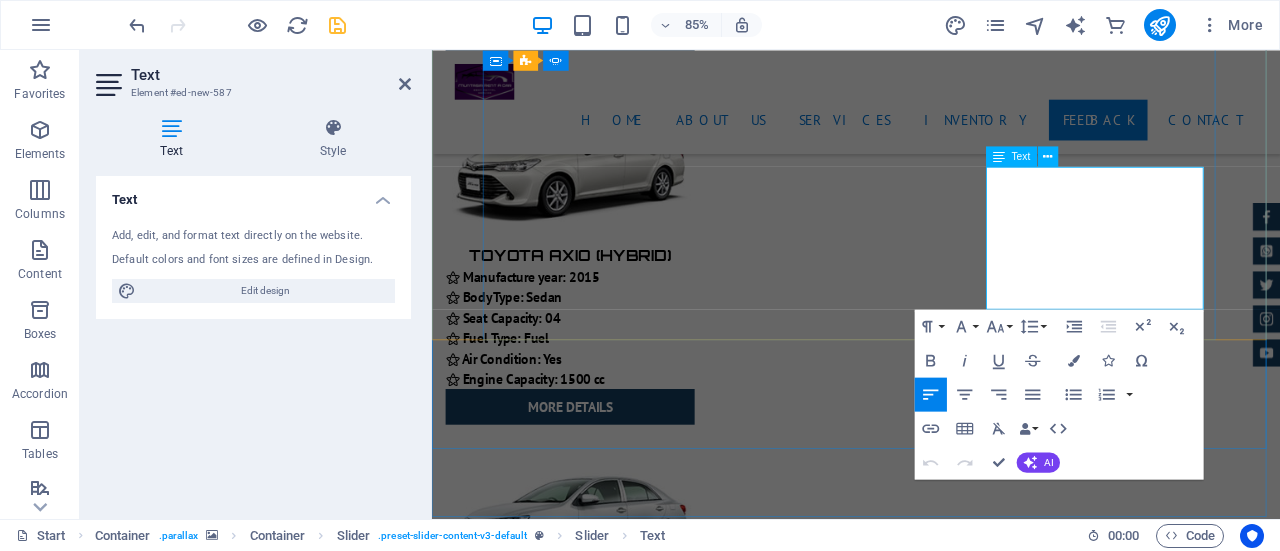 click on "[FIRST] [LAST] r is a Bangladeshi best car rental service provider company at low cost. If you need a car rental service you can choose them without any hesitations." at bounding box center [-244, 21406] 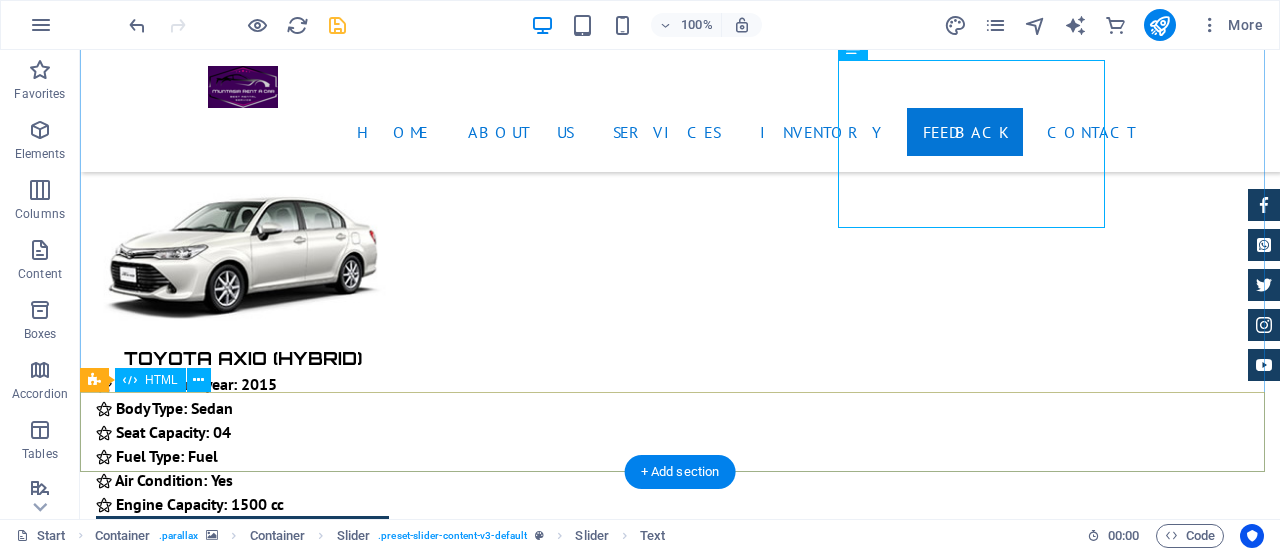 scroll, scrollTop: 11902, scrollLeft: 0, axis: vertical 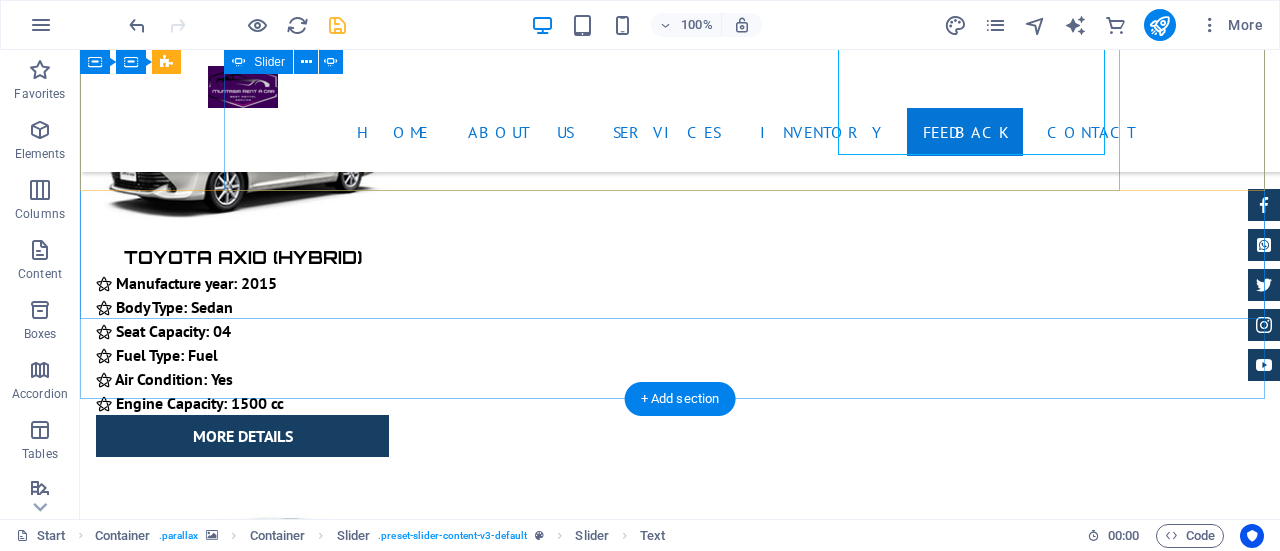 click on "2" at bounding box center (132, -11373) 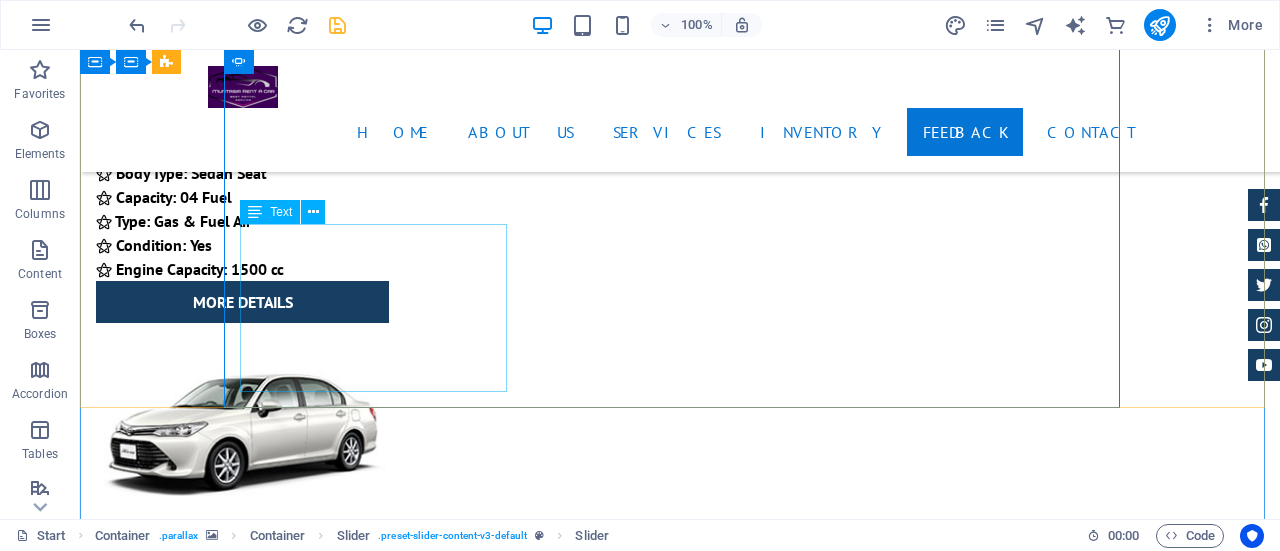 scroll, scrollTop: 11602, scrollLeft: 0, axis: vertical 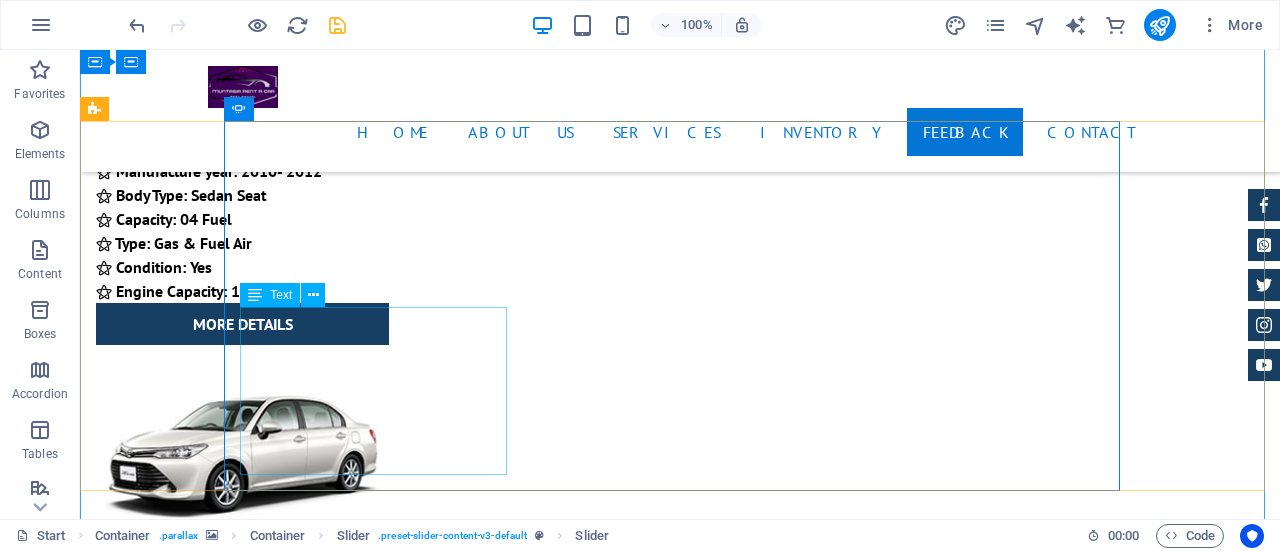 click on "[FIRST] [LAST]  -  Muntasir Rent A Car r is a Bangladeshi best car rental service provider company at low cost. If you need a car rental service you can choose them without any hesitations." at bounding box center (-1429, 22461) 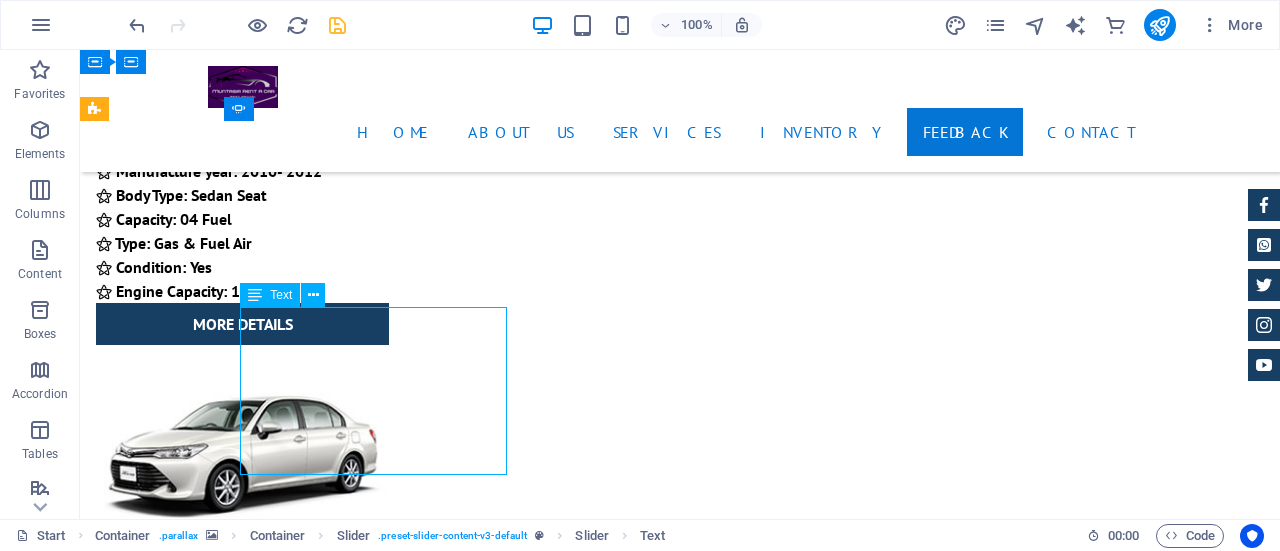 click on "[FIRST] [LAST]  -  Muntasir Rent A Car r is a Bangladeshi best car rental service provider company at low cost. If you need a car rental service you can choose them without any hesitations." at bounding box center [-1429, 22461] 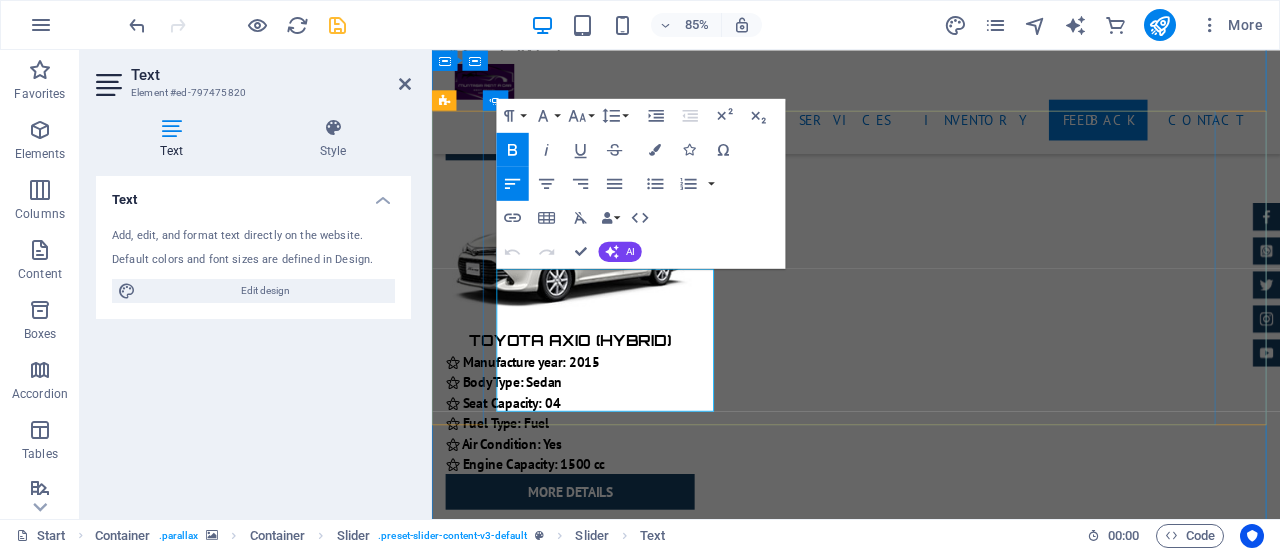 click on "[FIRST] [LAST] r is a Bangladeshi best car rental service provider company at low cost. If you need a car rental service you can choose them without any hesitations." at bounding box center [-1108, 22208] 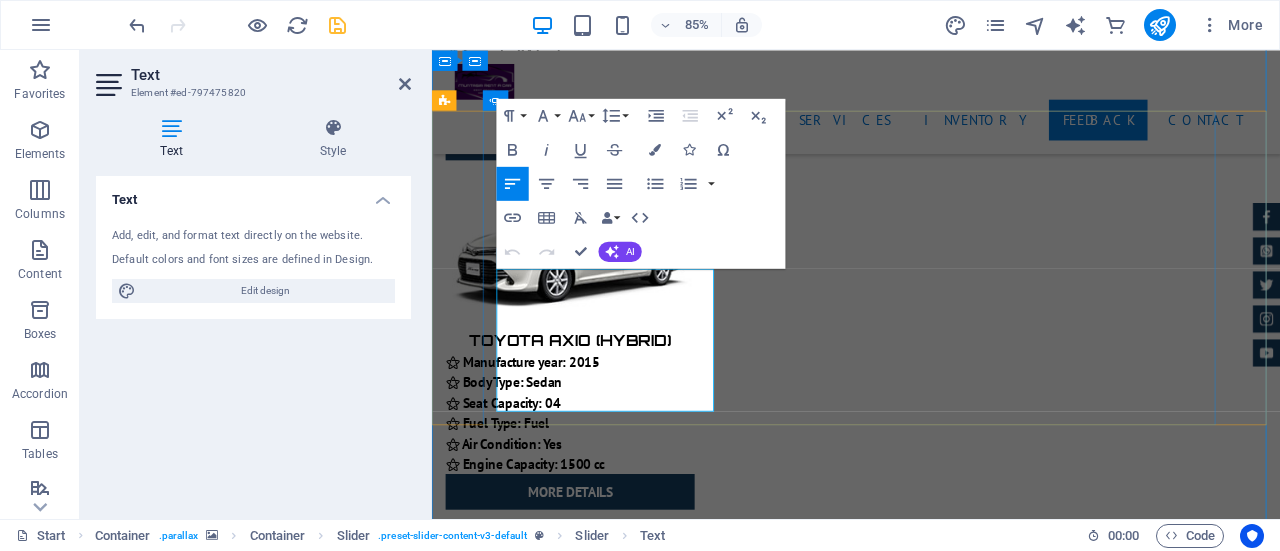 click on "[FIRST] [LAST] r is a Bangladeshi best car rental service provider company at low cost. If you need a car rental service you can choose them without any hesitations." at bounding box center [-1108, 22208] 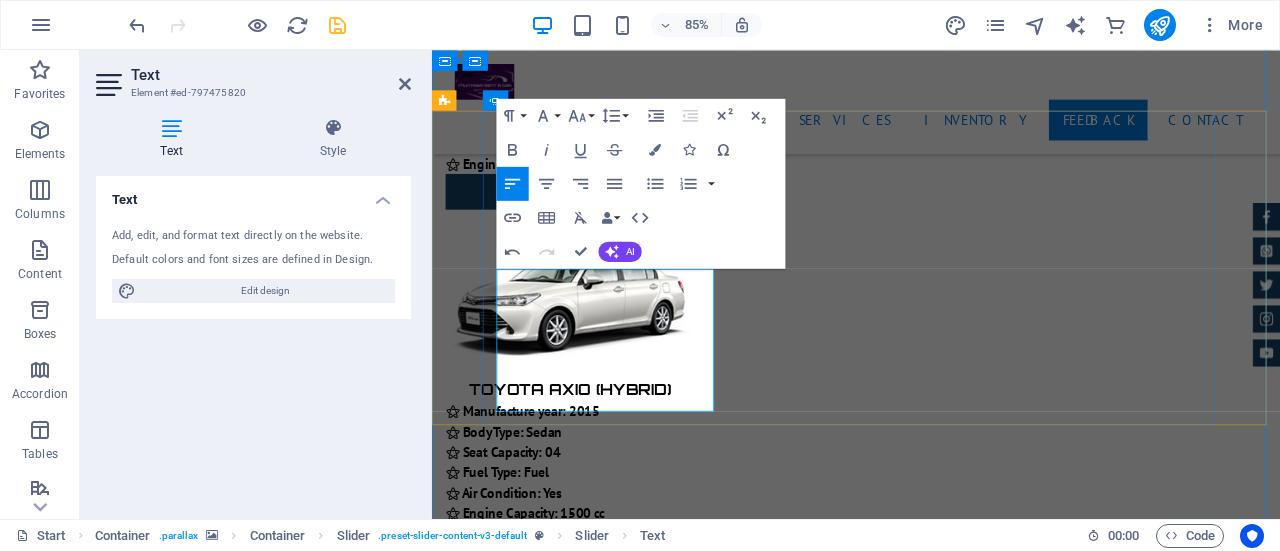 scroll, scrollTop: 2338, scrollLeft: 20, axis: both 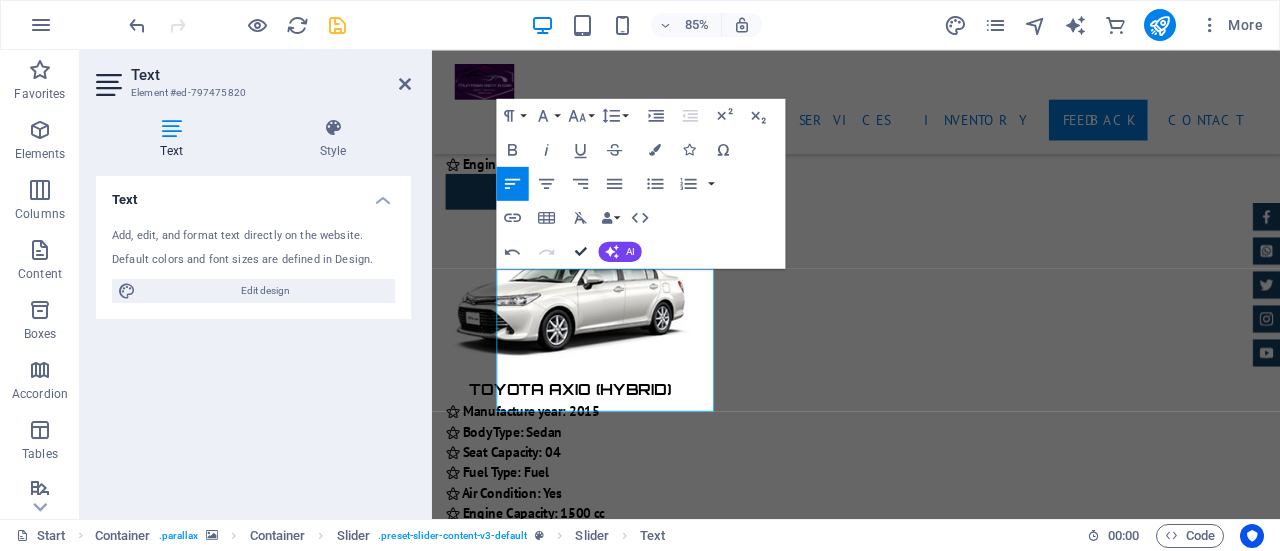 drag, startPoint x: 582, startPoint y: 251, endPoint x: 498, endPoint y: 230, distance: 86.58522 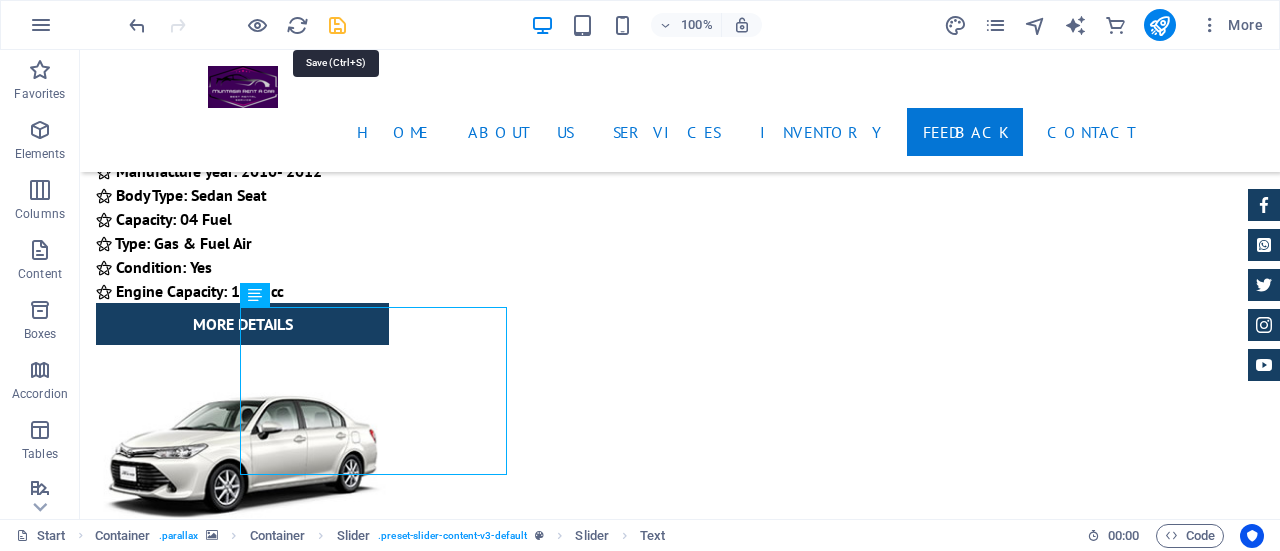 click at bounding box center (337, 25) 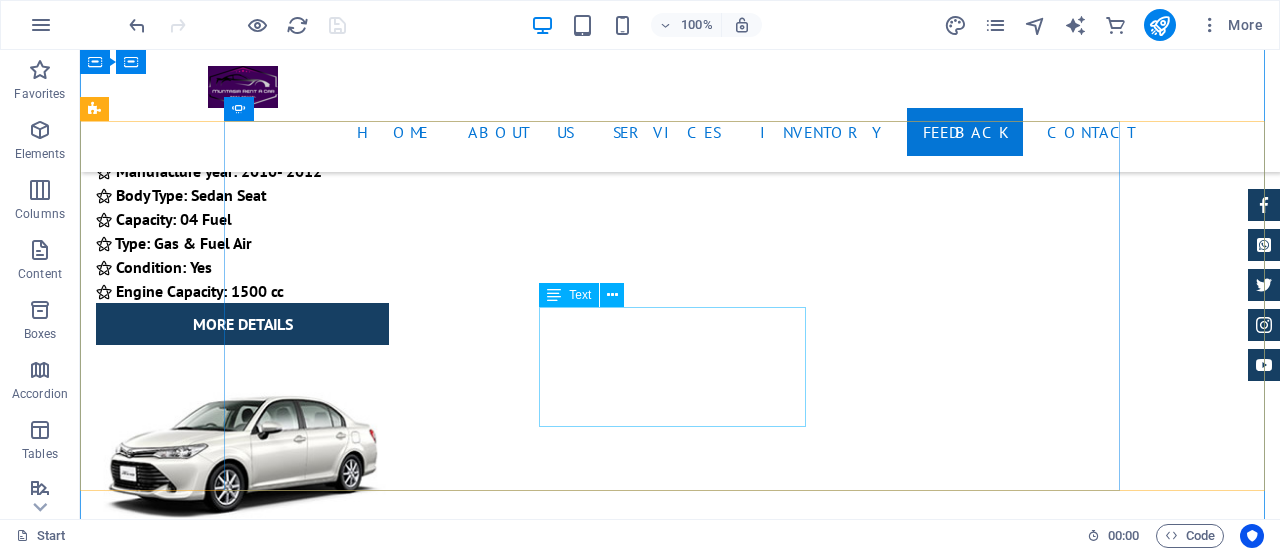 click on "[FIRST] [LAST] -  Lorem ipsum dolor sit amet, consetetur sadipscing elitr, sed diam nonumy eirmod tempor invidunt ut labore et dolore magna aliquyam erat." at bounding box center (-1429, 22759) 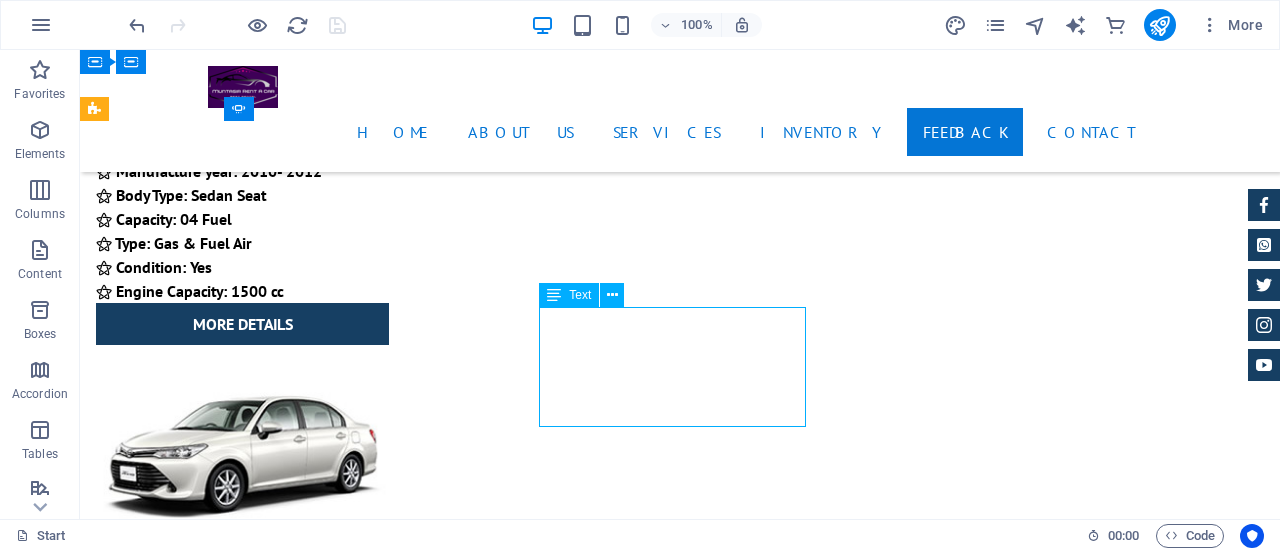 click on "[FIRST] [LAST] -  Lorem ipsum dolor sit amet, consetetur sadipscing elitr, sed diam nonumy eirmod tempor invidunt ut labore et dolore magna aliquyam erat." at bounding box center [-1429, 22759] 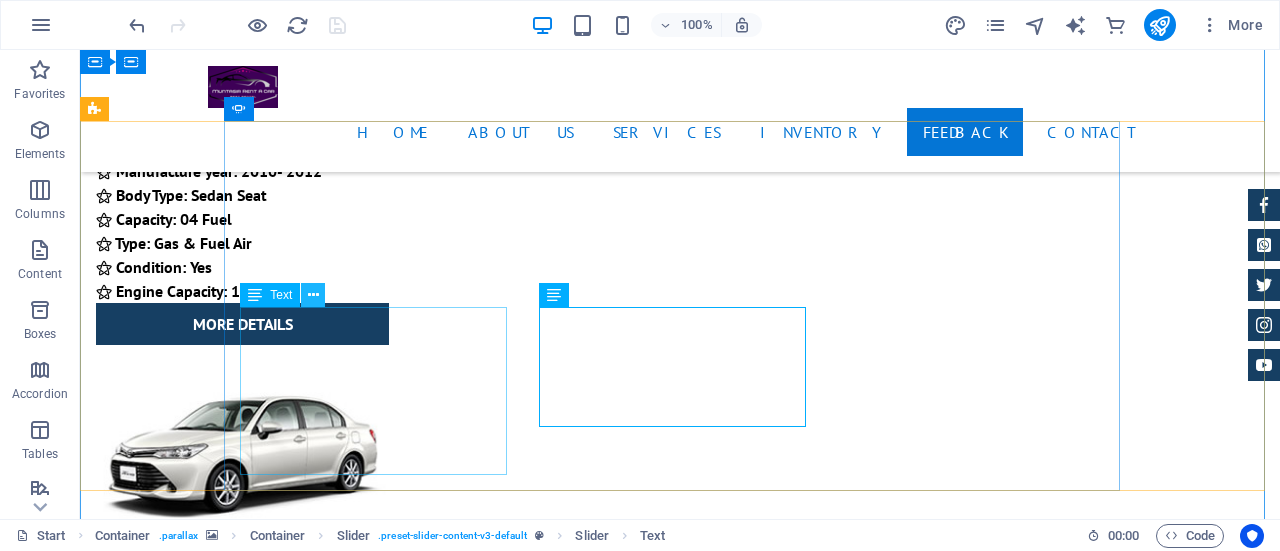 click at bounding box center (313, 295) 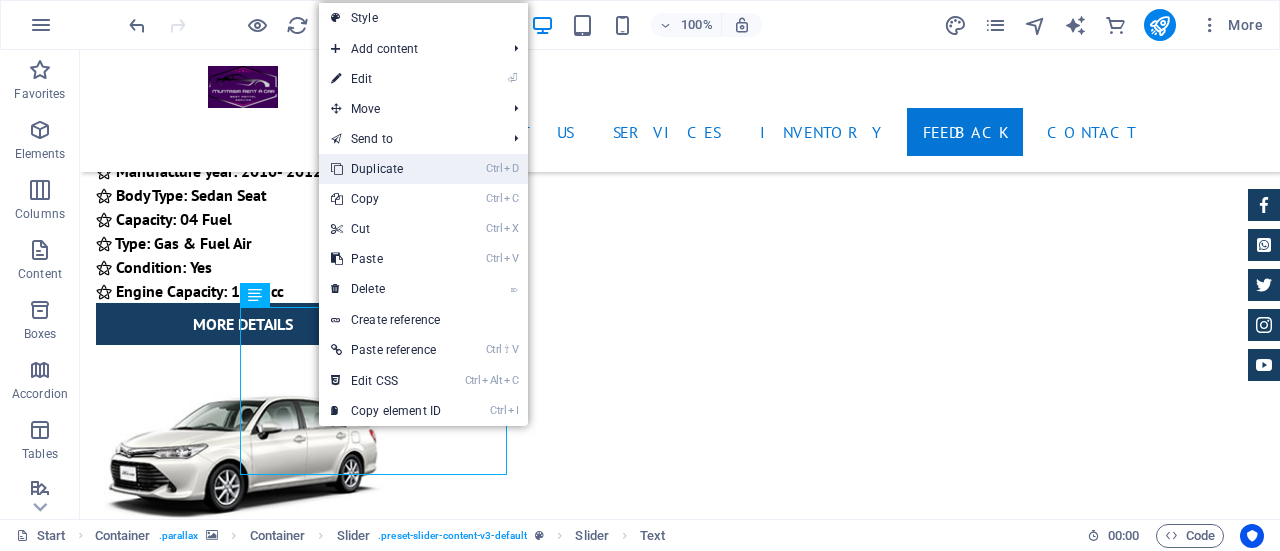 drag, startPoint x: 327, startPoint y: 121, endPoint x: 400, endPoint y: 162, distance: 83.725746 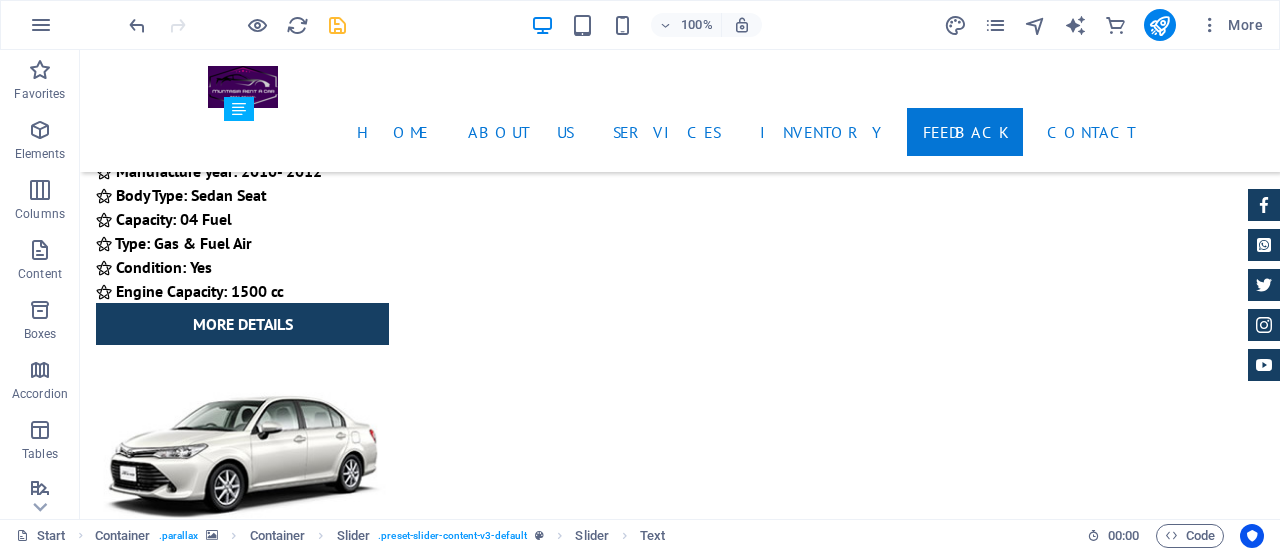 drag, startPoint x: 451, startPoint y: 315, endPoint x: 684, endPoint y: 305, distance: 233.2145 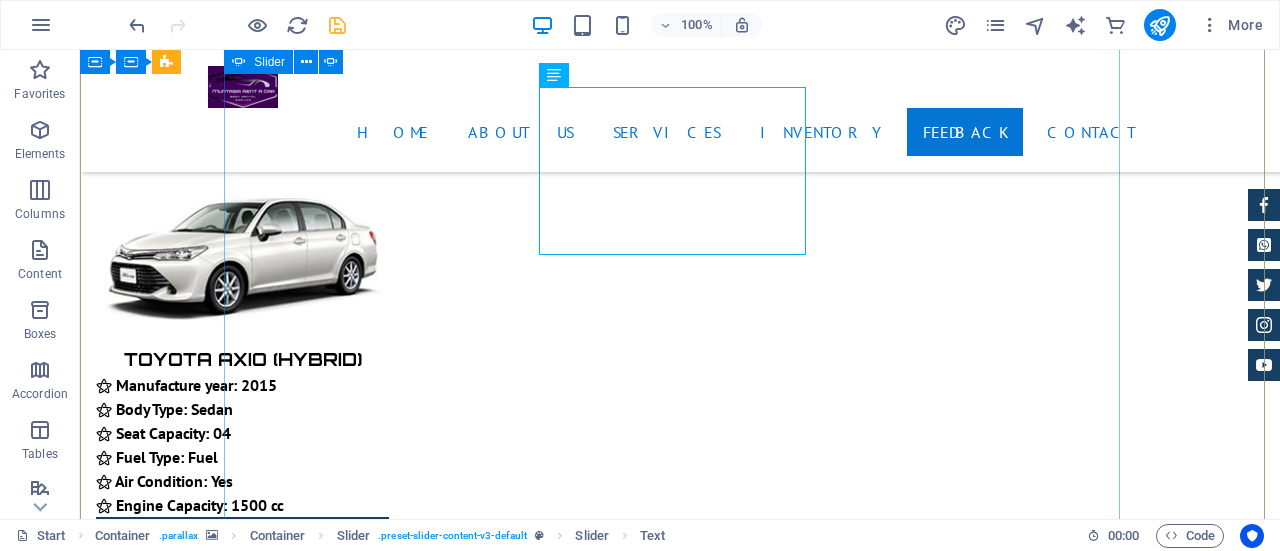 scroll, scrollTop: 11802, scrollLeft: 0, axis: vertical 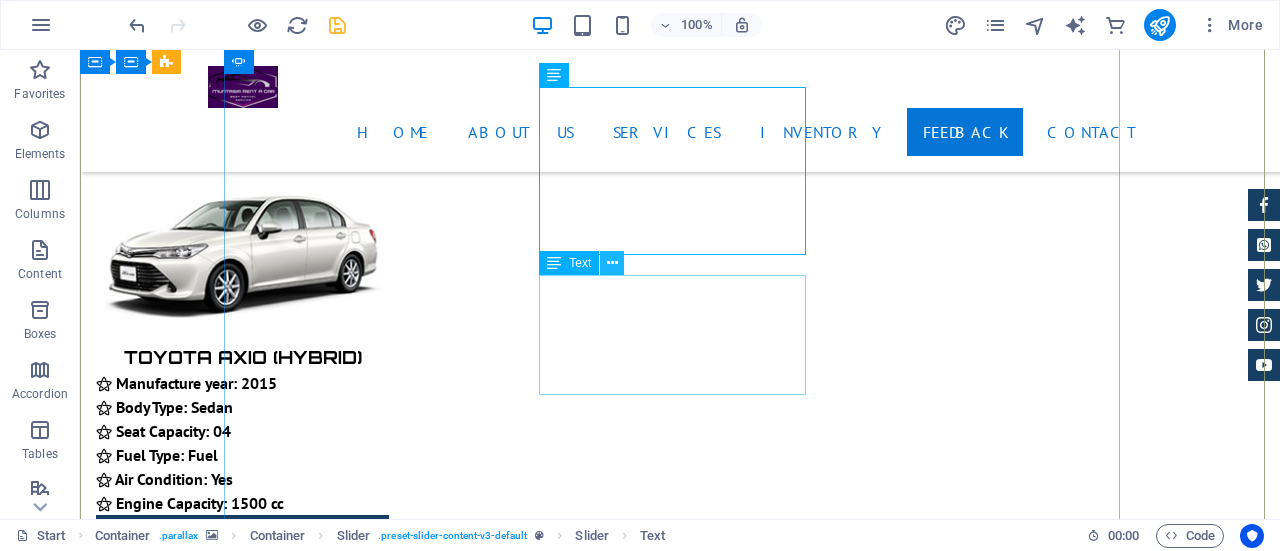 click at bounding box center [612, 263] 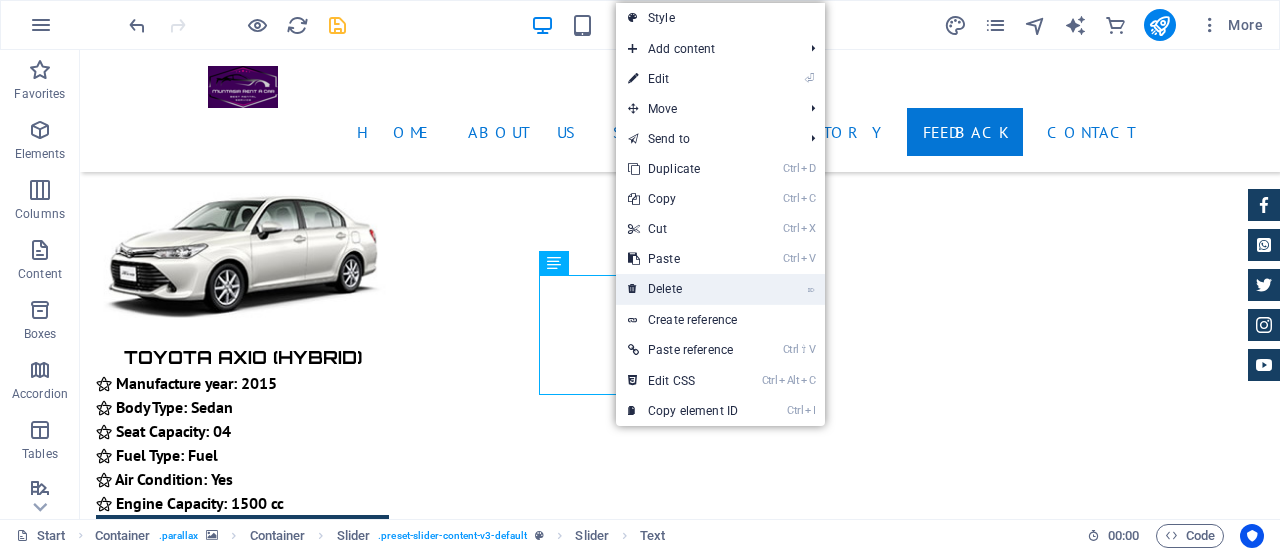 click on "⌦  Delete" at bounding box center (683, 289) 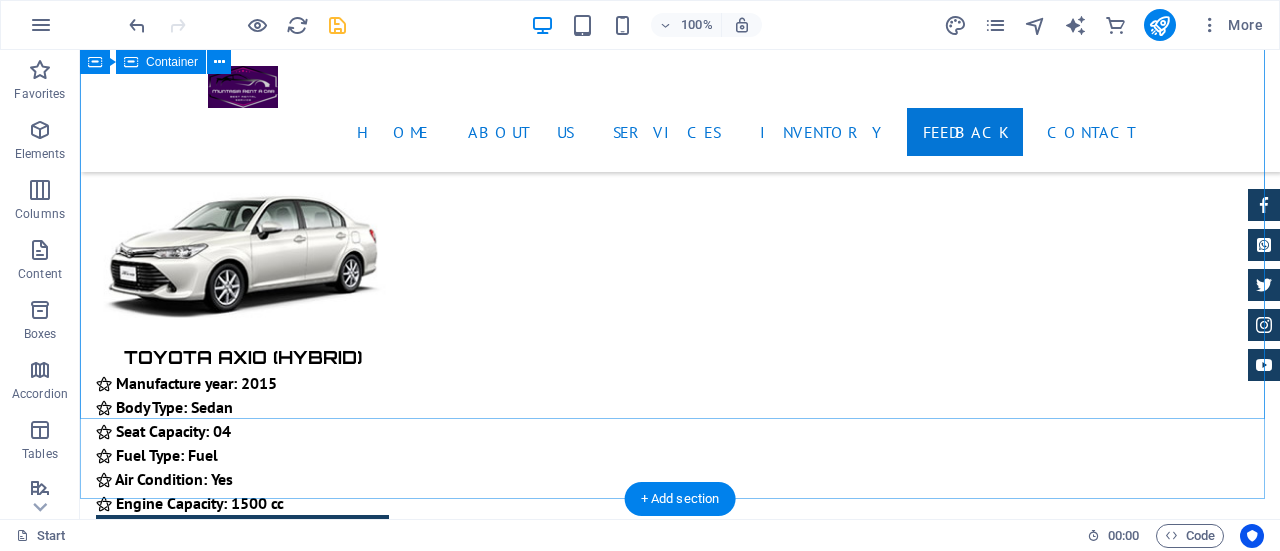 scroll, scrollTop: 11602, scrollLeft: 0, axis: vertical 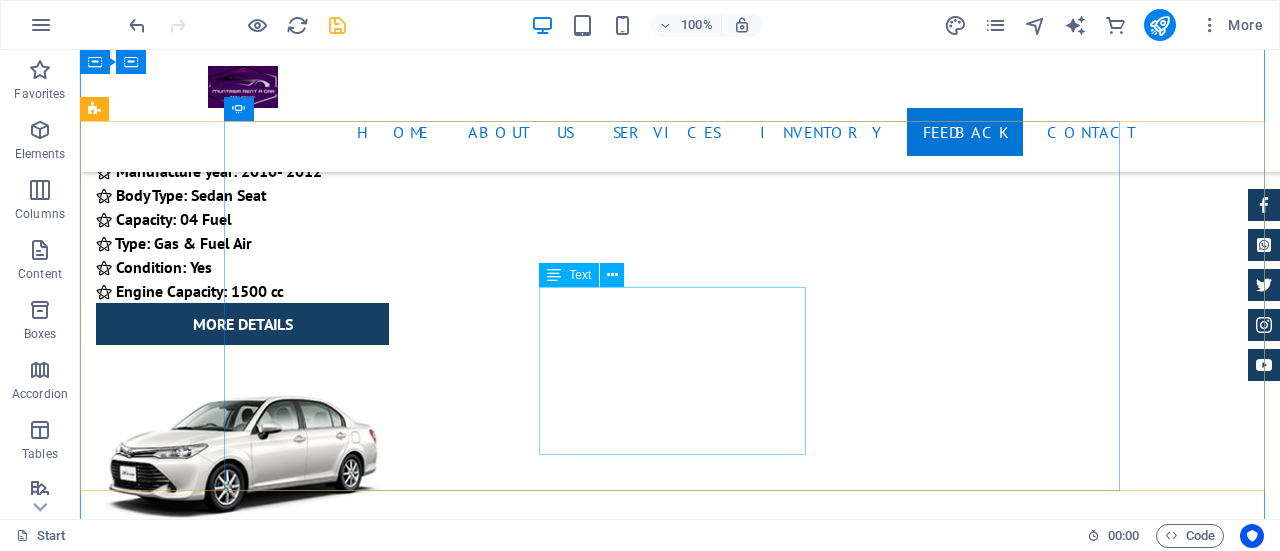 click on "[FIRST] [LAST]  -  They provide excellent service — highly recommended for everyone! Especially Muntasir from Muntasir Rent A Car — he is truly great and humble. 🖤" at bounding box center (-1429, 23099) 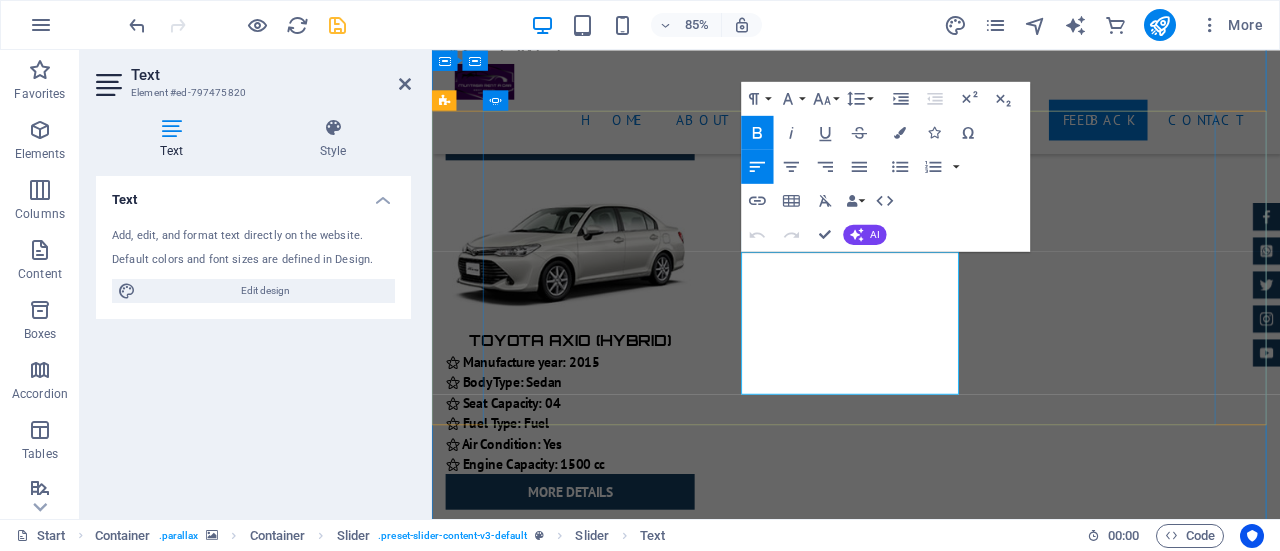drag, startPoint x: 797, startPoint y: 322, endPoint x: 962, endPoint y: 422, distance: 192.93782 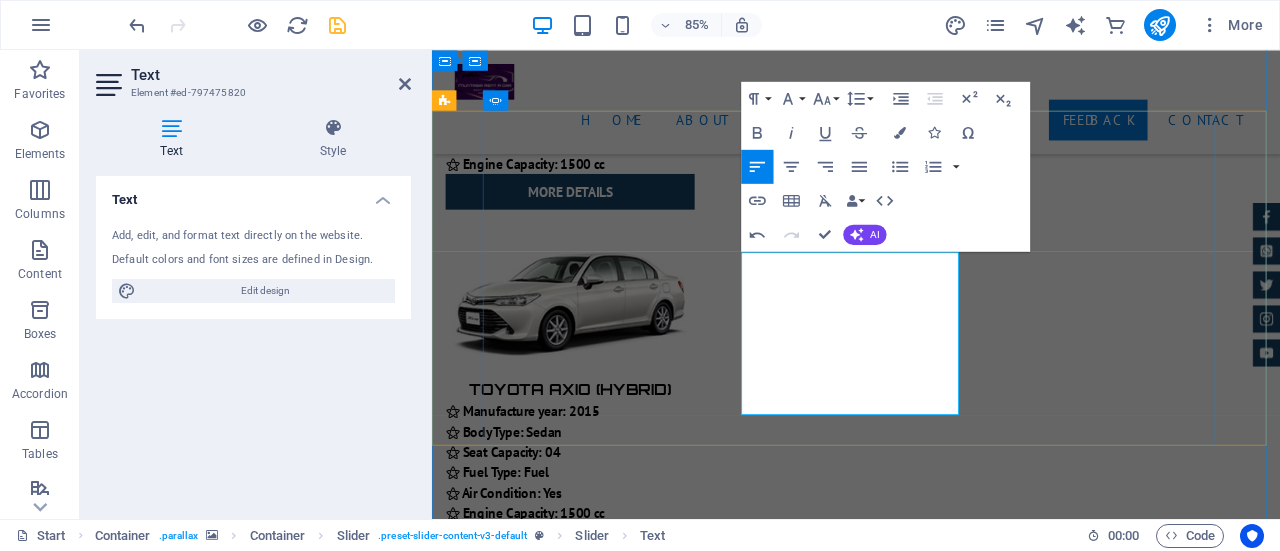 scroll, scrollTop: 2247, scrollLeft: 0, axis: vertical 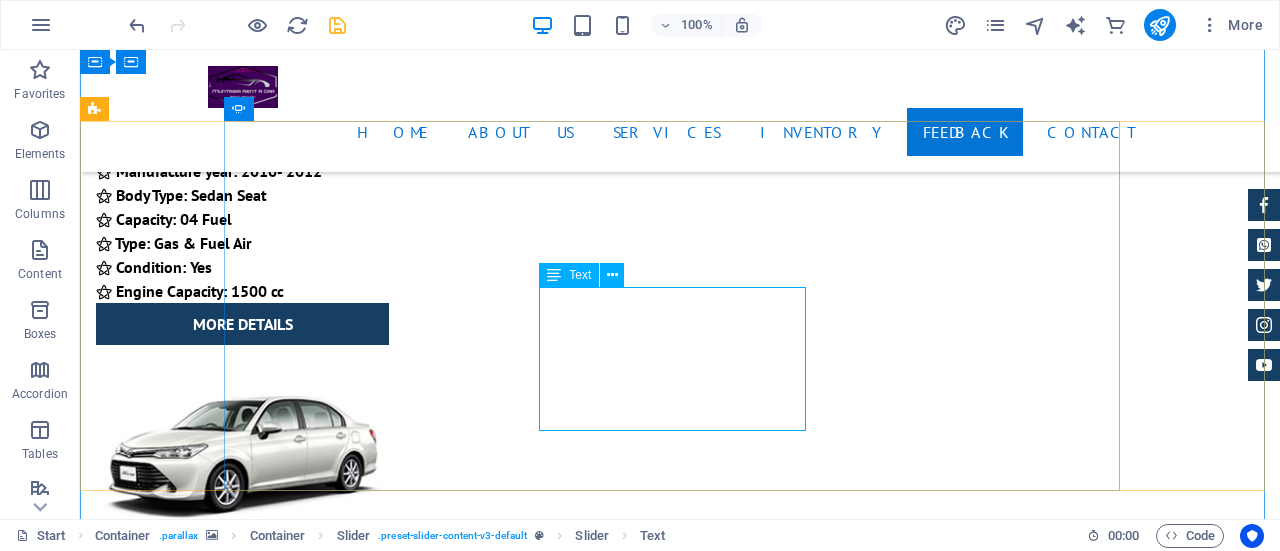 click on "[FIRST] [LAST]  -  Excellent quality and top-notch service!They are punctual and maintain a well-cleaned vehicle.Great job, Muntasir Rent A Car — keep it up!" at bounding box center (-1429, 23099) 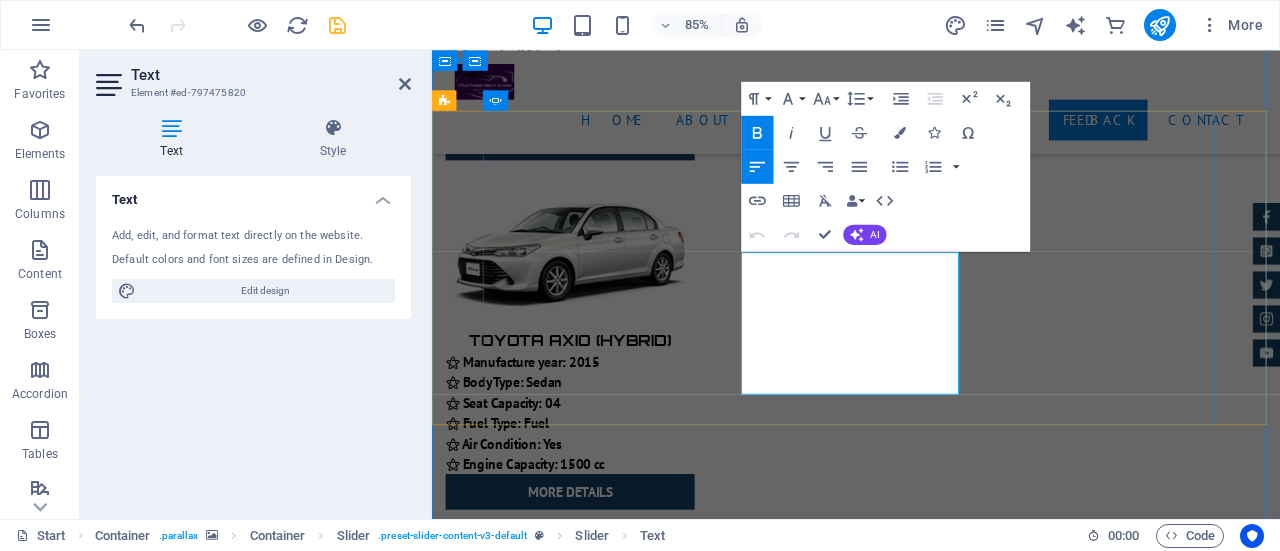 click on "Excellent quality and top-notch service!They are punctual and maintain a well-cleaned vehicle.Great job, Muntasir Rent A Car — keep it up!" at bounding box center [-1108, 22954] 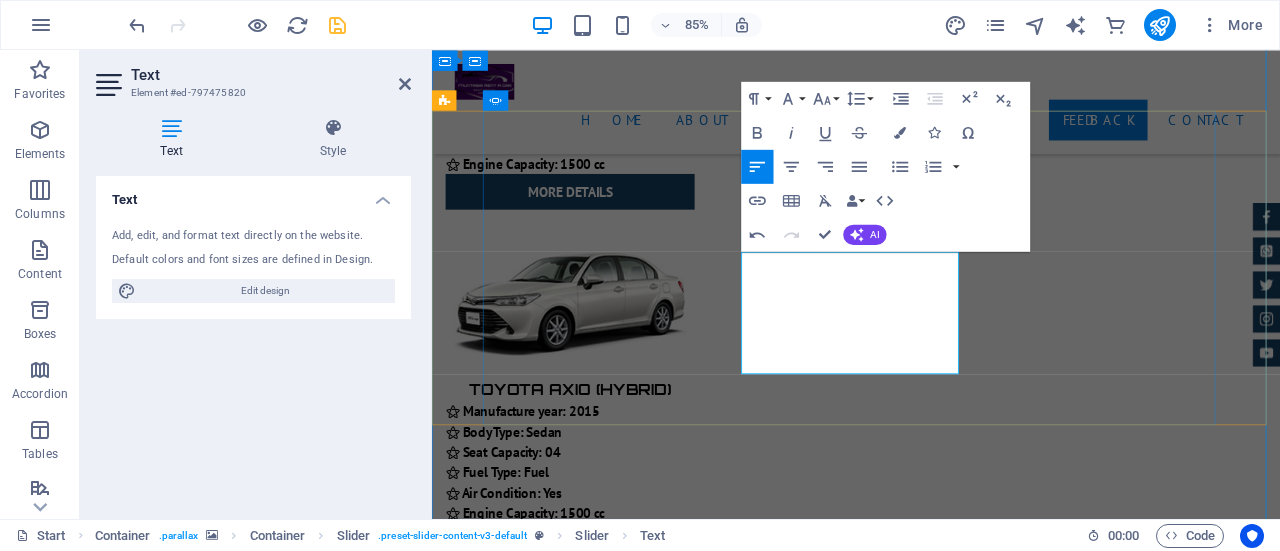 type 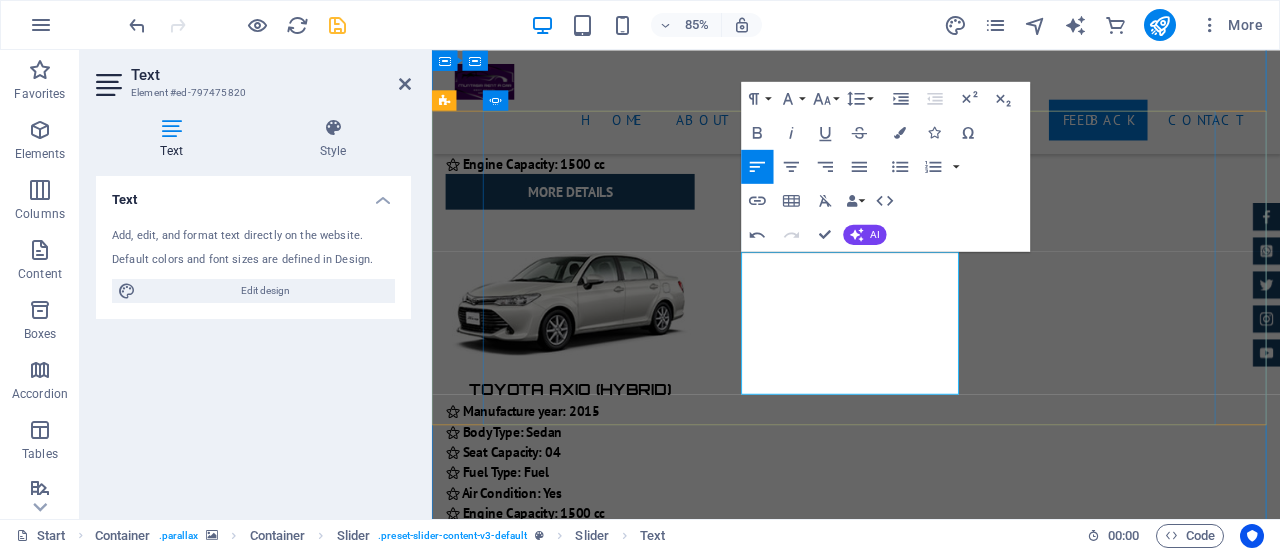 click on "[FIRST] [LAST]  -" at bounding box center [-1108, 22873] 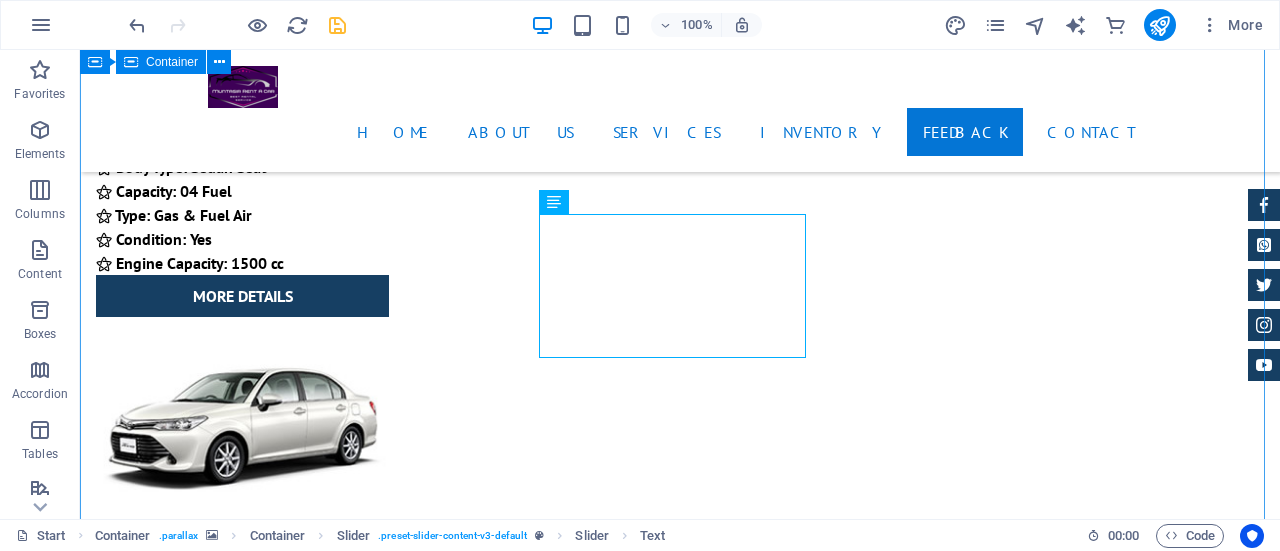 scroll, scrollTop: 11602, scrollLeft: 0, axis: vertical 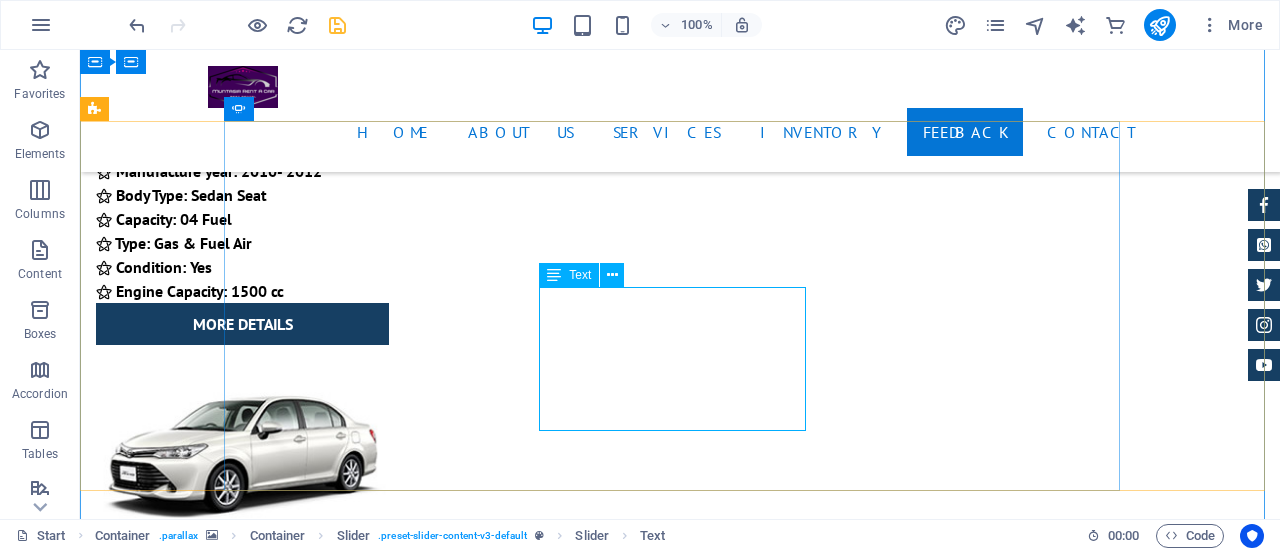 click on "[FIRST] [LAST]  -   Excellent quality and top-notch service!They are punctual and maintain a well-cleaned vehicle.Great job, Muntasir Rent A Car — keep it up!" at bounding box center [-1429, 23099] 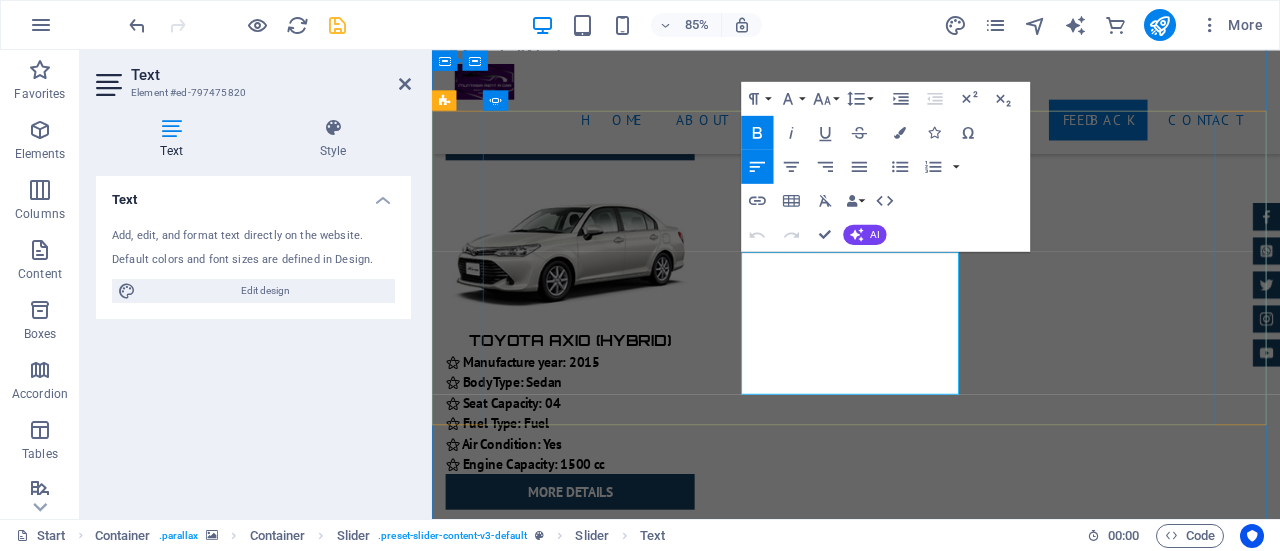 click on "Excellent quality and top-notch service!They are punctual and maintain a well-cleaned vehicle.Great job, Muntasir Rent A Car — keep it up!" at bounding box center [-1108, 22954] 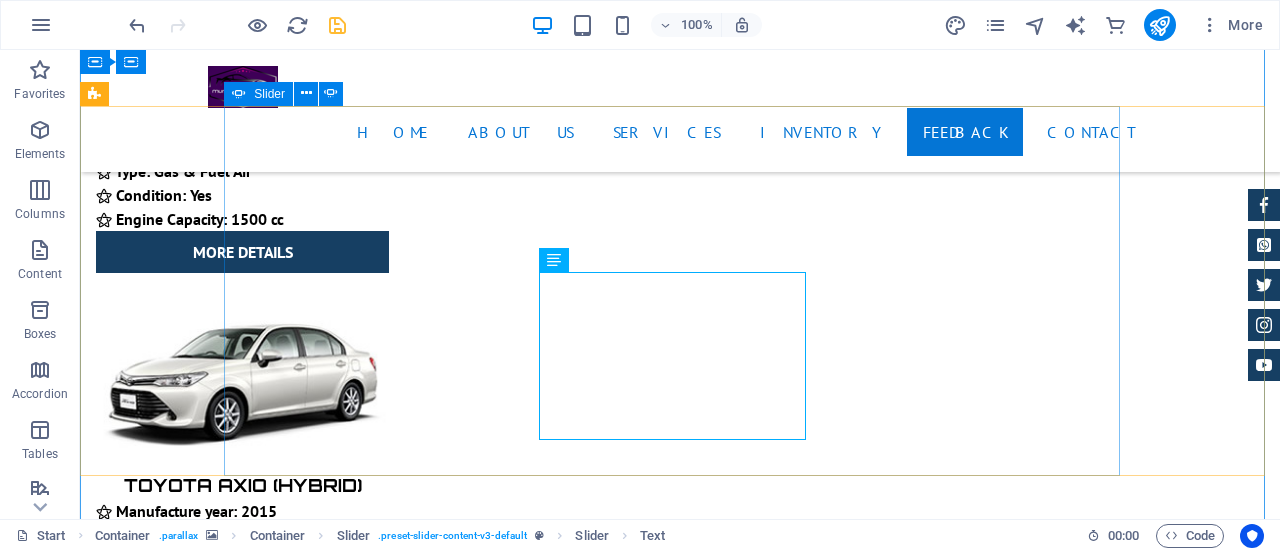scroll, scrollTop: 11702, scrollLeft: 0, axis: vertical 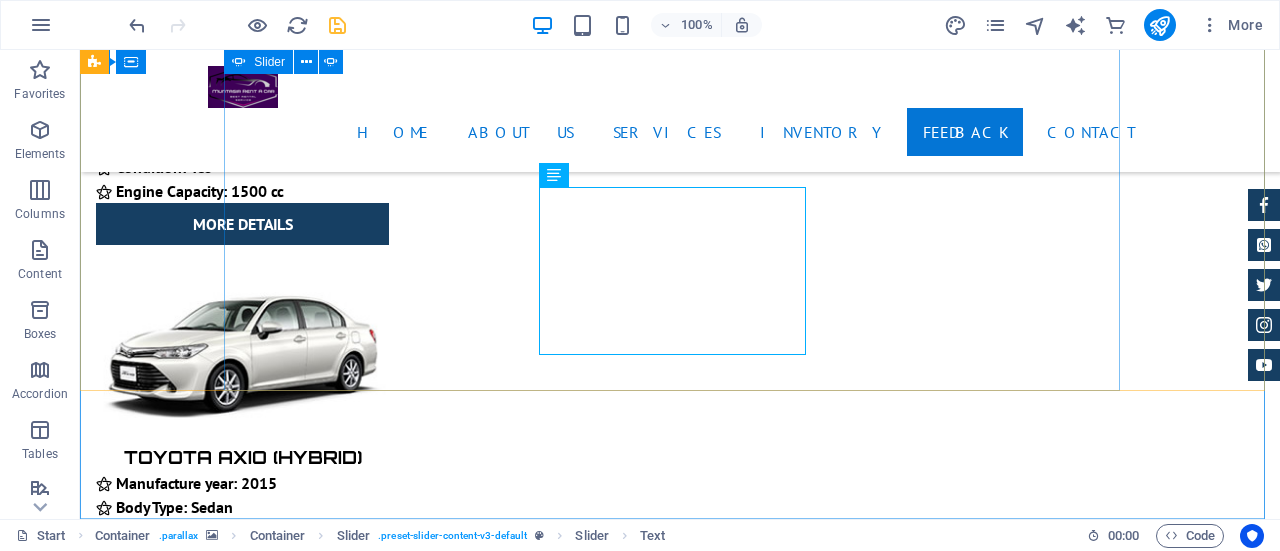 click on "1" at bounding box center [132, -11197] 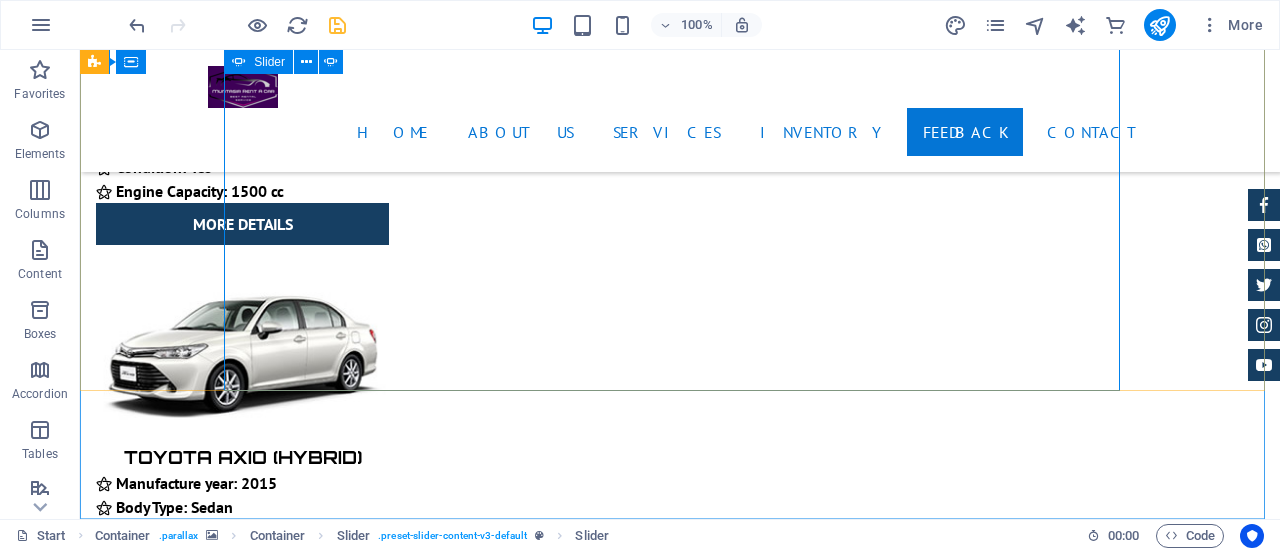 click on "2" at bounding box center [132, -11173] 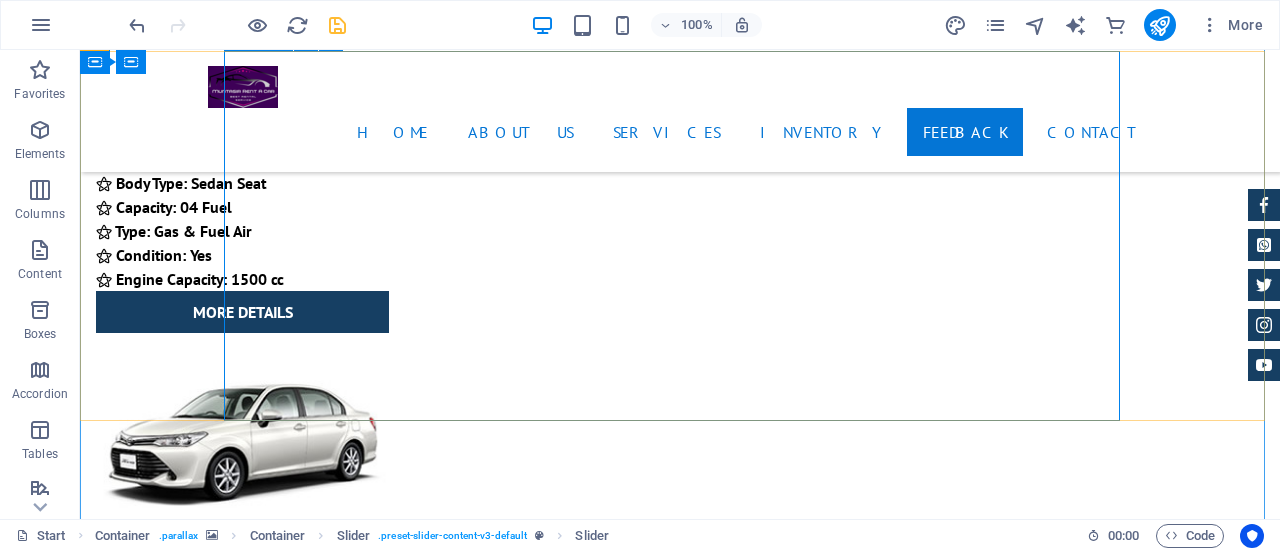 scroll, scrollTop: 11602, scrollLeft: 0, axis: vertical 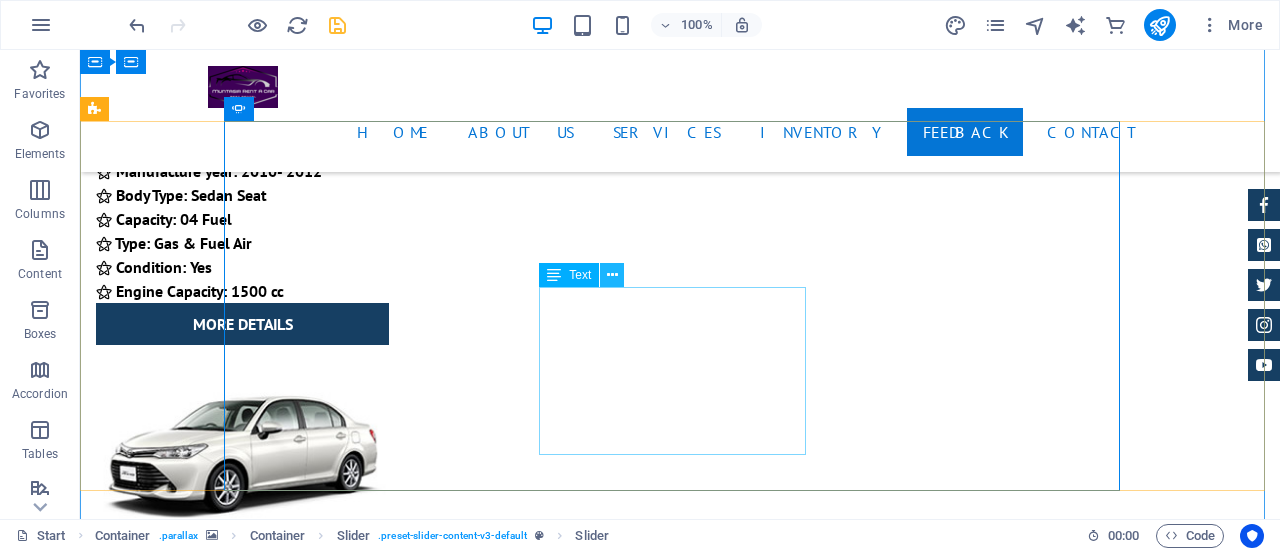 click at bounding box center (612, 275) 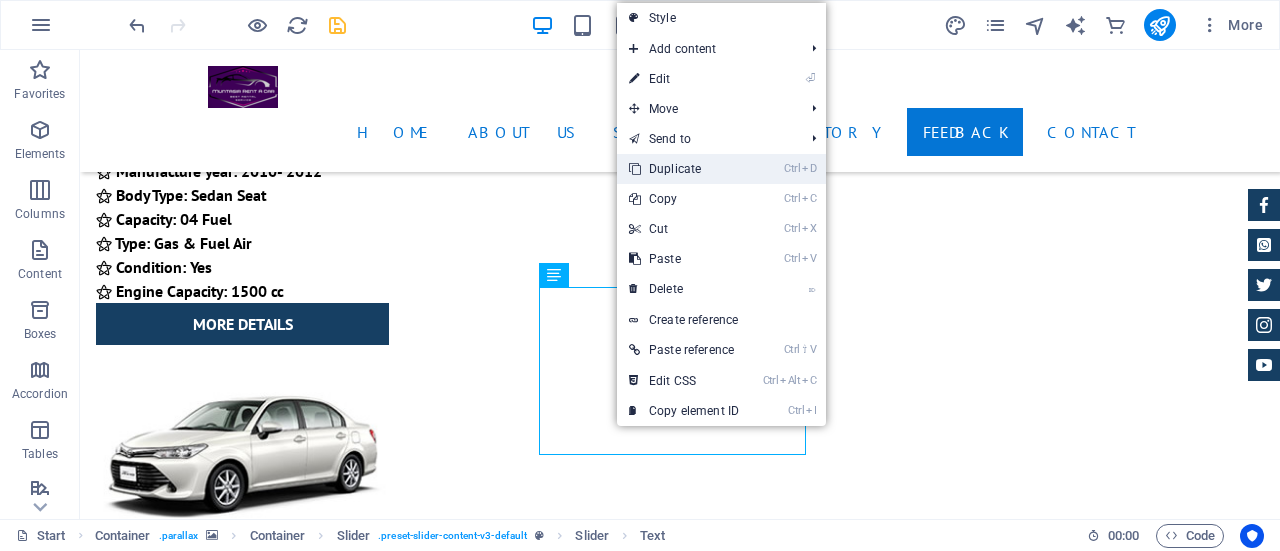 drag, startPoint x: 699, startPoint y: 167, endPoint x: 631, endPoint y: 136, distance: 74.73286 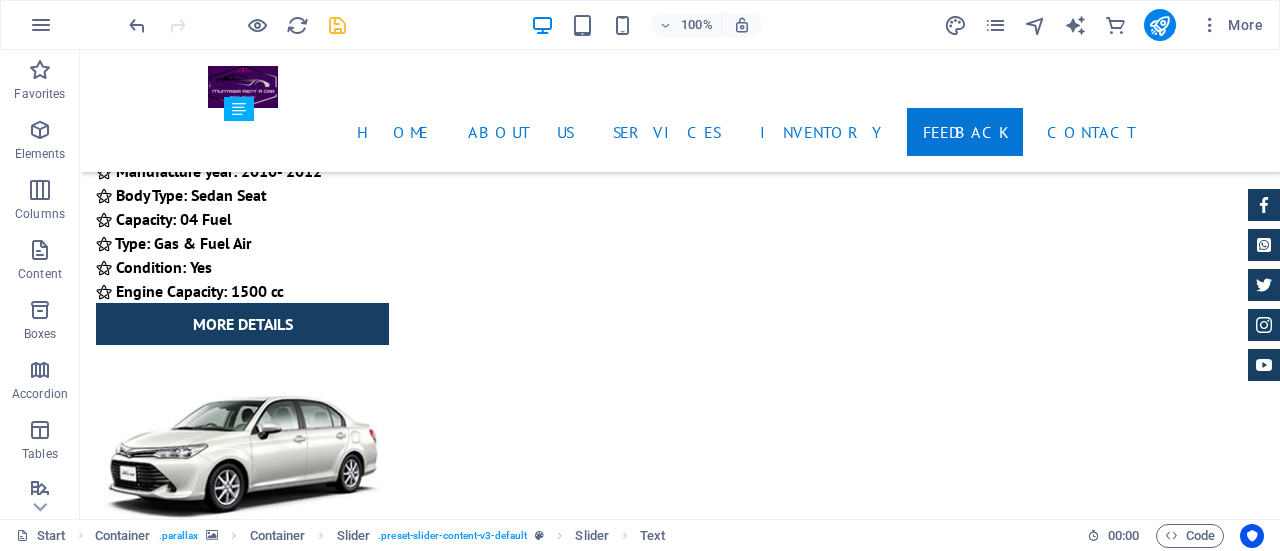 drag, startPoint x: 734, startPoint y: 303, endPoint x: 938, endPoint y: 321, distance: 204.79257 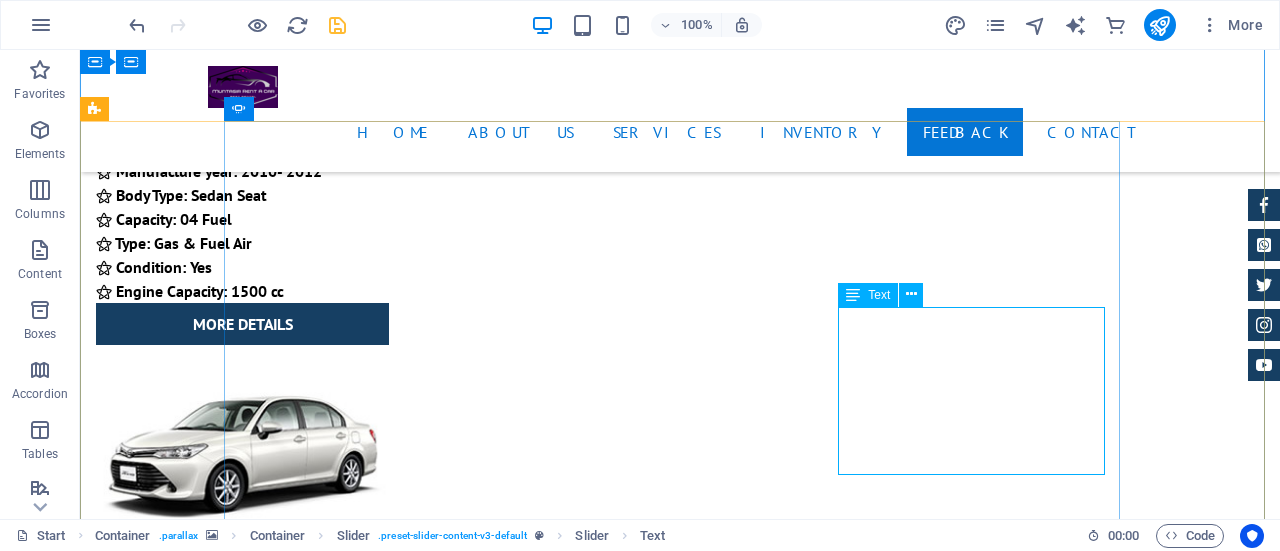 scroll, scrollTop: 11702, scrollLeft: 0, axis: vertical 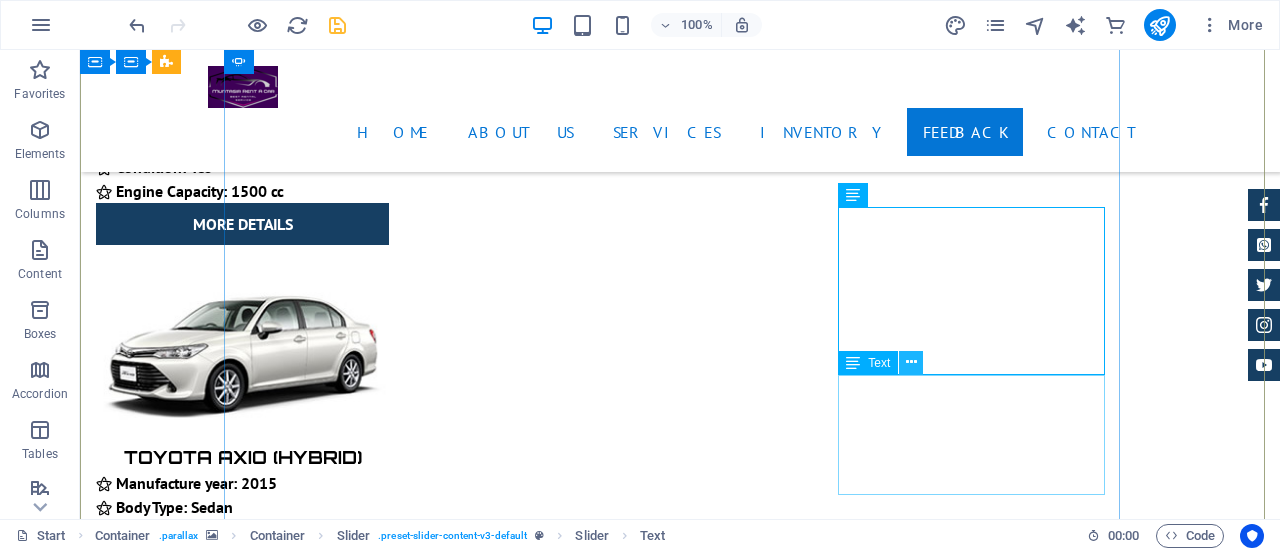 click at bounding box center (911, 362) 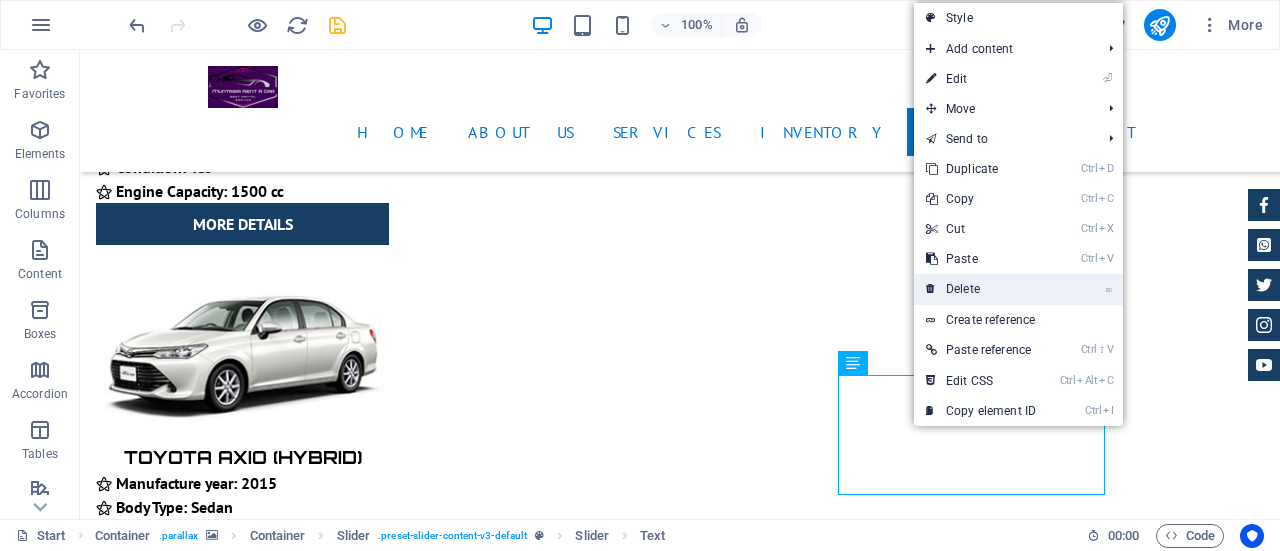 click on "⌦  Delete" at bounding box center [981, 289] 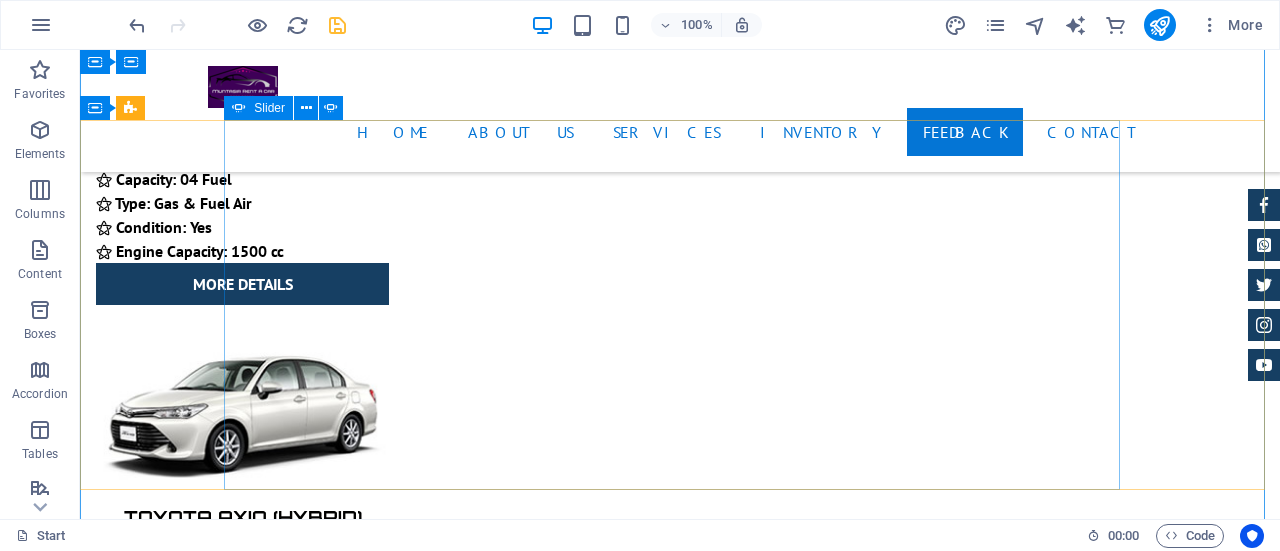 scroll, scrollTop: 11602, scrollLeft: 0, axis: vertical 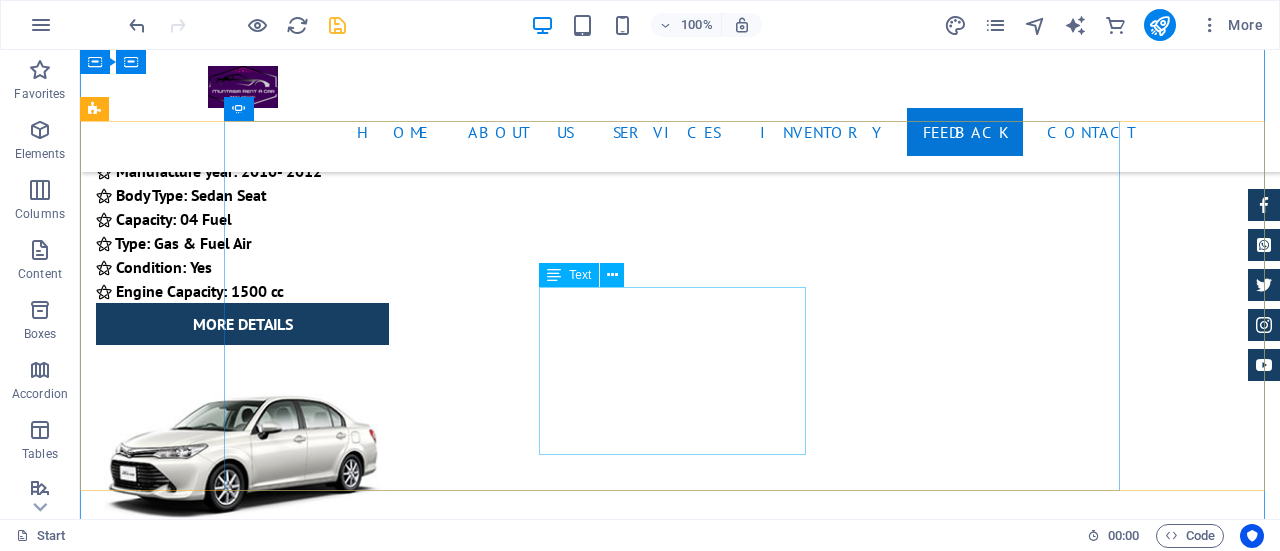 click on "[FIRST] [LAST]  -   Excellent quality and top-notch service!They are punctual and maintain a well-cleaned vehicle.Great job, Muntasir Rent A Car — keep it up!" at bounding box center [-1429, 23399] 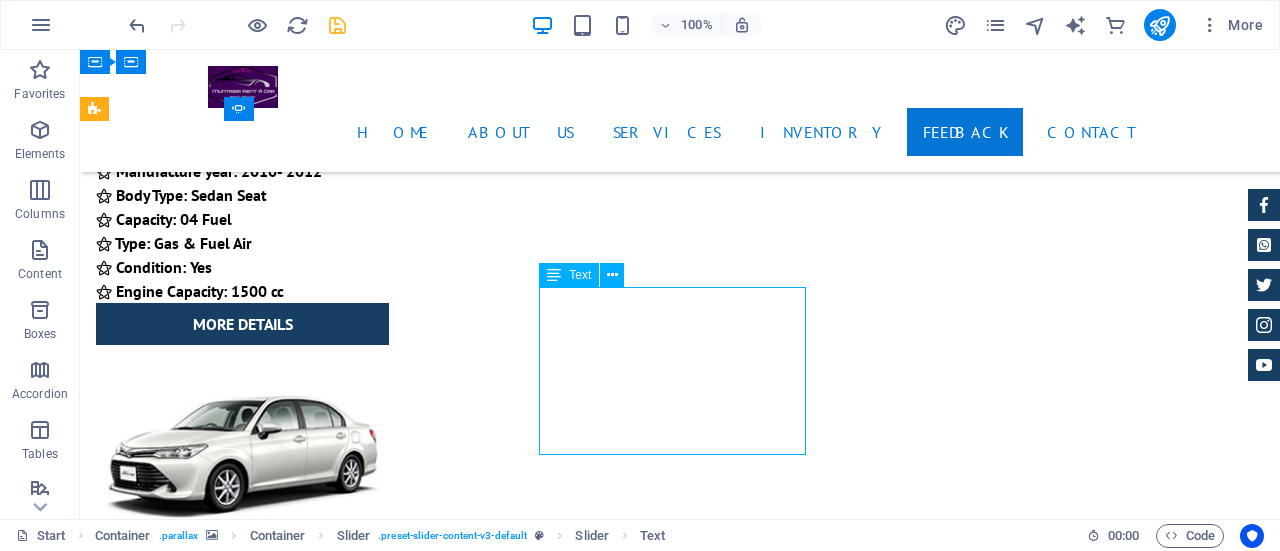 click on "[FIRST] [LAST]  -   Excellent quality and top-notch service!They are punctual and maintain a well-cleaned vehicle.Great job, Muntasir Rent A Car — keep it up!" at bounding box center [-1429, 23399] 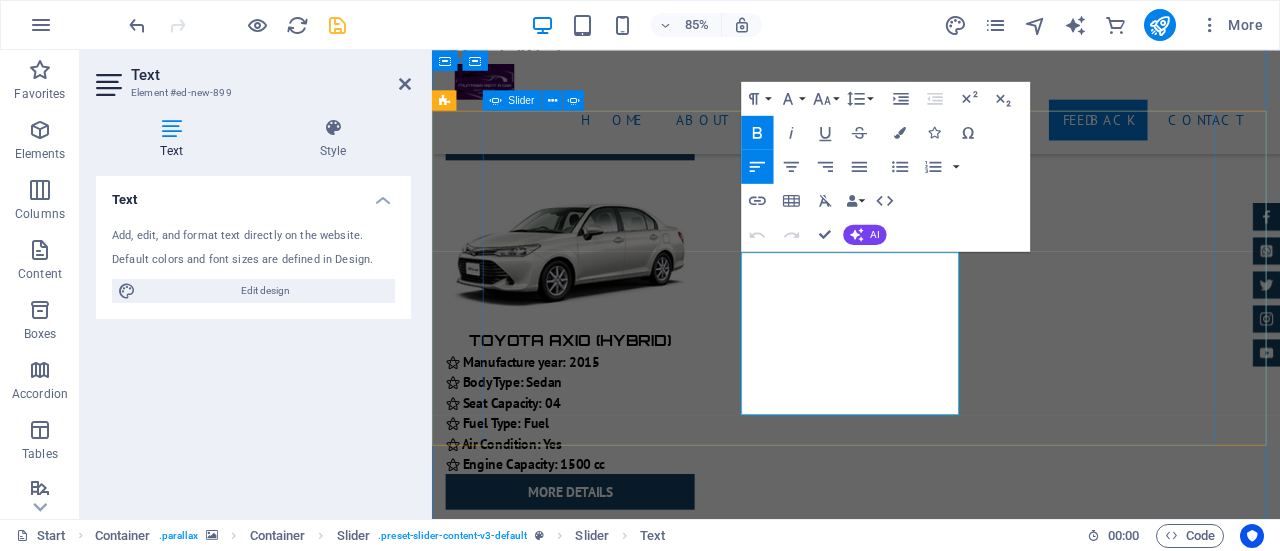 drag, startPoint x: 897, startPoint y: 302, endPoint x: 793, endPoint y: 306, distance: 104.0769 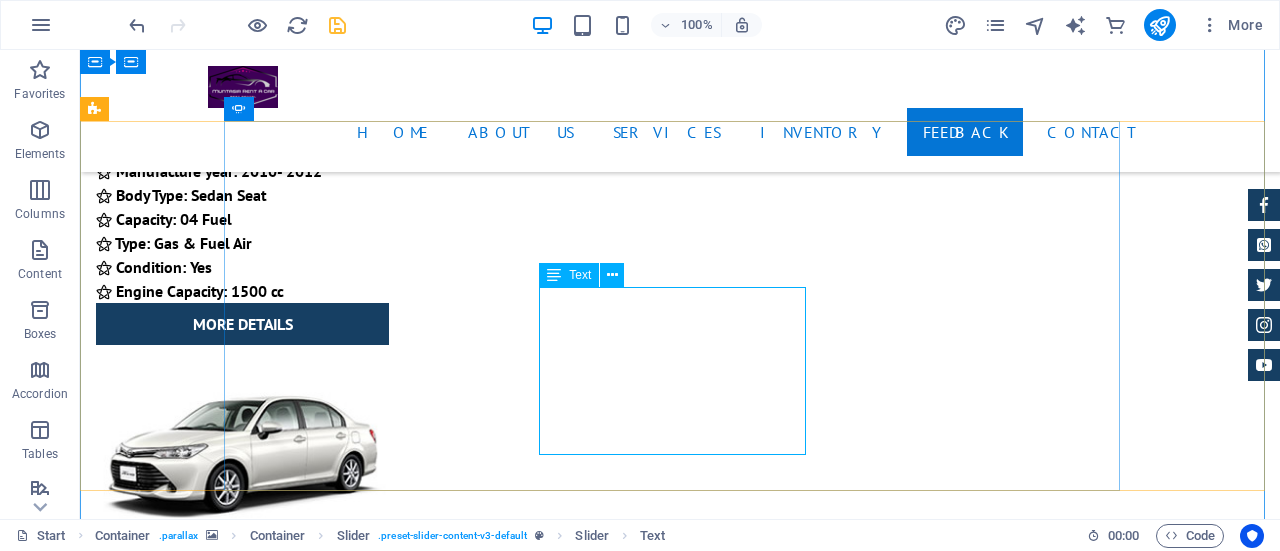 click on "[FIRST] [LAST] -   Excellent quality and top-notch service!They are punctual and maintain a well-cleaned vehicle.Great job, Muntasir Rent A Car — keep it up!" at bounding box center [-1429, 23399] 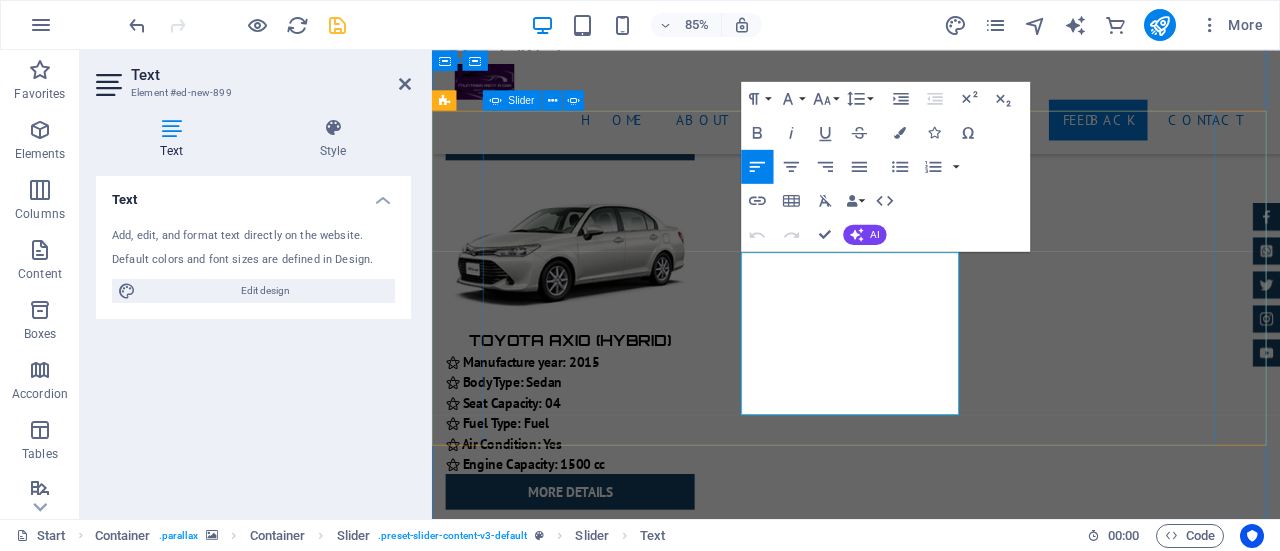 drag, startPoint x: 860, startPoint y: 299, endPoint x: 788, endPoint y: 299, distance: 72 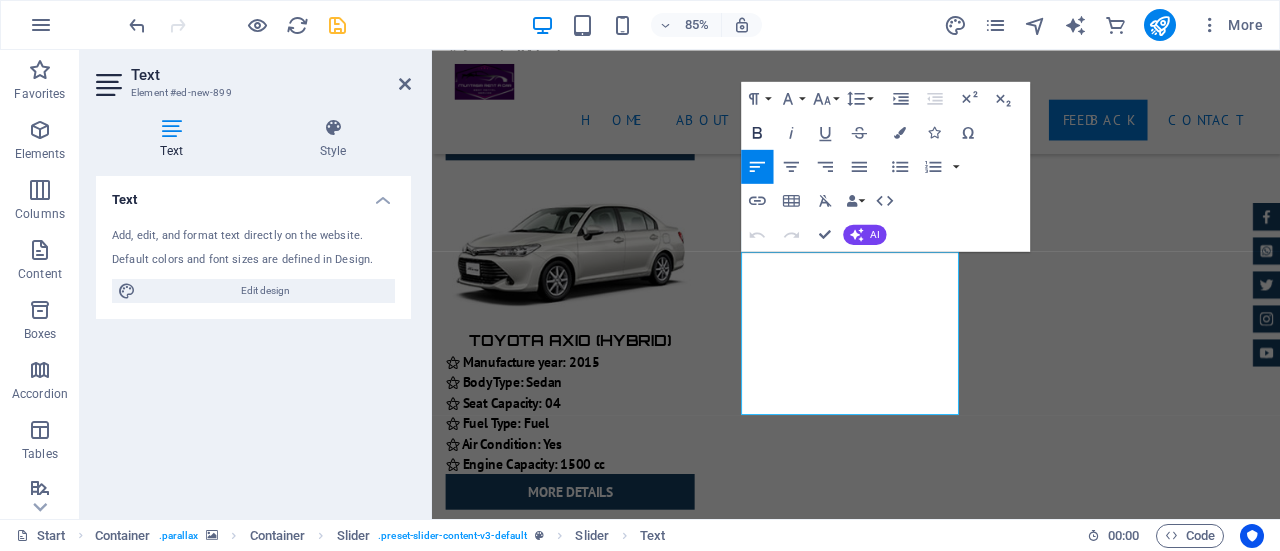 click 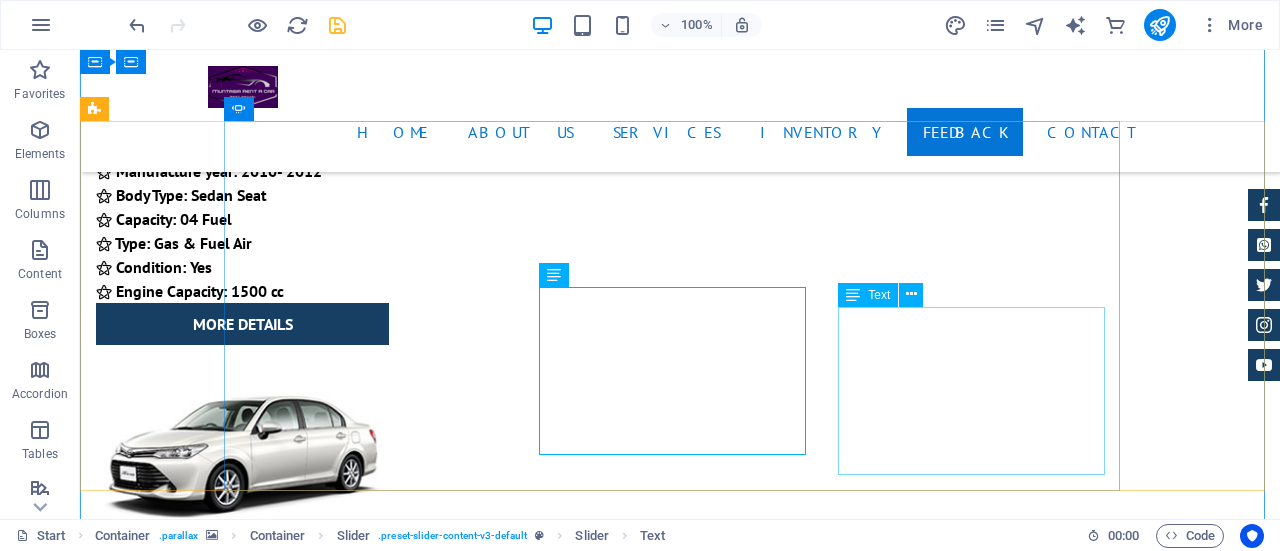 click on "[FIRST] [LAST]  -   Excellent quality and top-notch service!They are punctual and maintain a well-cleaned vehicle.Great job, Muntasir Rent A Car — keep it up!" at bounding box center [-1429, 24005] 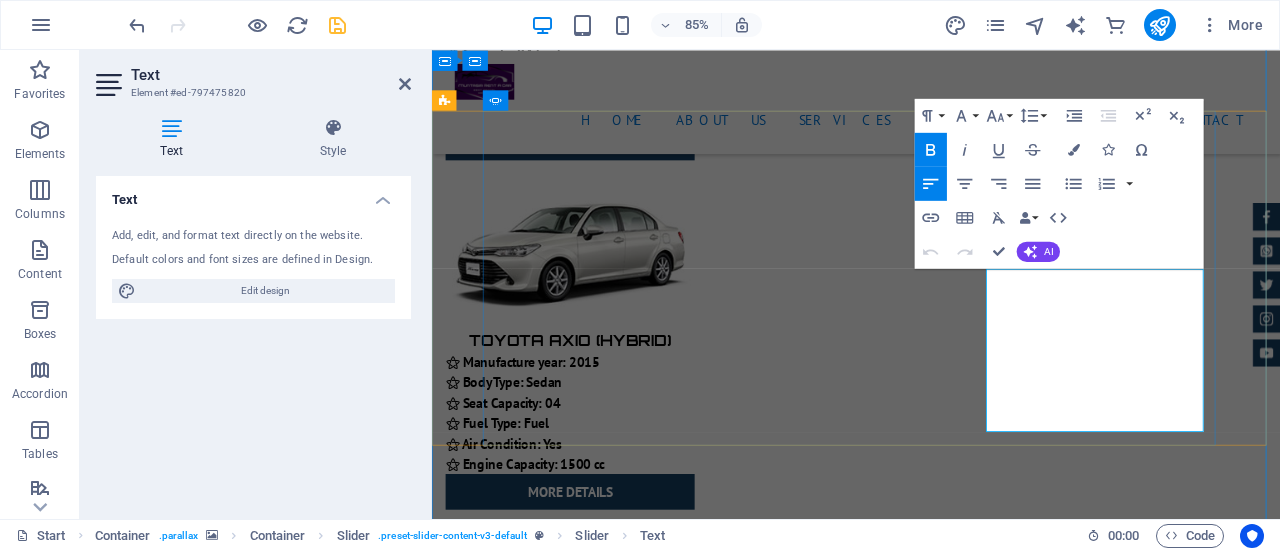 drag, startPoint x: 1085, startPoint y: 342, endPoint x: 1243, endPoint y: 444, distance: 188.06381 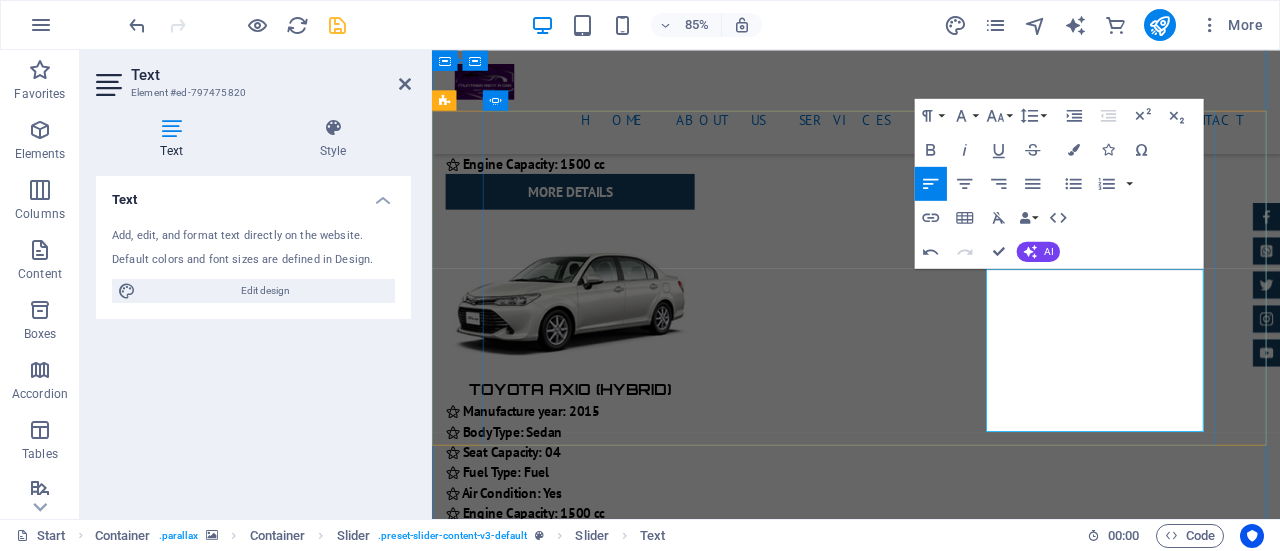 scroll, scrollTop: 2538, scrollLeft: 3, axis: both 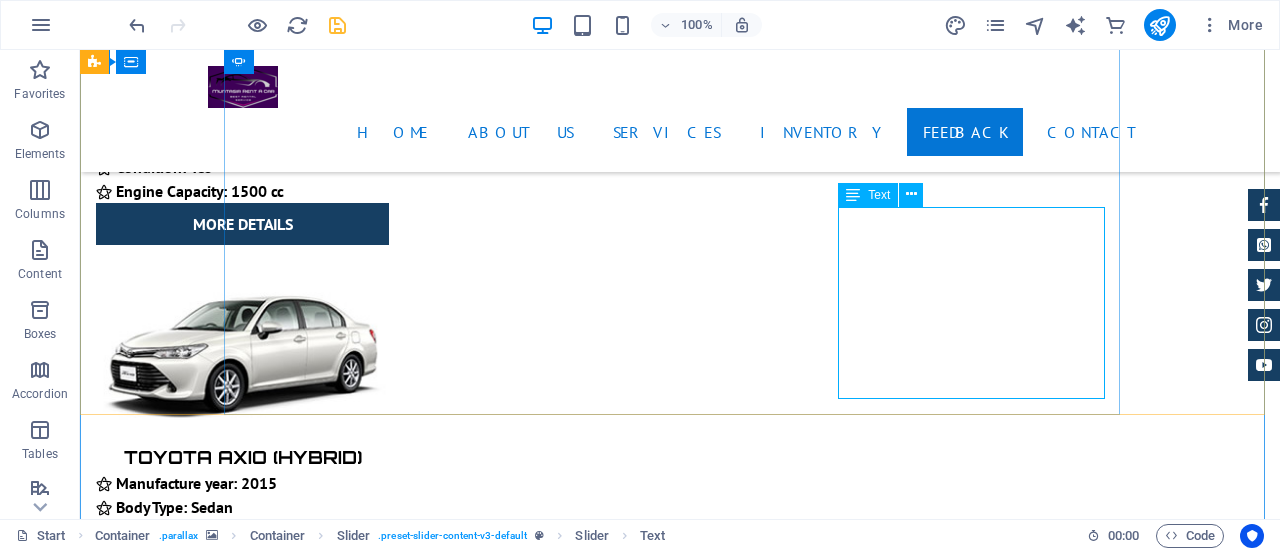 click on "[FIRST] [LAST]  -   Top-class car rental service at a very affordable price! I especially appreciated Rajib bhai’s professional yet friendly attitude. Highly recommended!" at bounding box center (-1429, 24025) 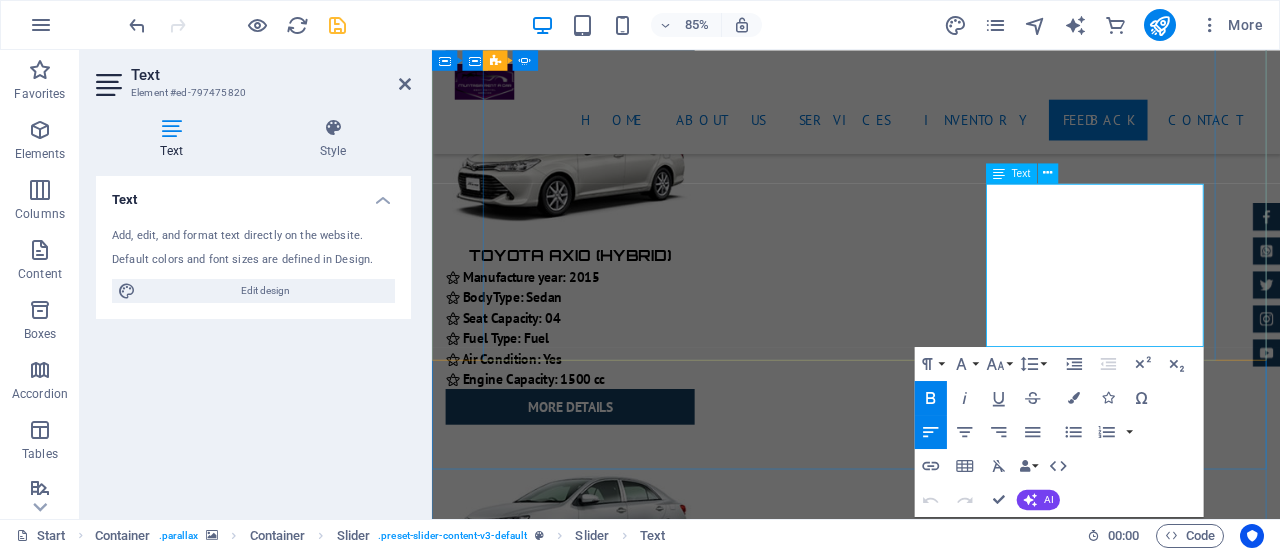 click at bounding box center [-1108, 24084] 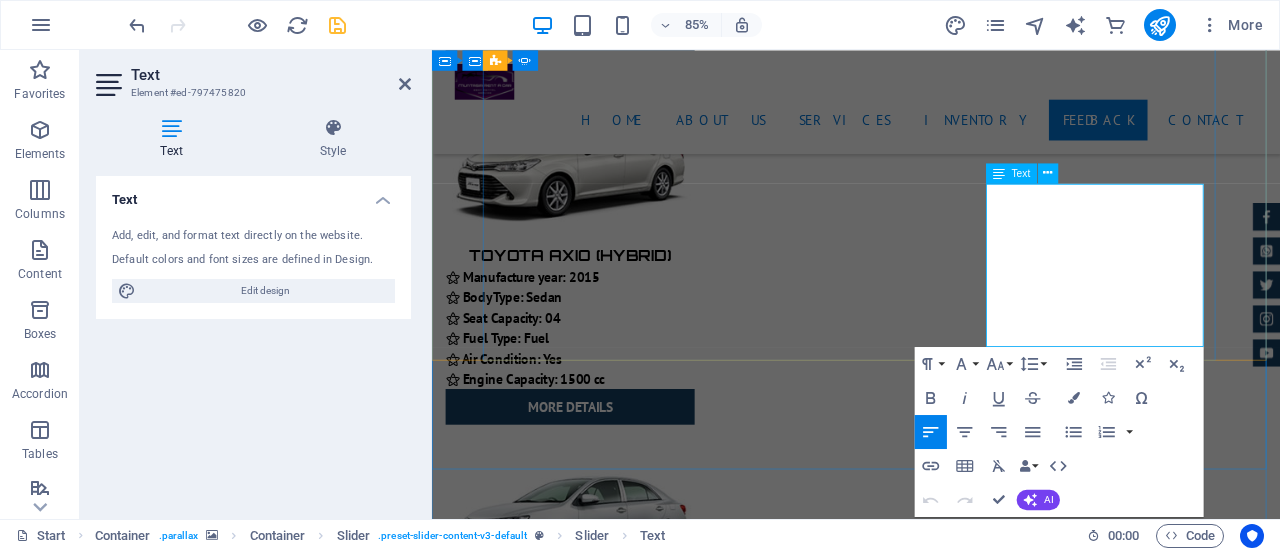 click at bounding box center [-1108, 24084] 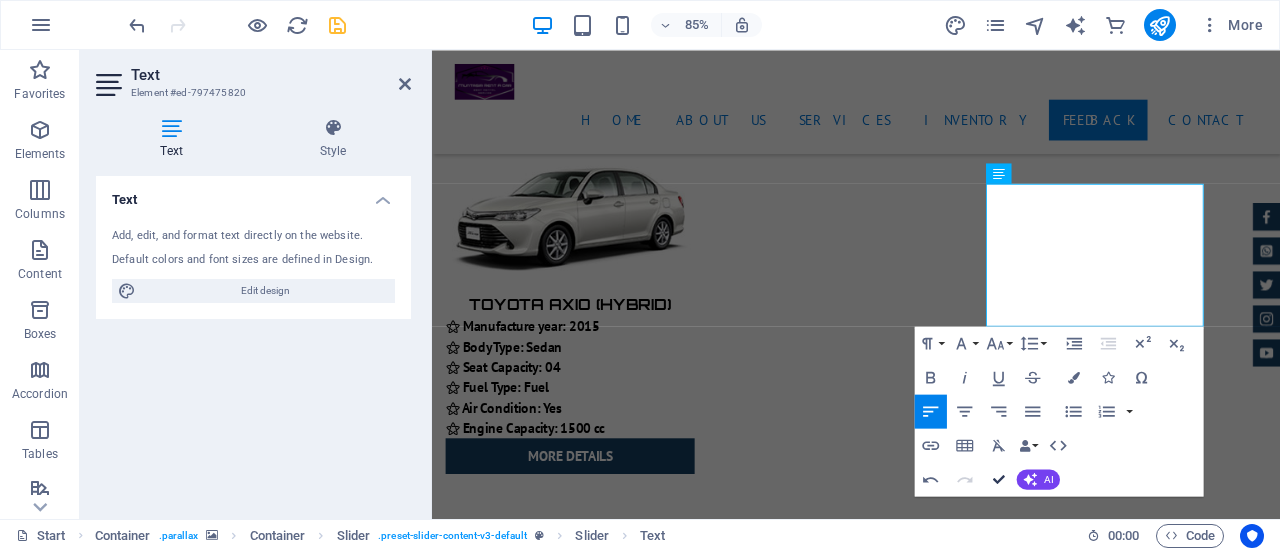 drag, startPoint x: 916, startPoint y: 424, endPoint x: 996, endPoint y: 474, distance: 94.33981 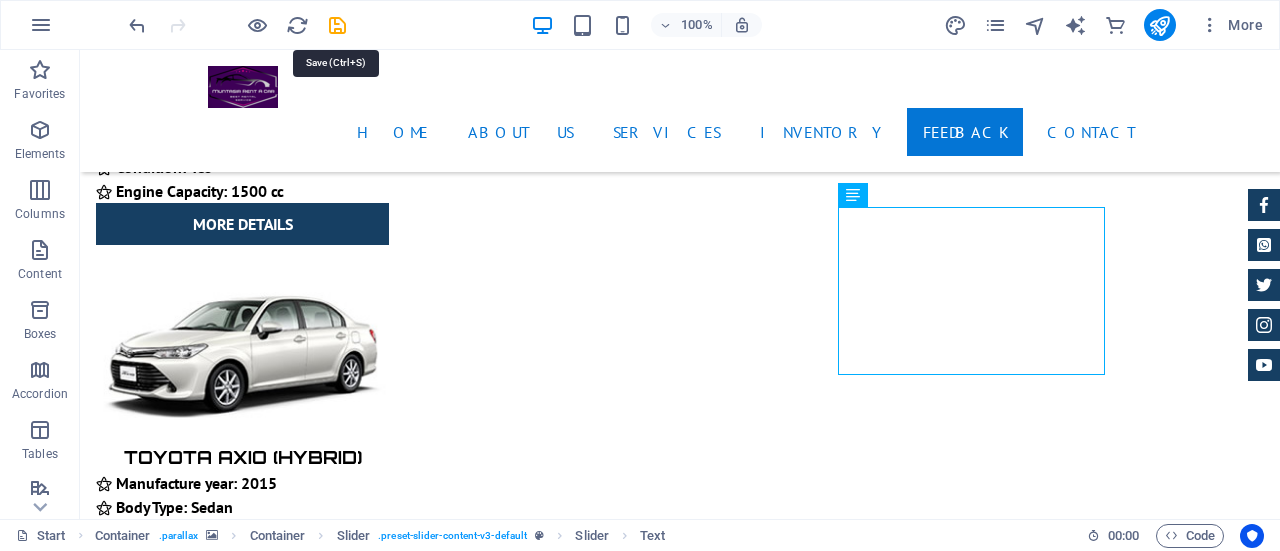 drag, startPoint x: 338, startPoint y: 23, endPoint x: 492, endPoint y: 16, distance: 154.15901 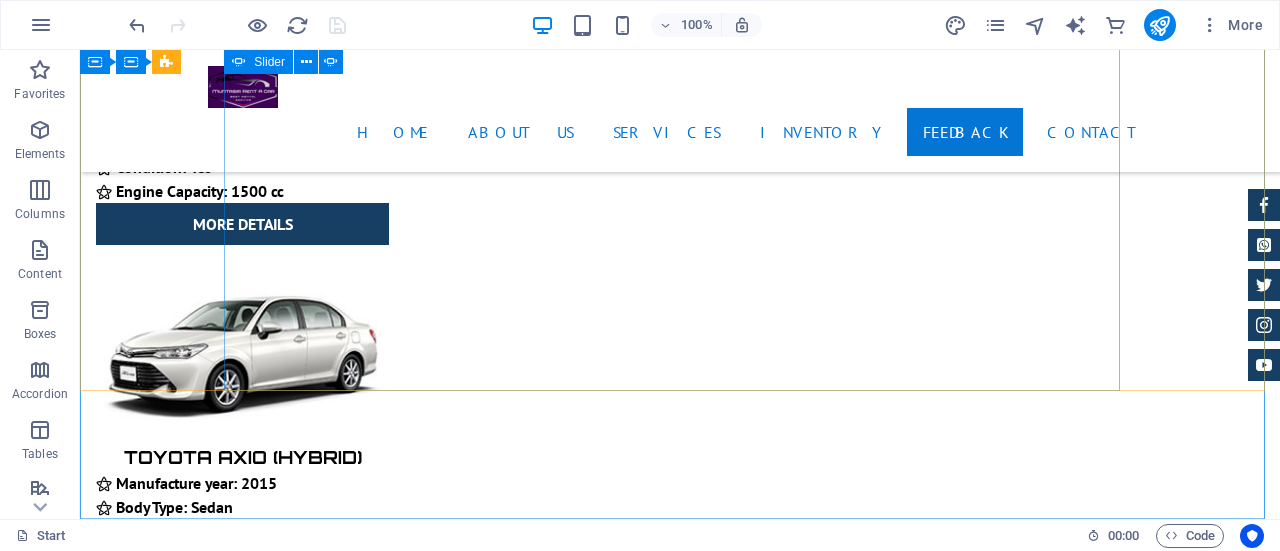 click on "1" at bounding box center (132, -11197) 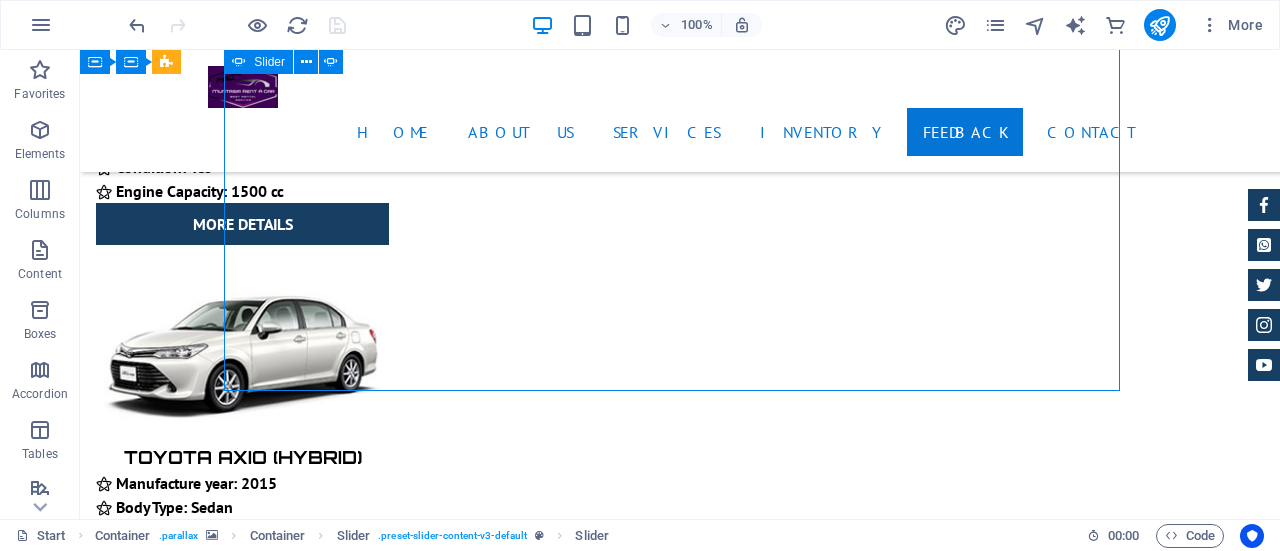 click on "2" at bounding box center [132, -11173] 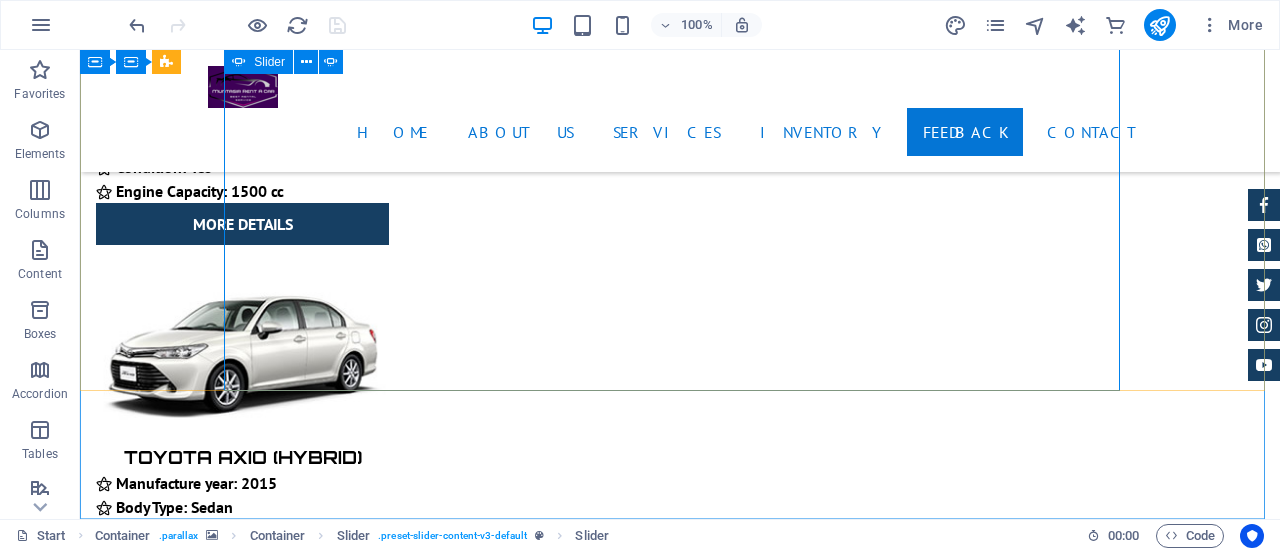 click on "1" at bounding box center (132, -11197) 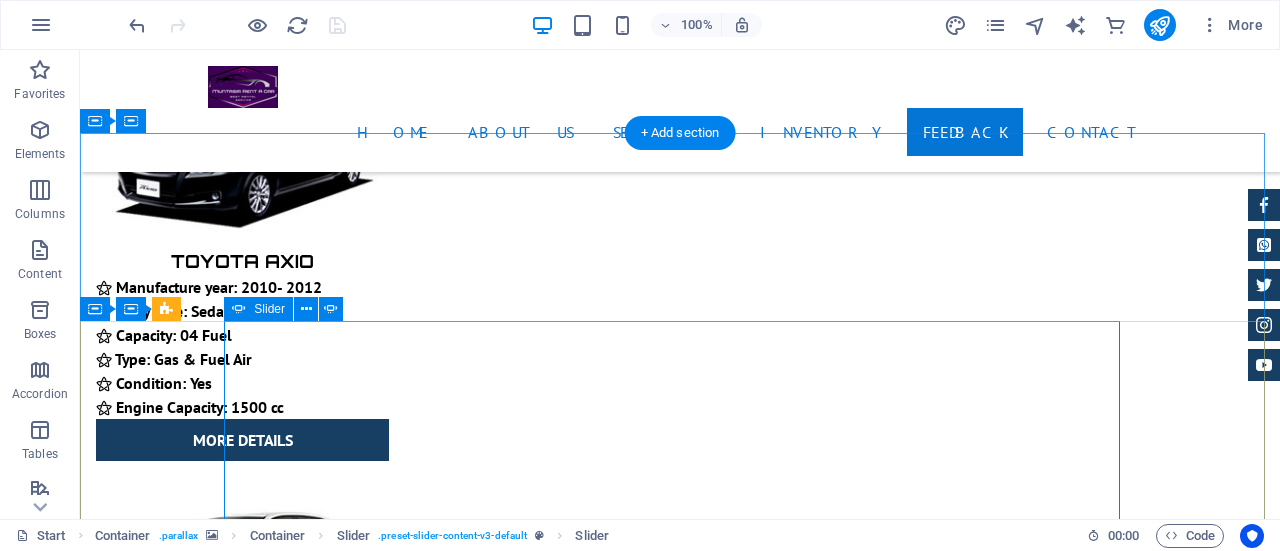 scroll, scrollTop: 11602, scrollLeft: 0, axis: vertical 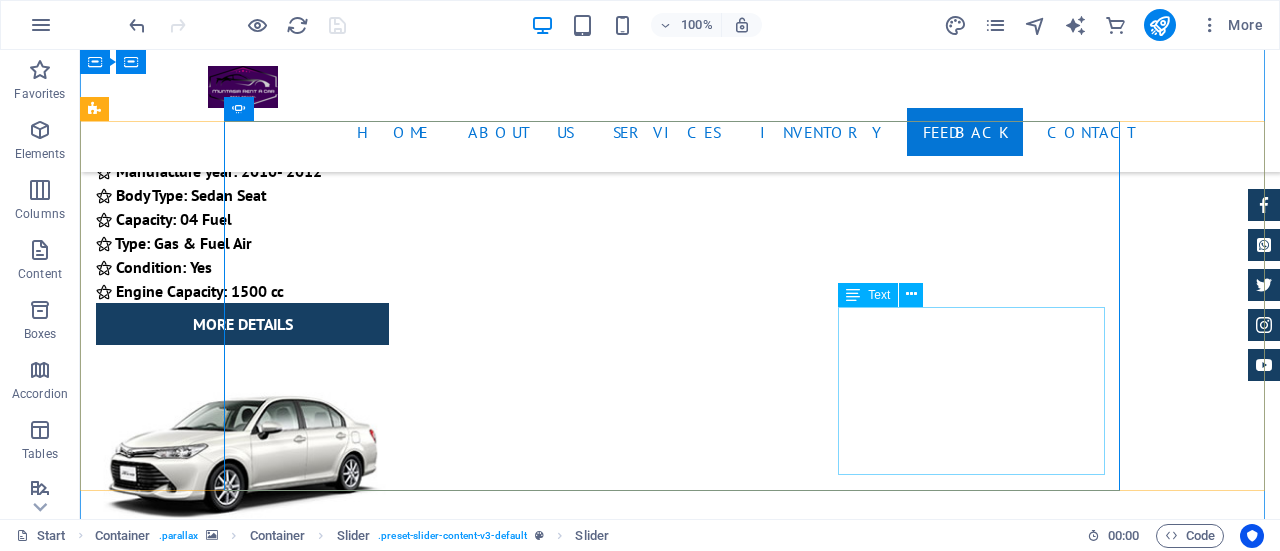 click on "[FIRST] [LAST]  -   Top-class car rental service at a very affordable price! I especially appreciated Rajib bhai’s professional yet friendly attitude. Highly recommended!" at bounding box center [-1429, 24077] 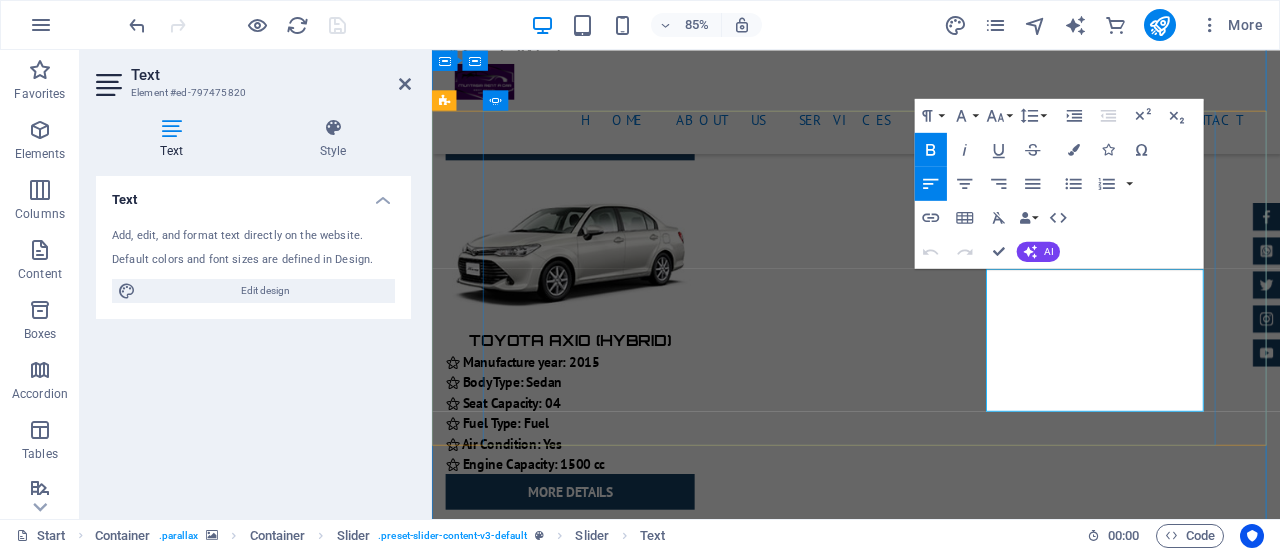 drag, startPoint x: 1182, startPoint y: 320, endPoint x: 1086, endPoint y: 320, distance: 96 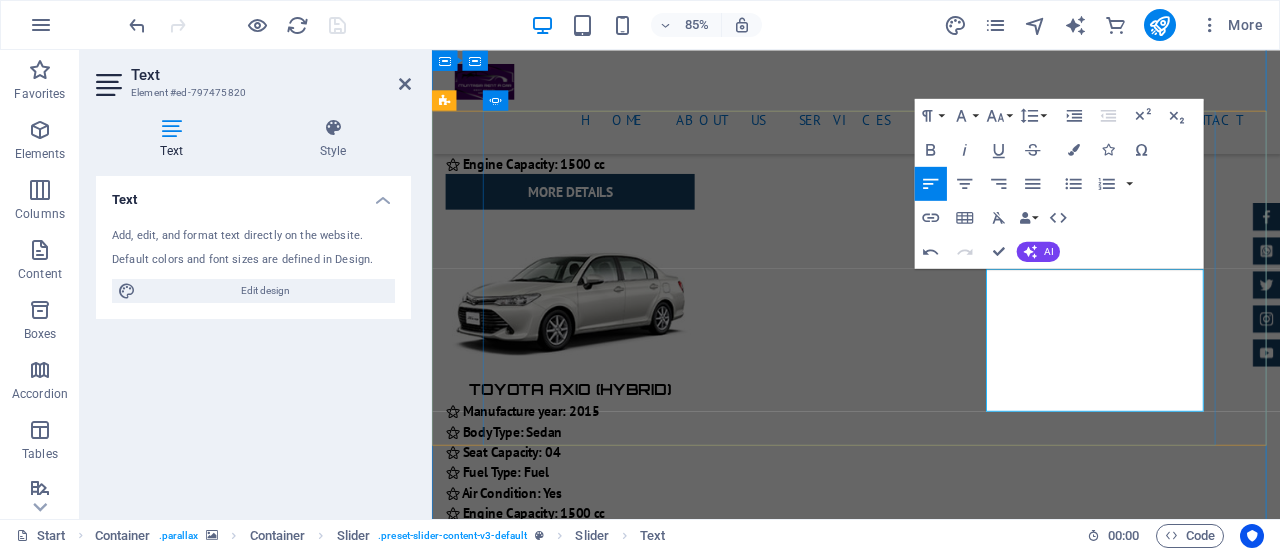 scroll, scrollTop: 0, scrollLeft: 7, axis: horizontal 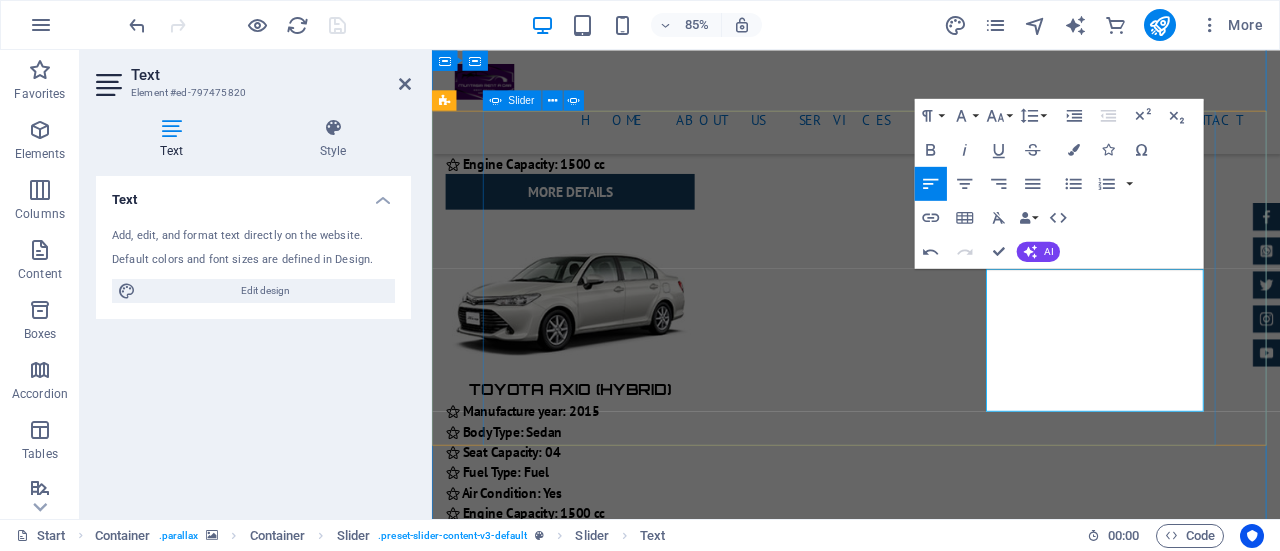 drag, startPoint x: 1175, startPoint y: 315, endPoint x: 1074, endPoint y: 308, distance: 101.24229 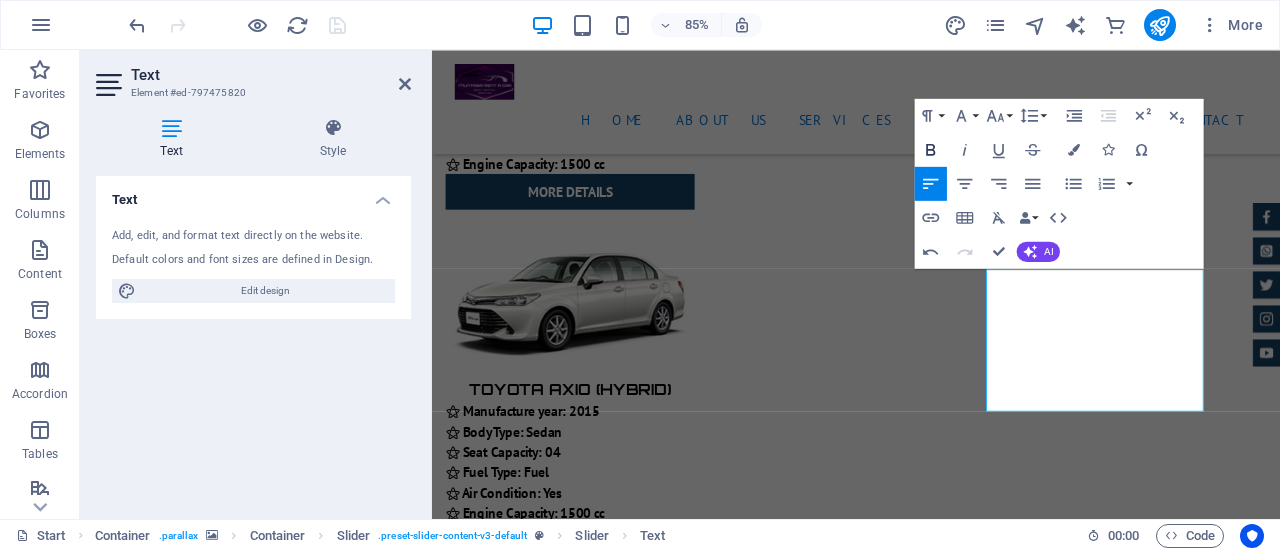 click 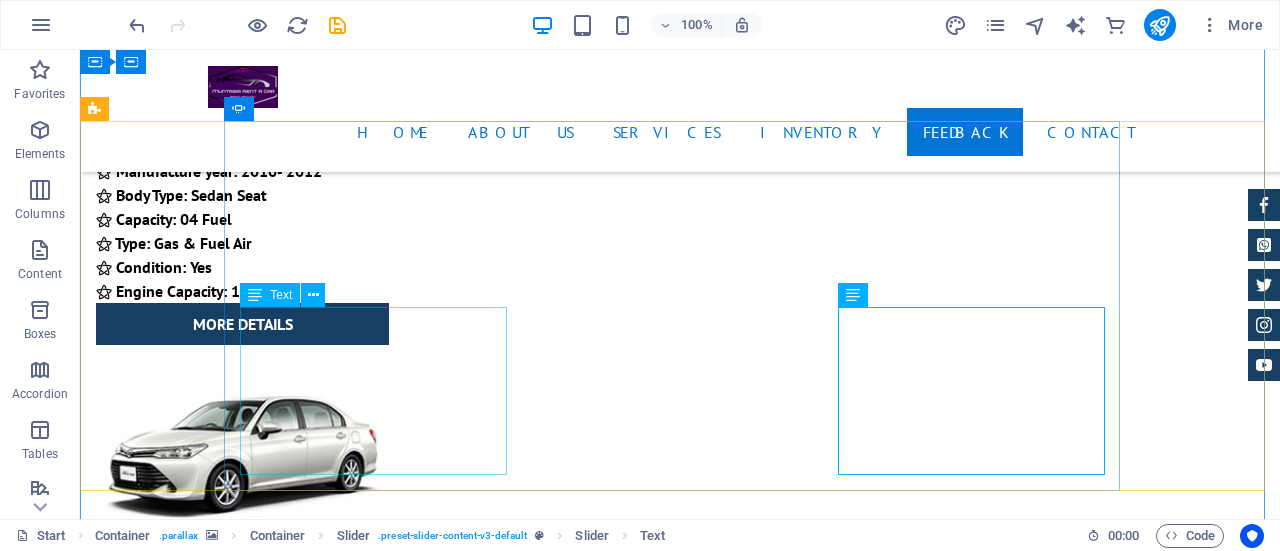 click on "[FIRST] [LAST]  -  They provide excellent service — highly recommended for everyone! Especially Muntasir from Muntasir Rent A Car — he is truly great and humble. 🖤" at bounding box center [-1429, 22893] 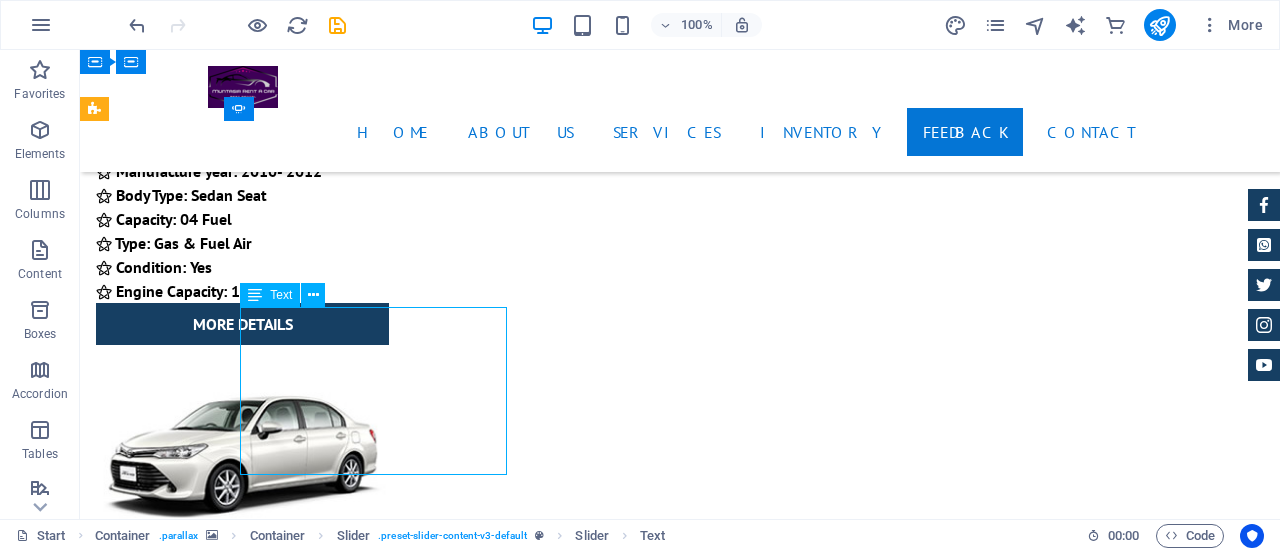 click on "[FIRST] [LAST]  -  They provide excellent service — highly recommended for everyone! Especially Muntasir from Muntasir Rent A Car — he is truly great and humble. 🖤" at bounding box center (-1429, 22893) 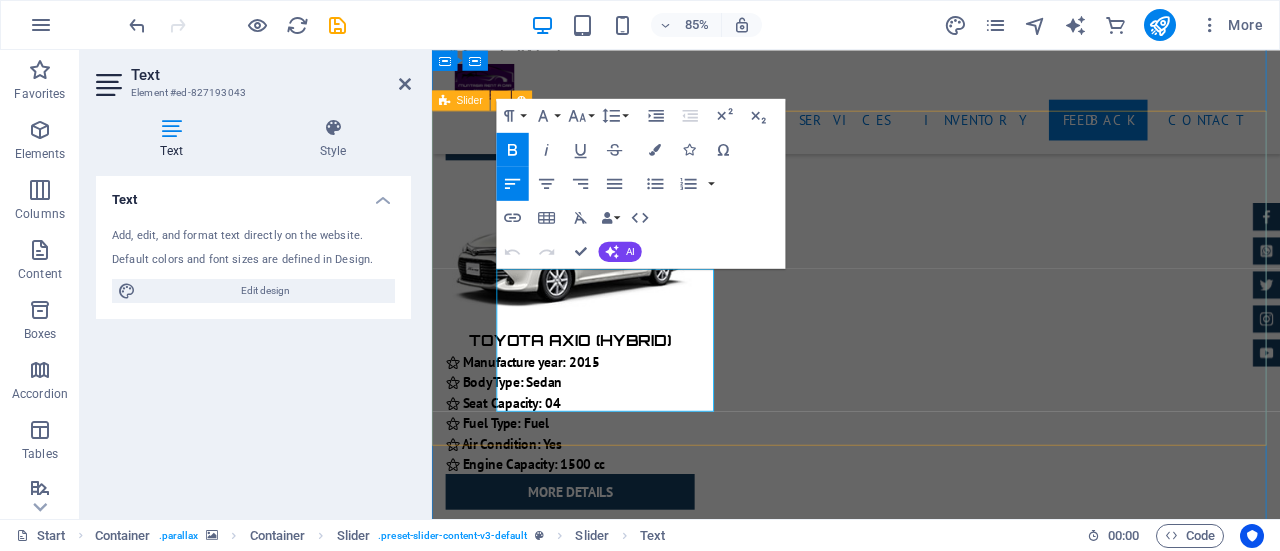 drag, startPoint x: 608, startPoint y: 320, endPoint x: 487, endPoint y: 320, distance: 121 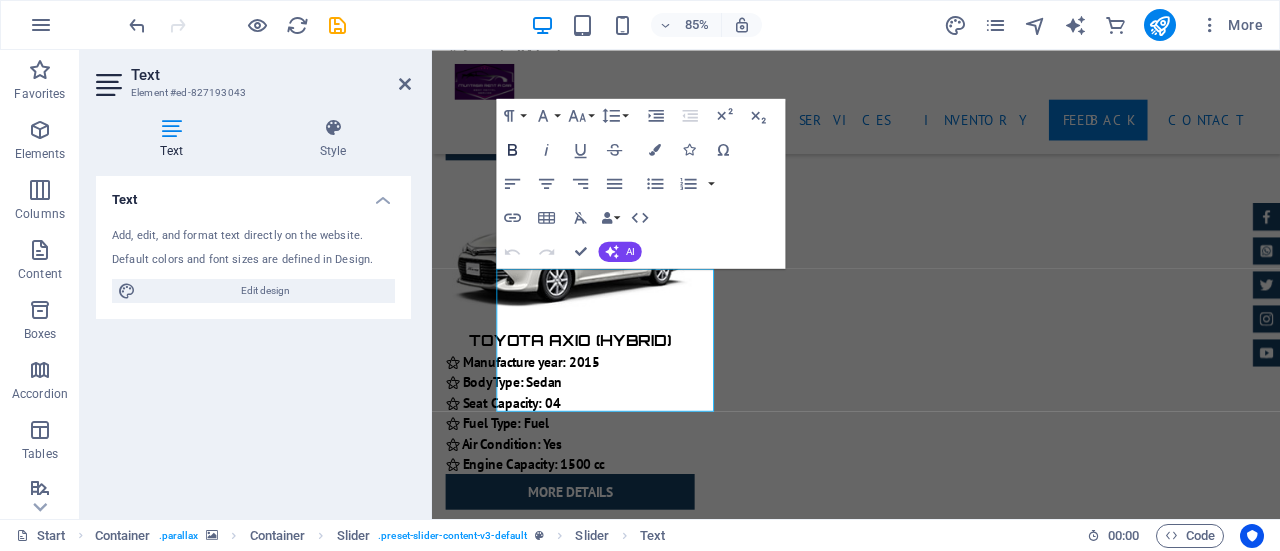 click 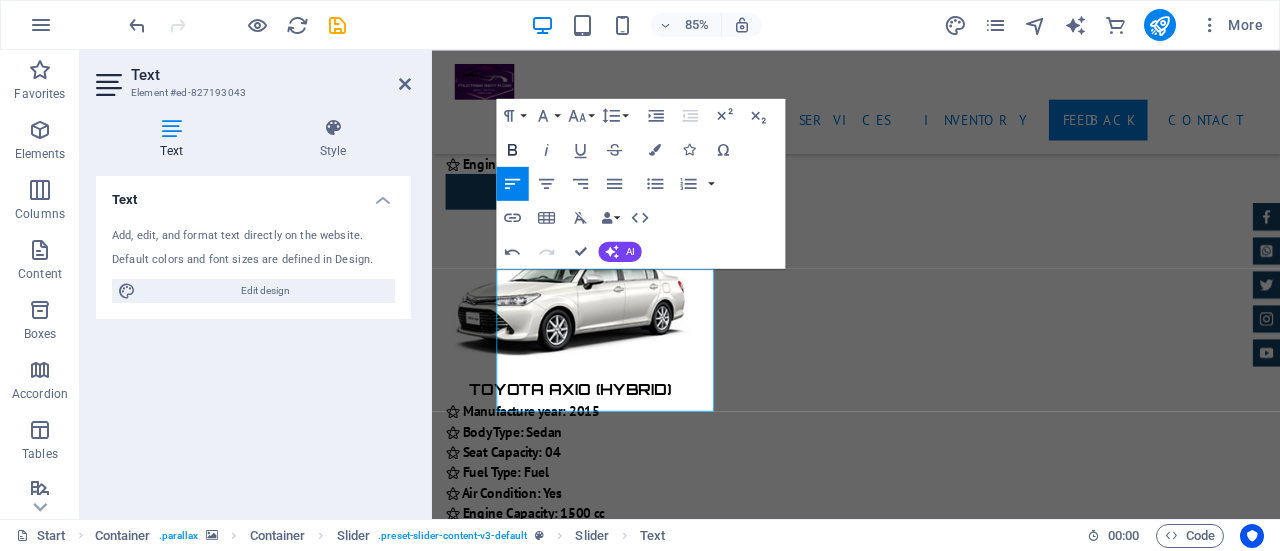click 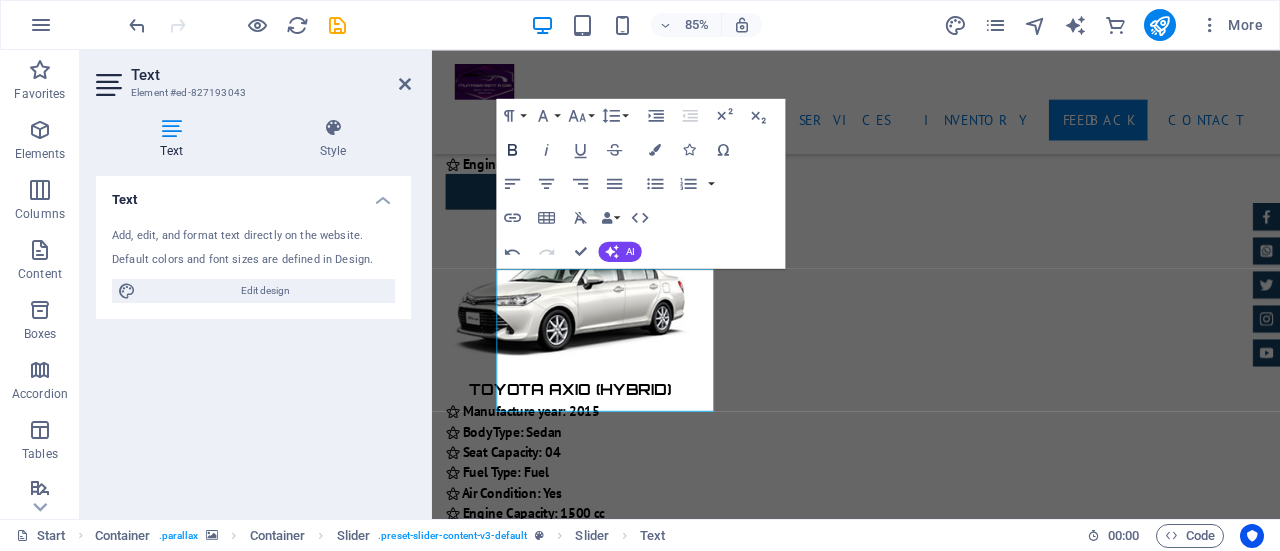 click 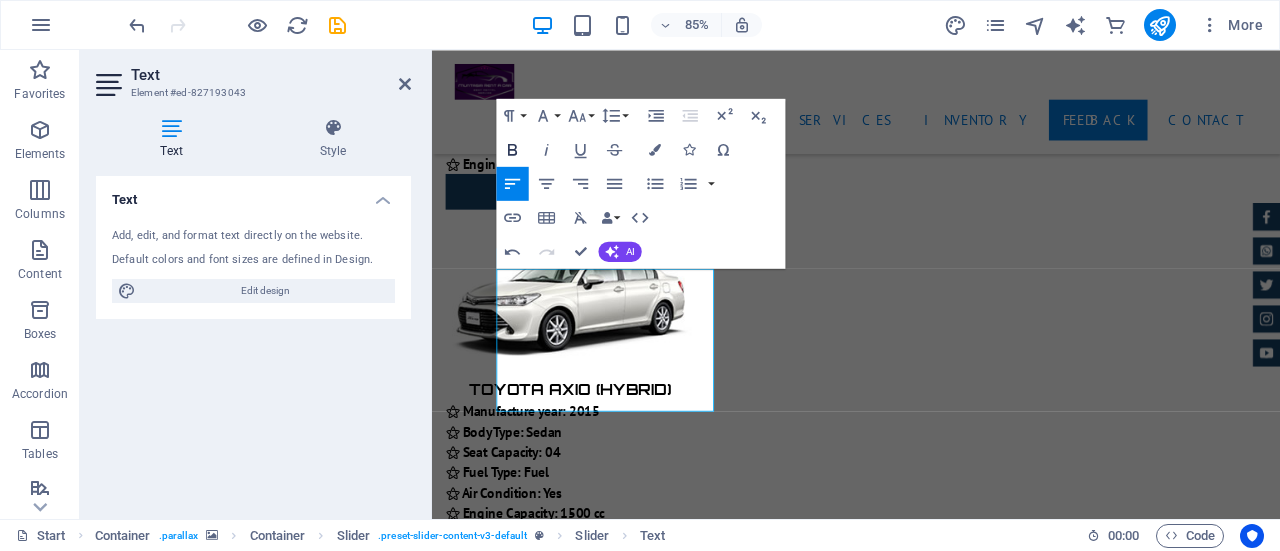 click 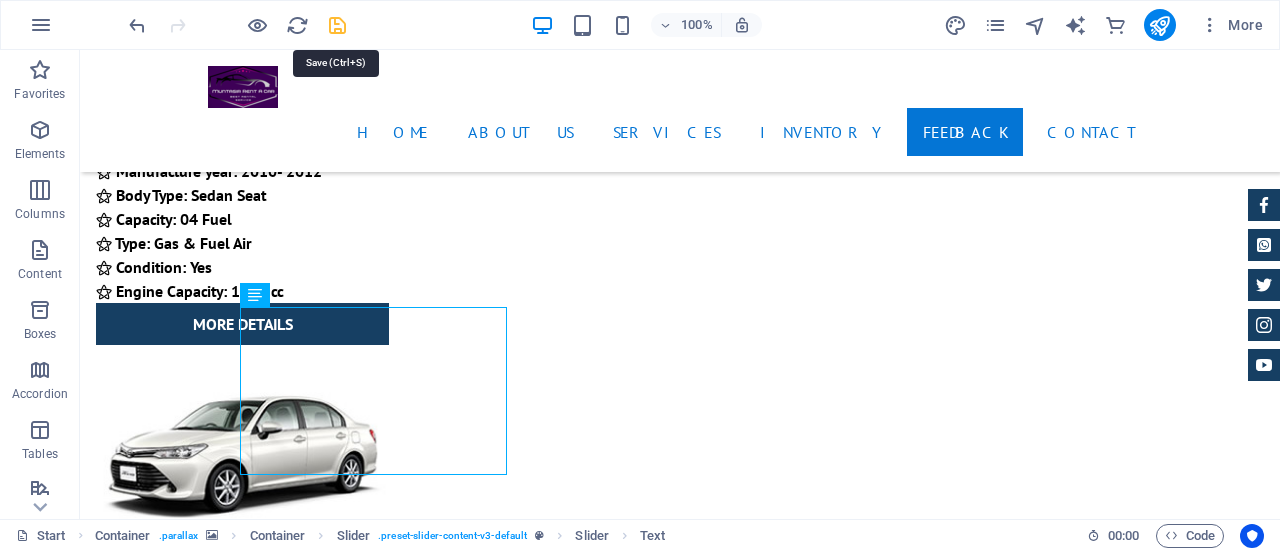 click at bounding box center [337, 25] 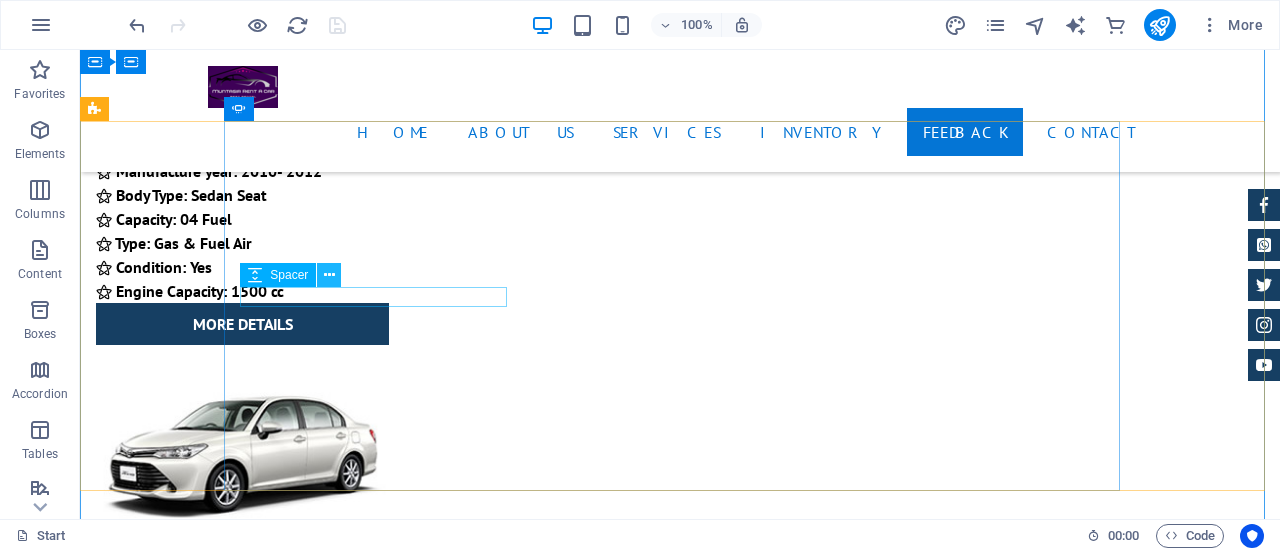 click at bounding box center (329, 275) 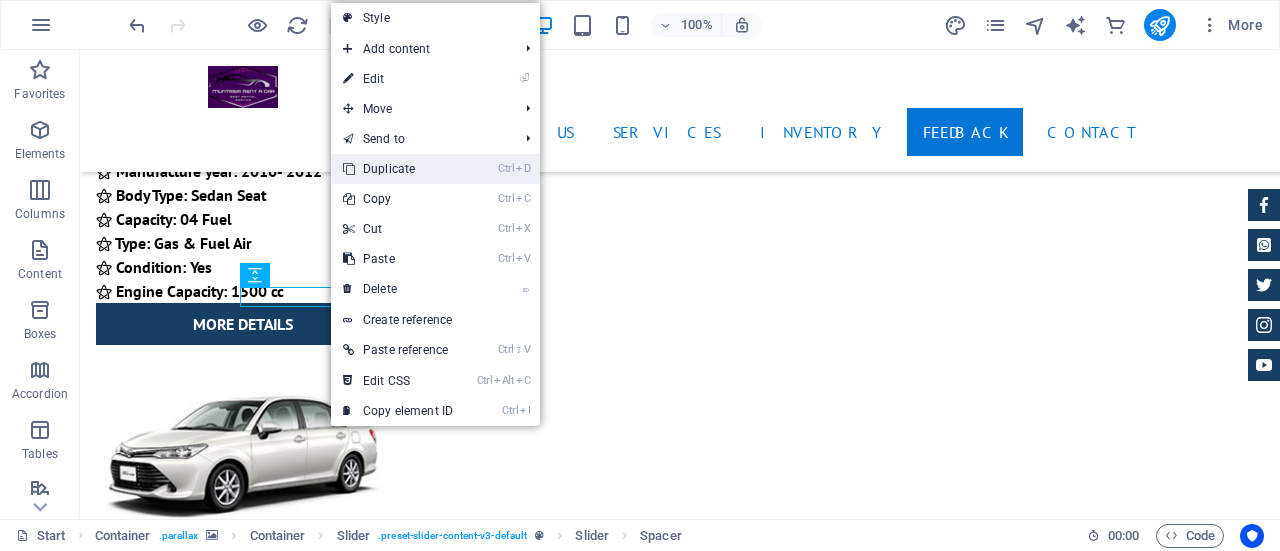 click on "Ctrl D  Duplicate" at bounding box center (398, 169) 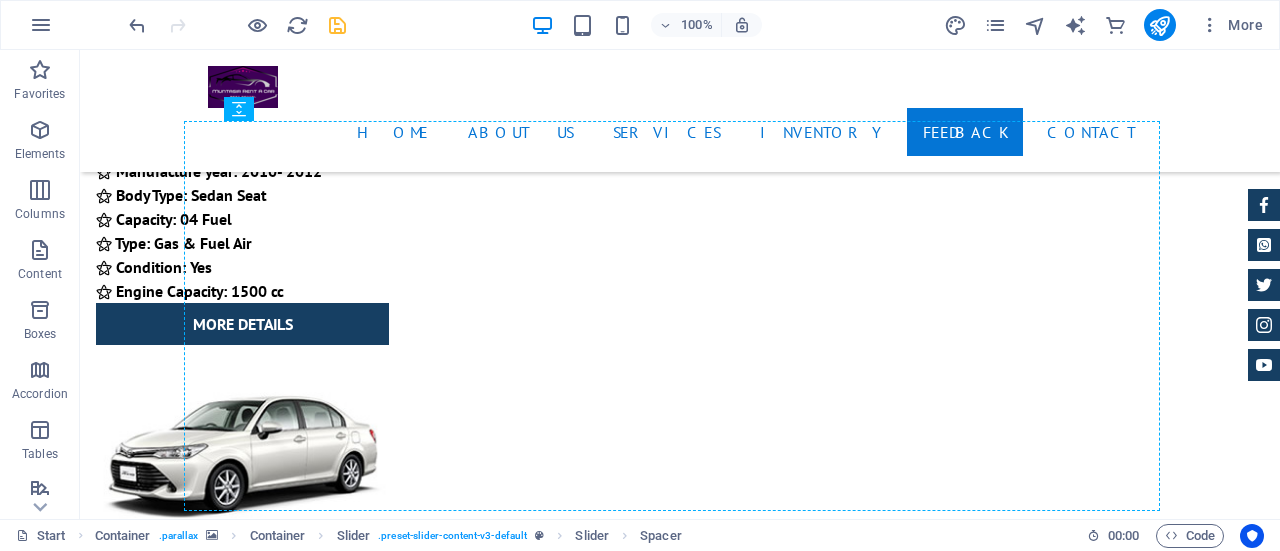 drag, startPoint x: 400, startPoint y: 300, endPoint x: 581, endPoint y: 297, distance: 181.02486 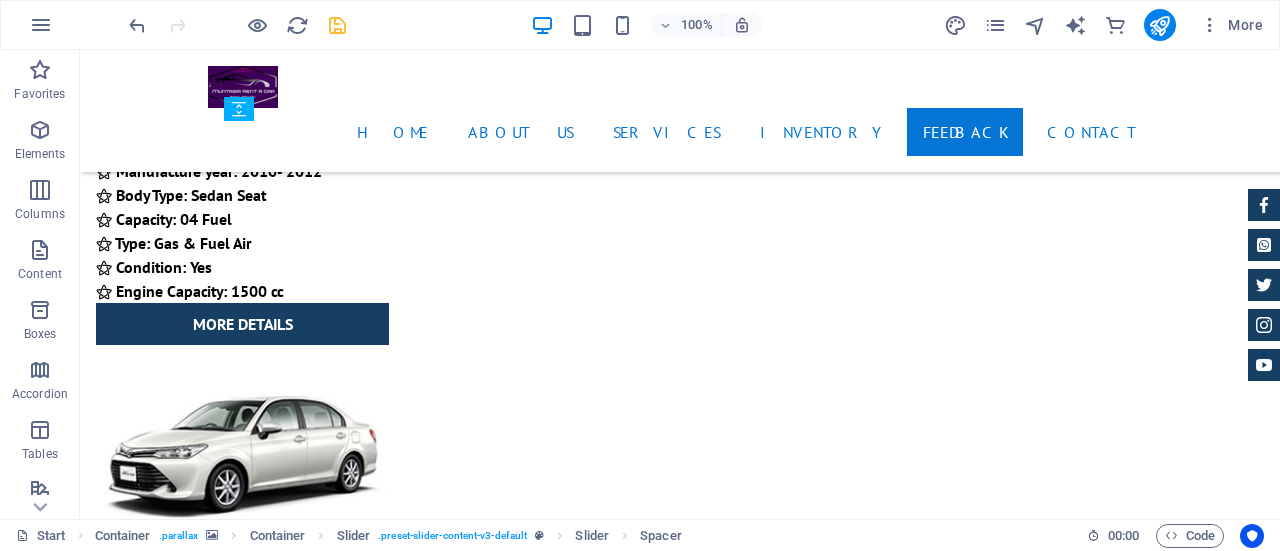 drag, startPoint x: 617, startPoint y: 465, endPoint x: 604, endPoint y: 316, distance: 149.56604 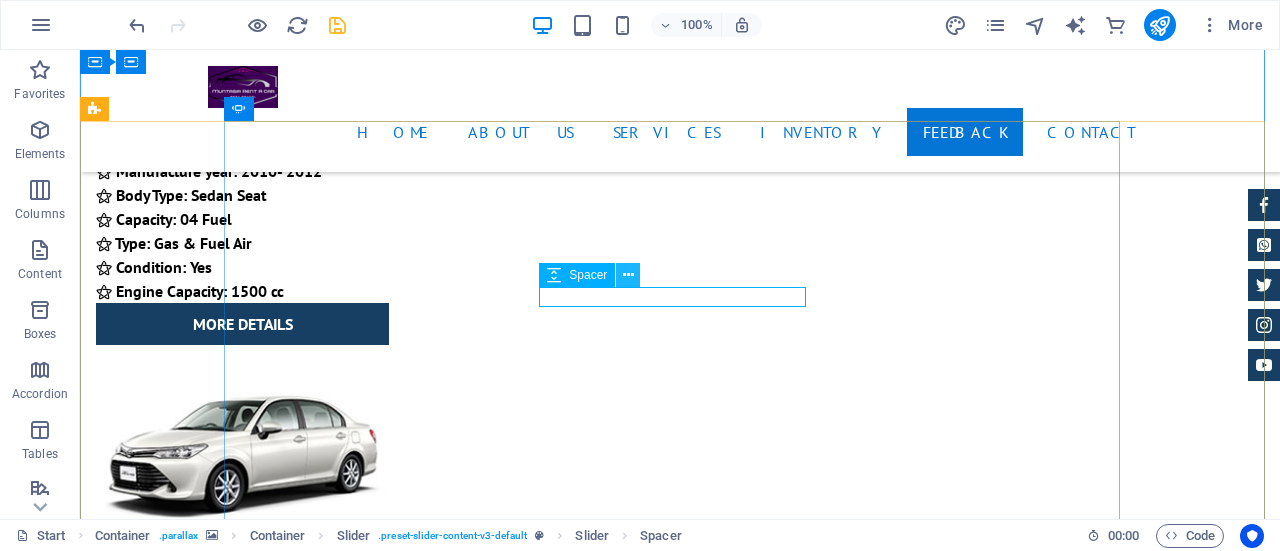 click at bounding box center [628, 275] 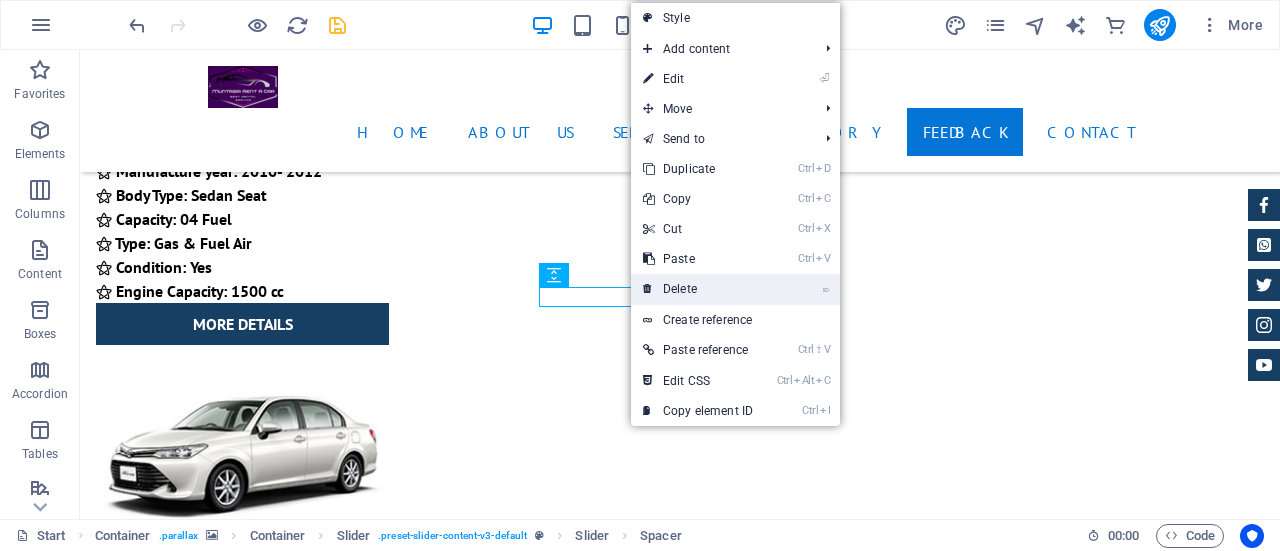 click on "⌦  Delete" at bounding box center (698, 289) 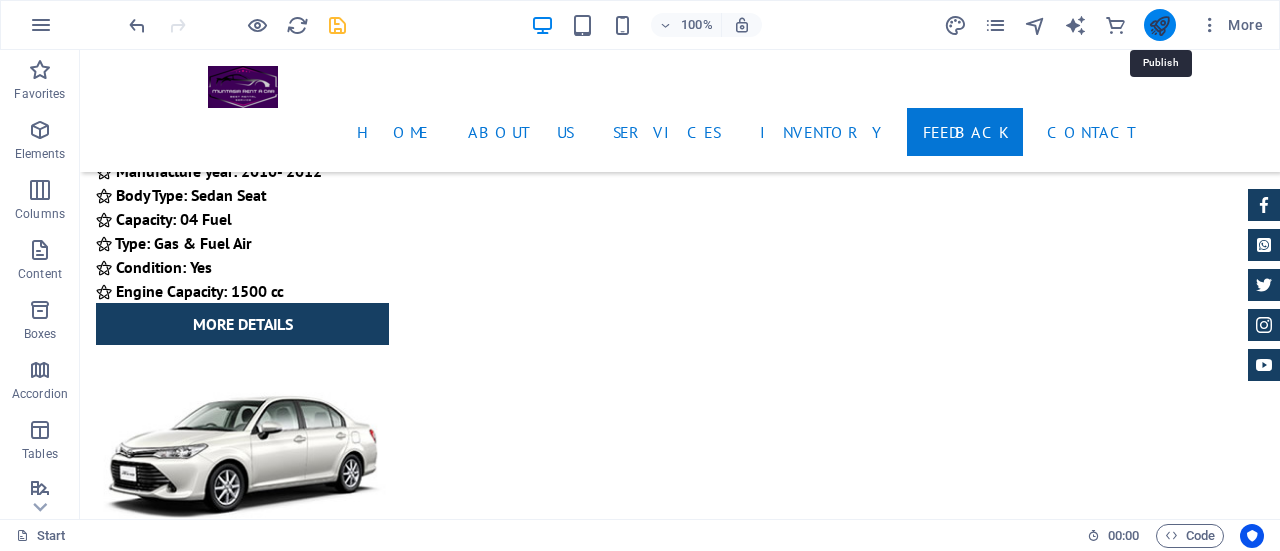 click at bounding box center (1159, 25) 